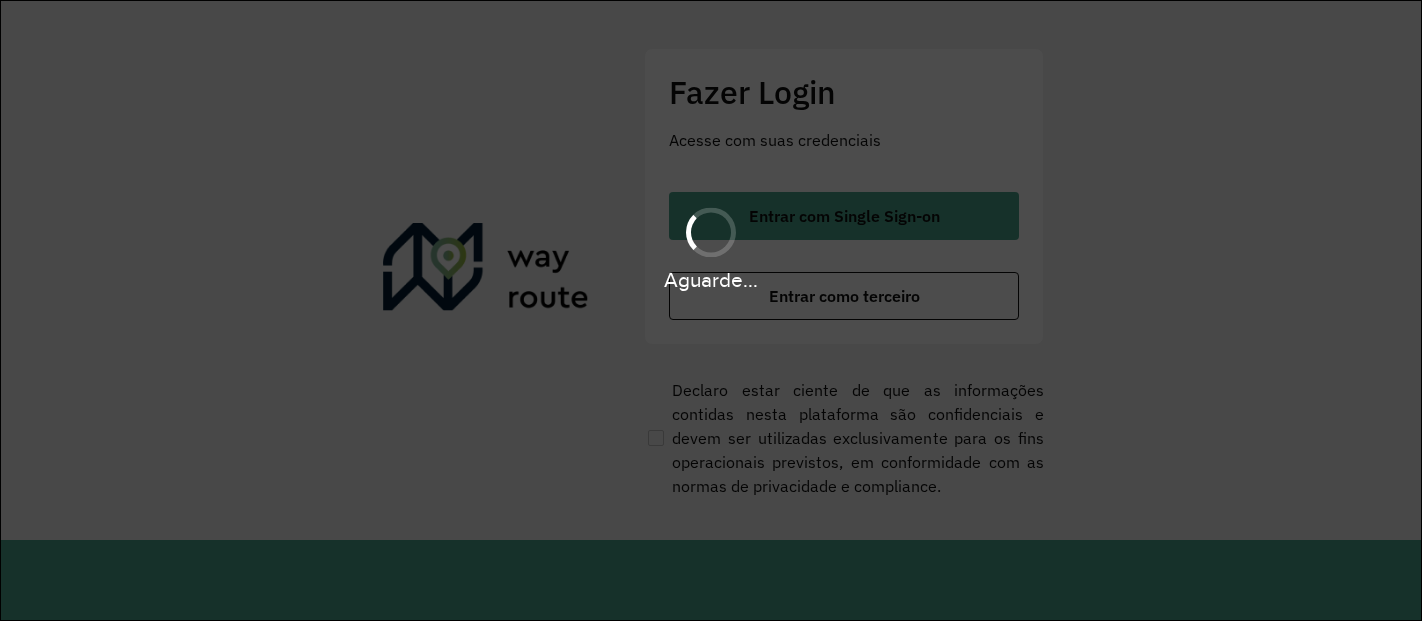 scroll, scrollTop: 0, scrollLeft: 0, axis: both 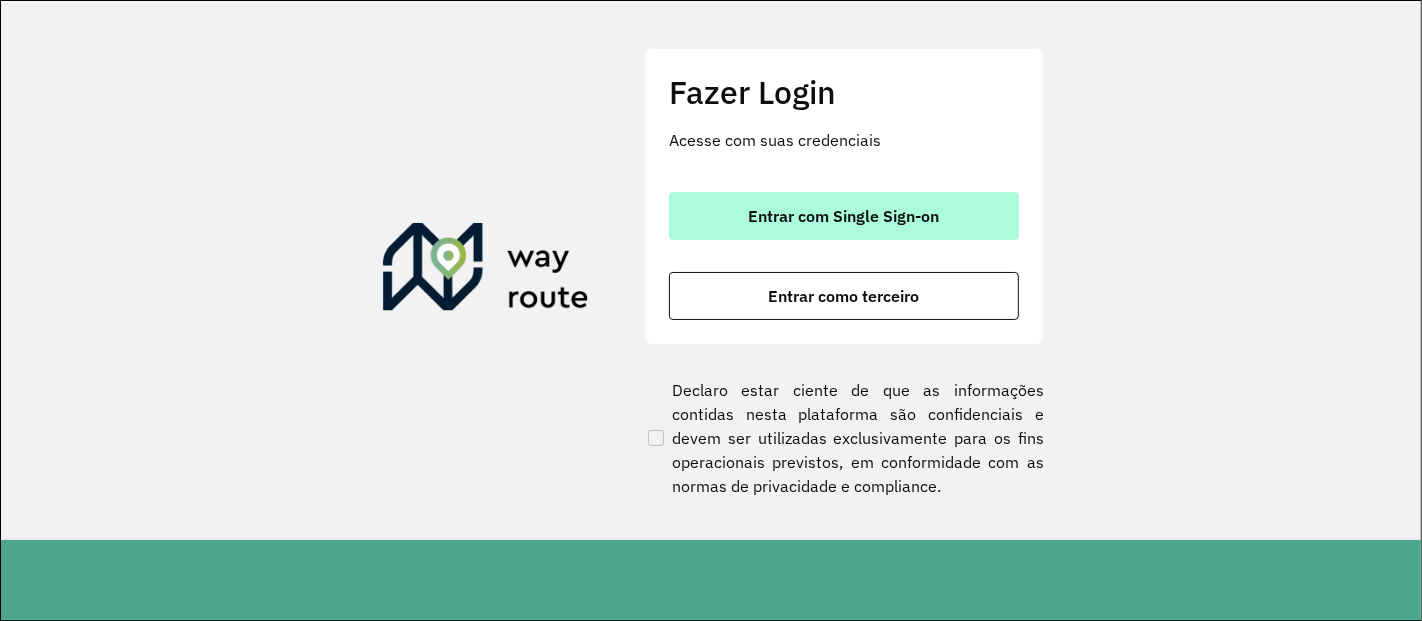 click on "Entrar com Single Sign-on" at bounding box center [844, 216] 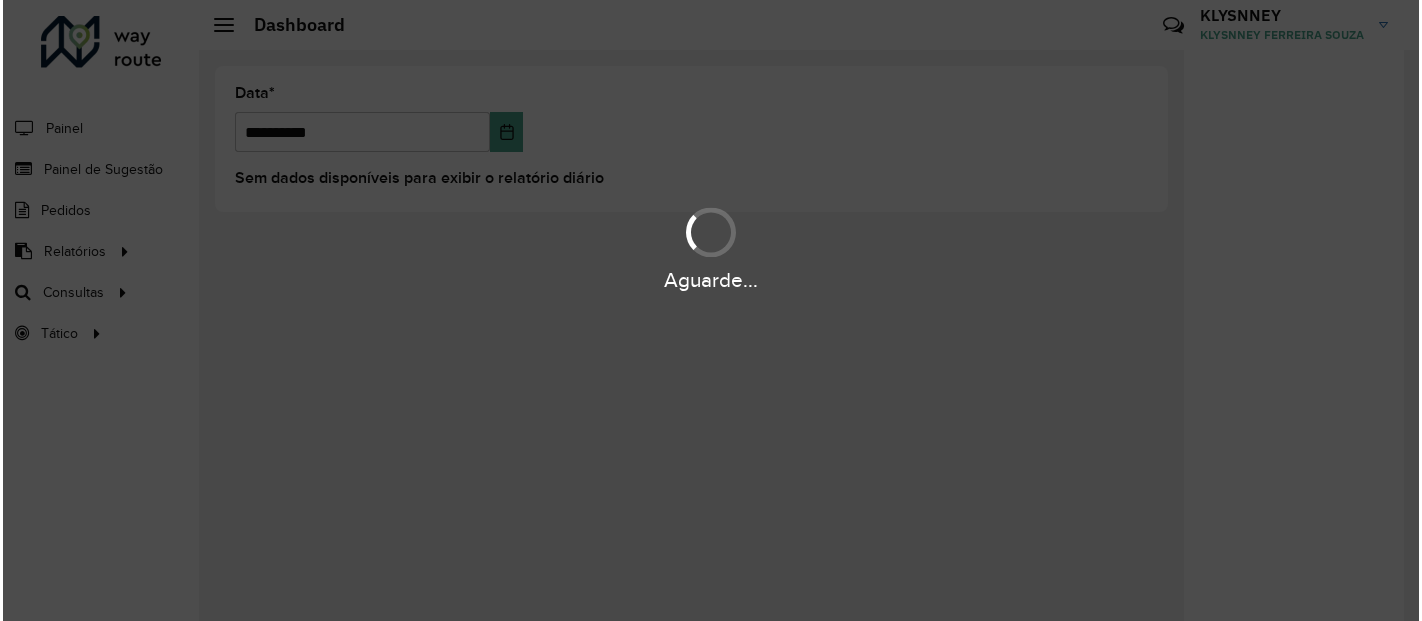 scroll, scrollTop: 0, scrollLeft: 0, axis: both 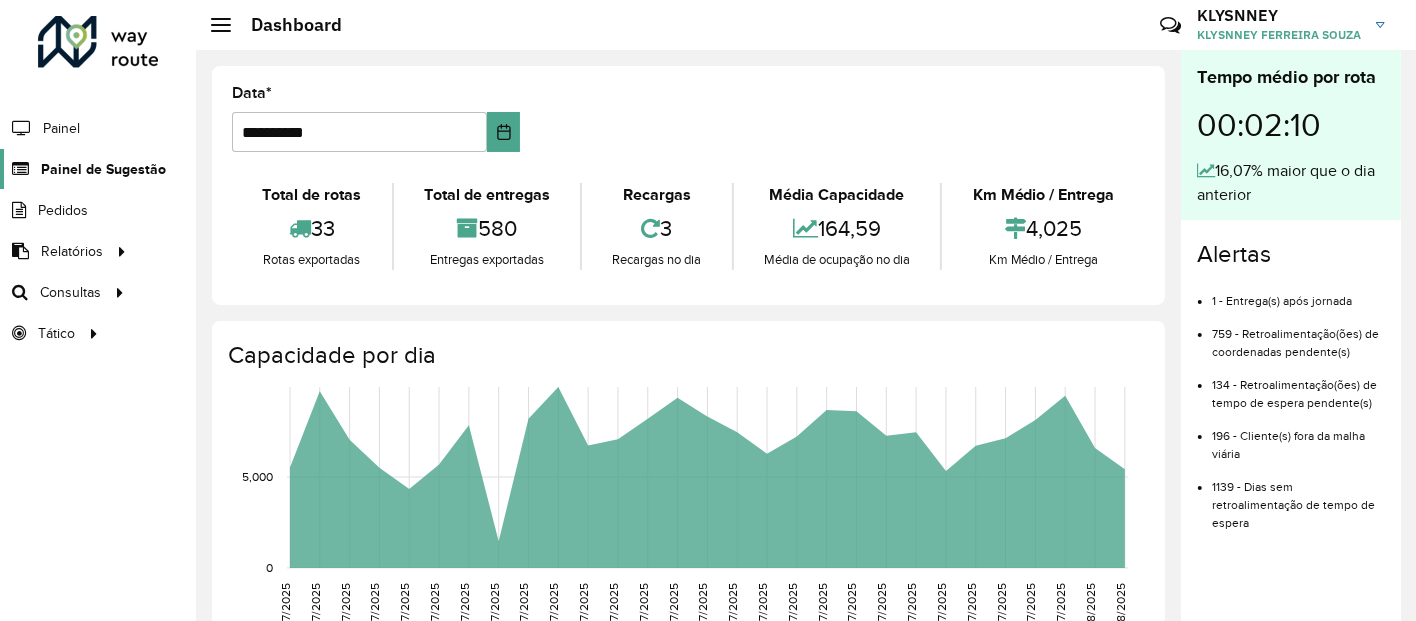 click on "Painel de Sugestão" 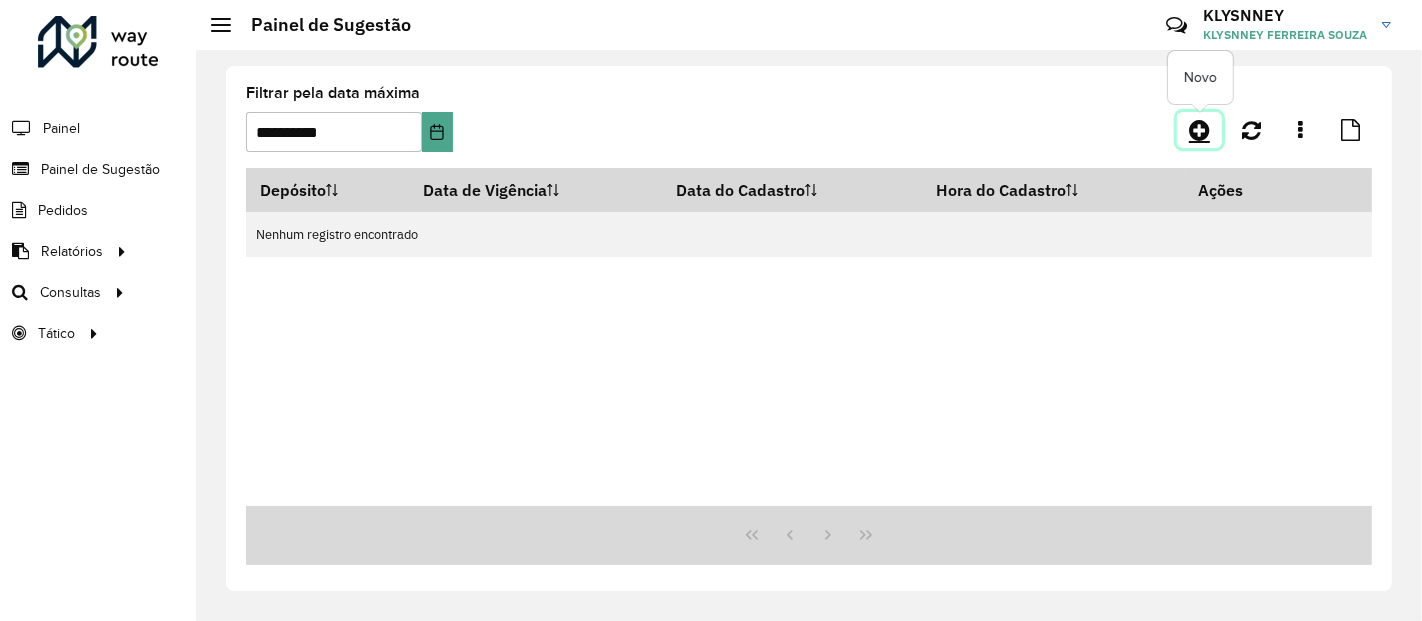 click 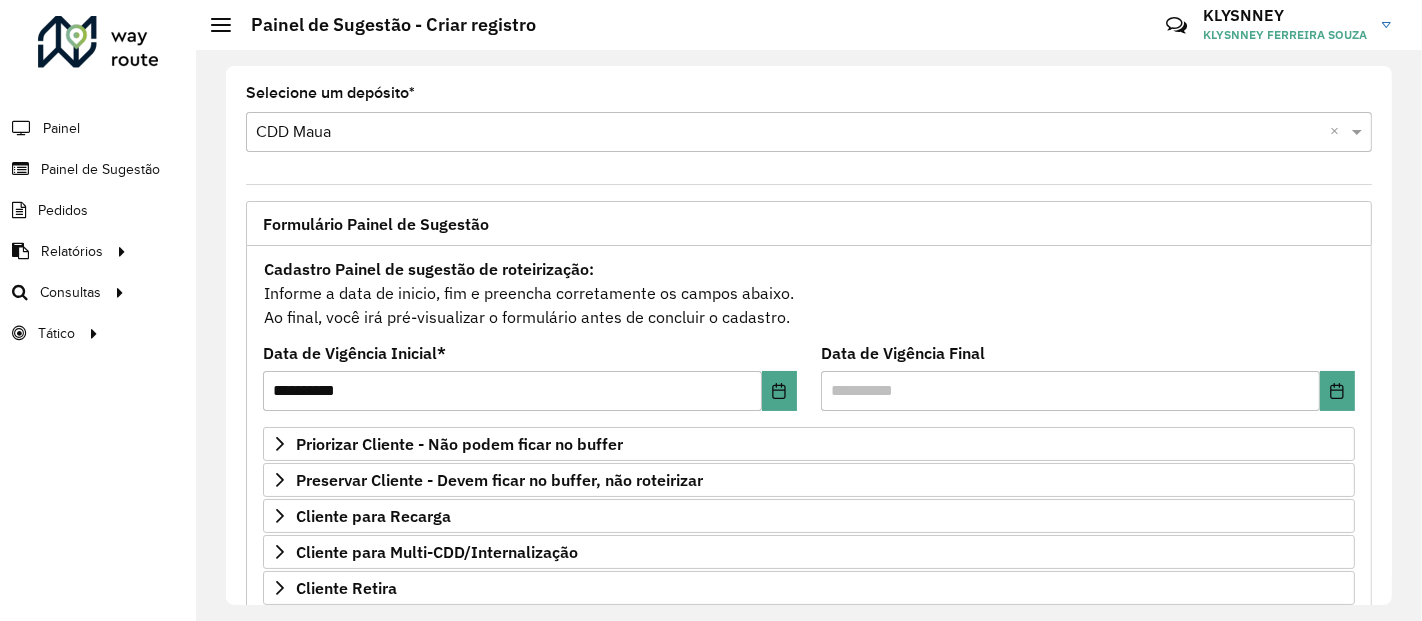 scroll, scrollTop: 222, scrollLeft: 0, axis: vertical 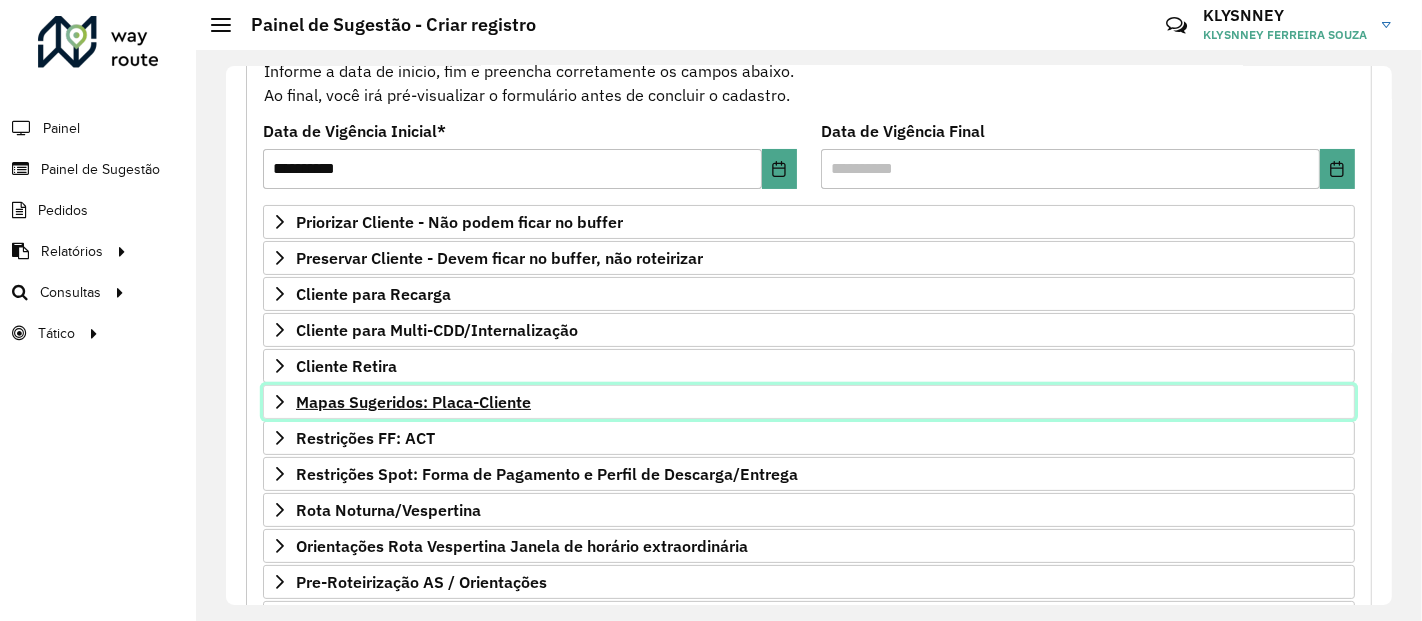 click on "Mapas Sugeridos: Placa-Cliente" at bounding box center (413, 402) 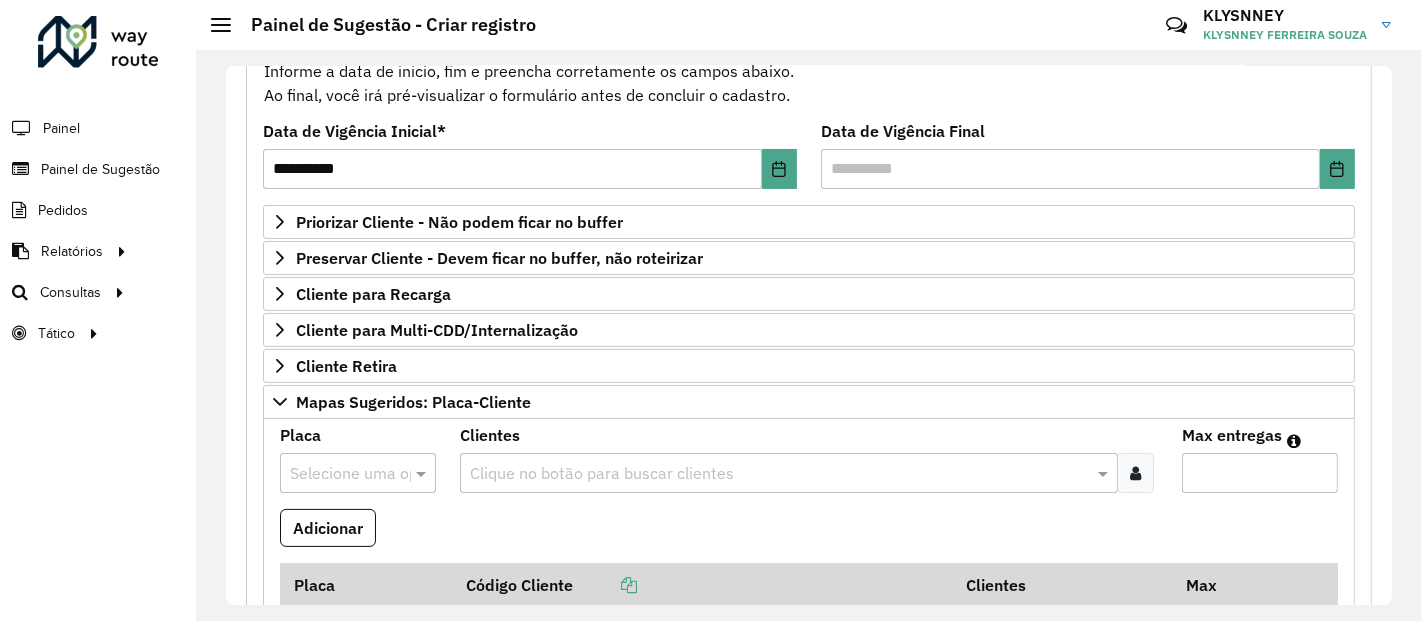 click at bounding box center (358, 473) 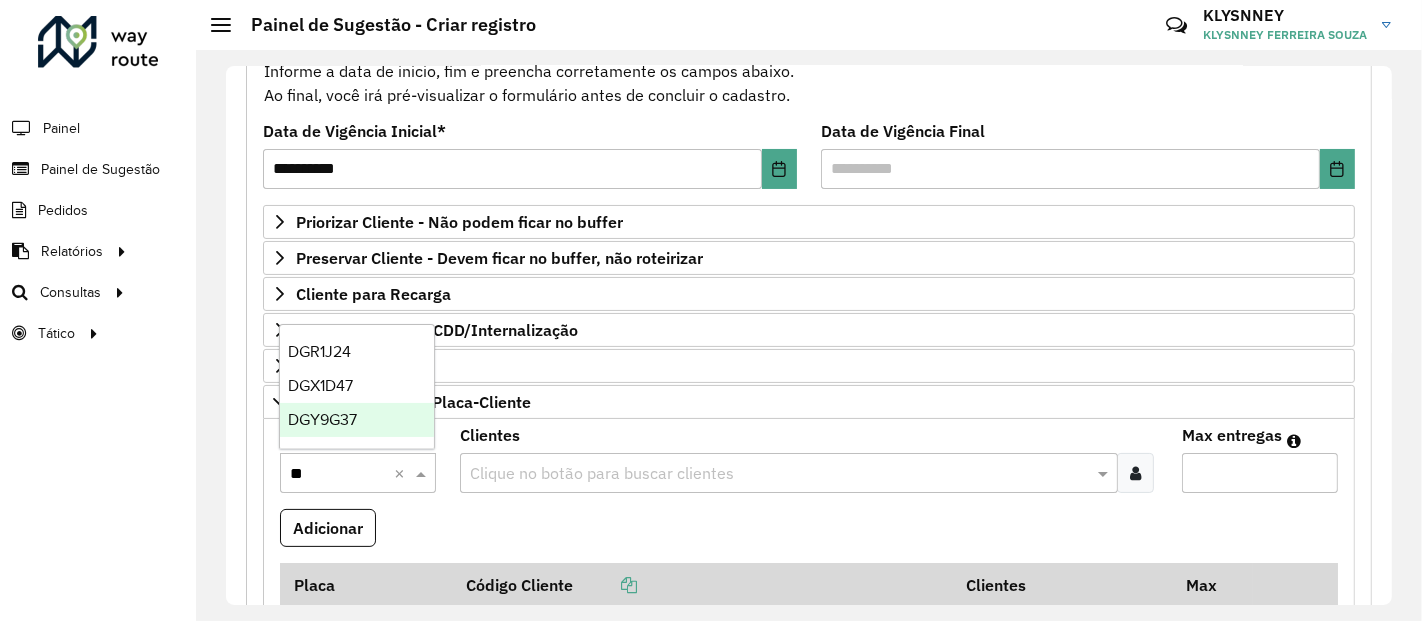 type on "***" 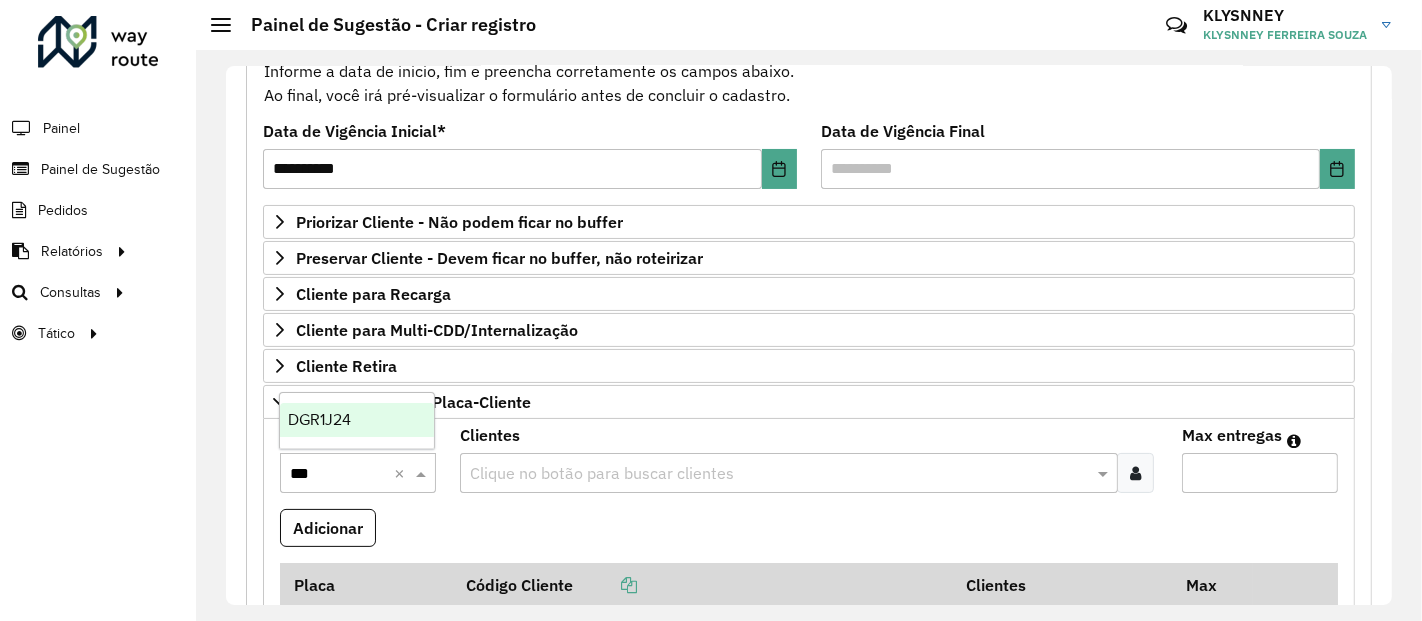 drag, startPoint x: 358, startPoint y: 415, endPoint x: 383, endPoint y: 419, distance: 25.317978 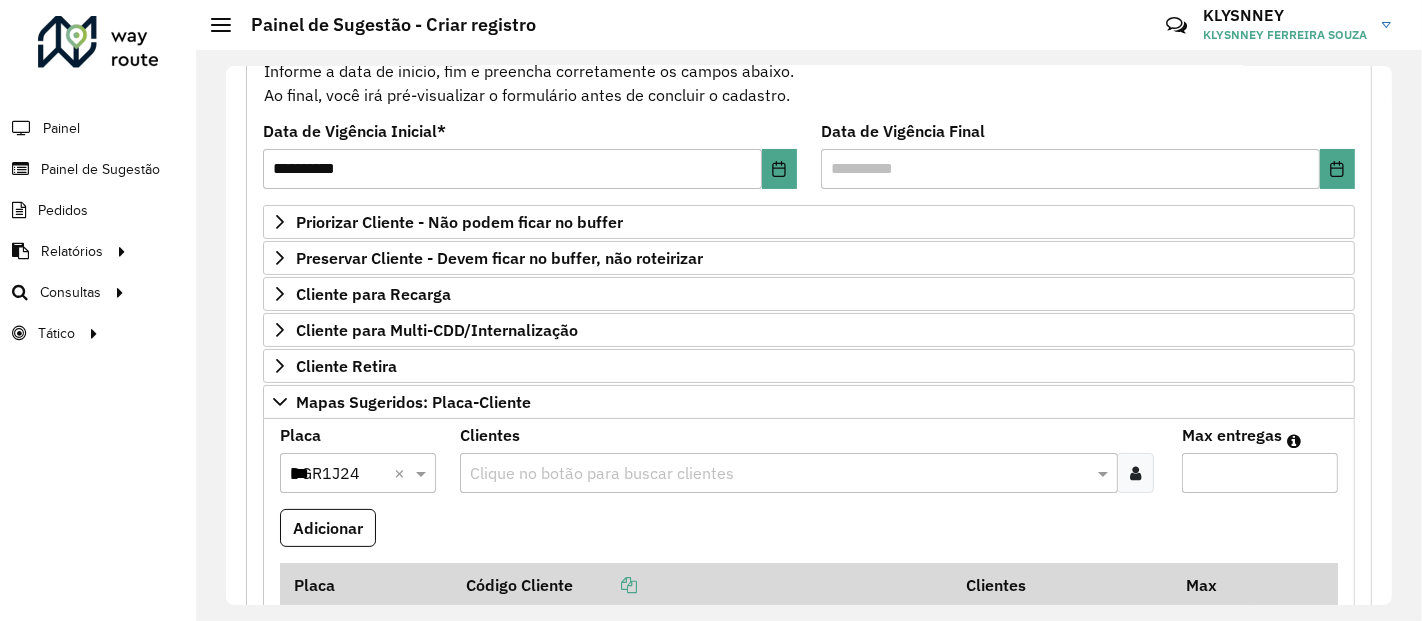 type 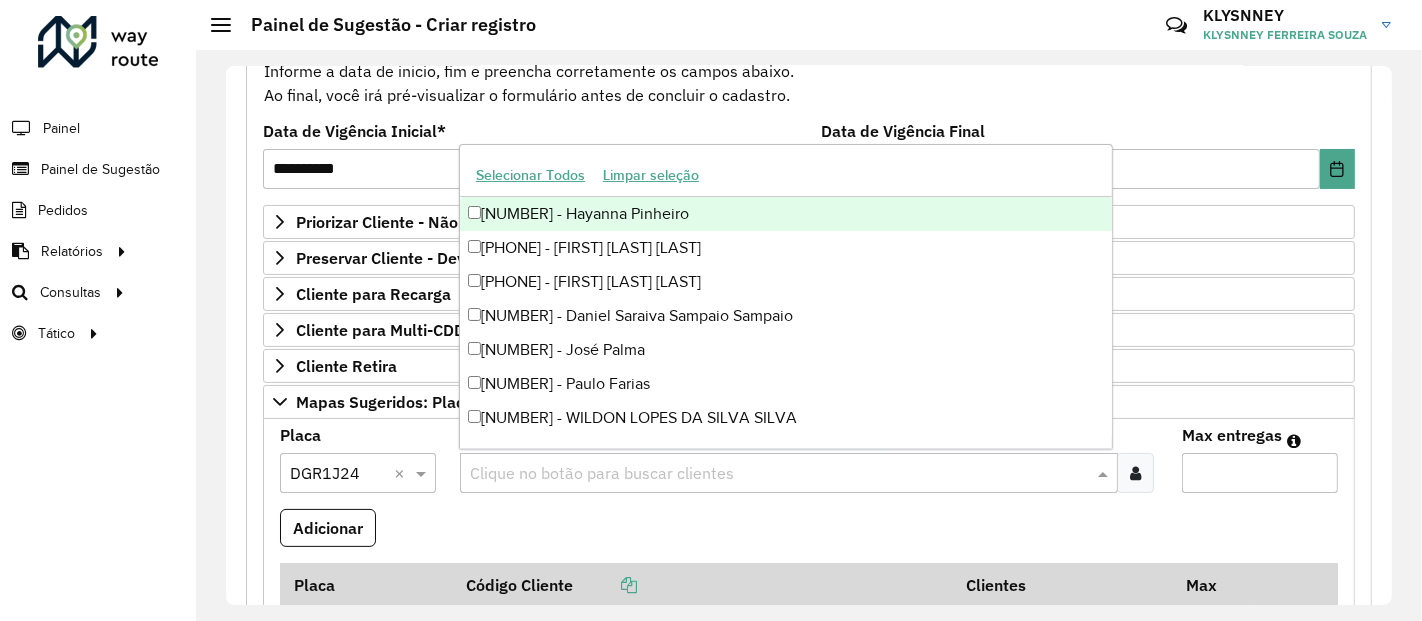 click at bounding box center [778, 474] 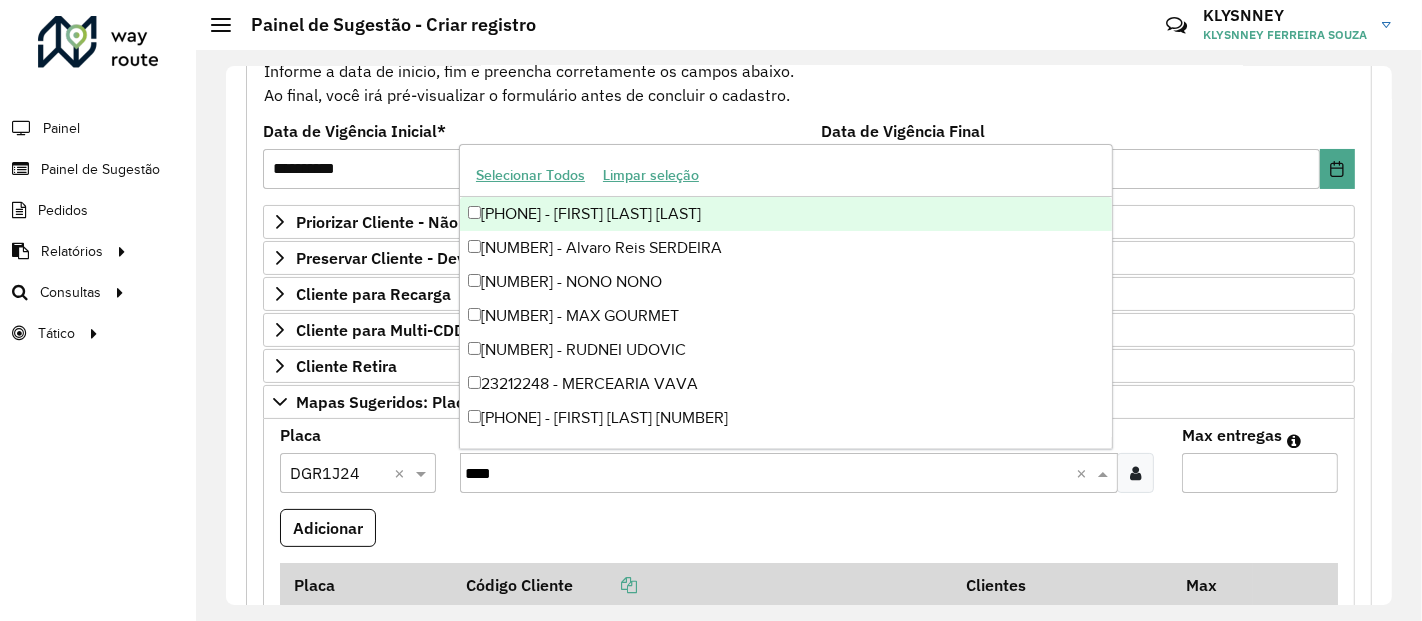 type on "*****" 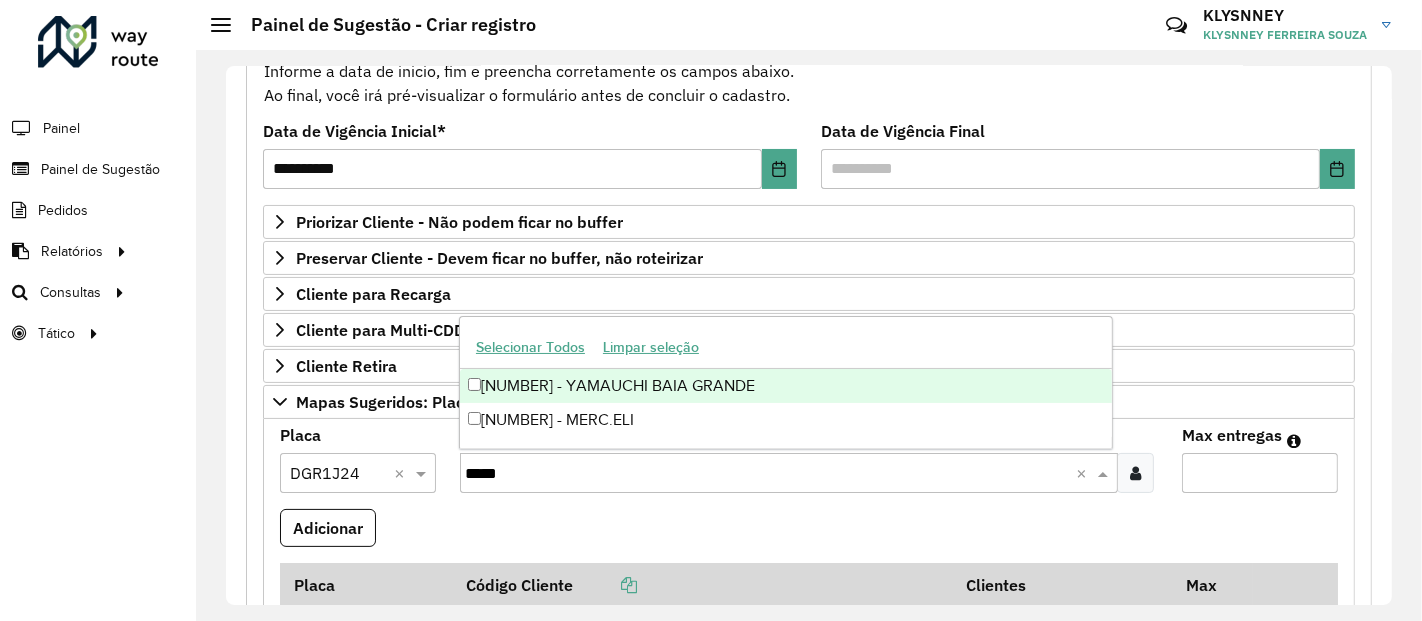 click on "[NUMBER] - YAMAUCHI BAIA GRANDE" at bounding box center [786, 386] 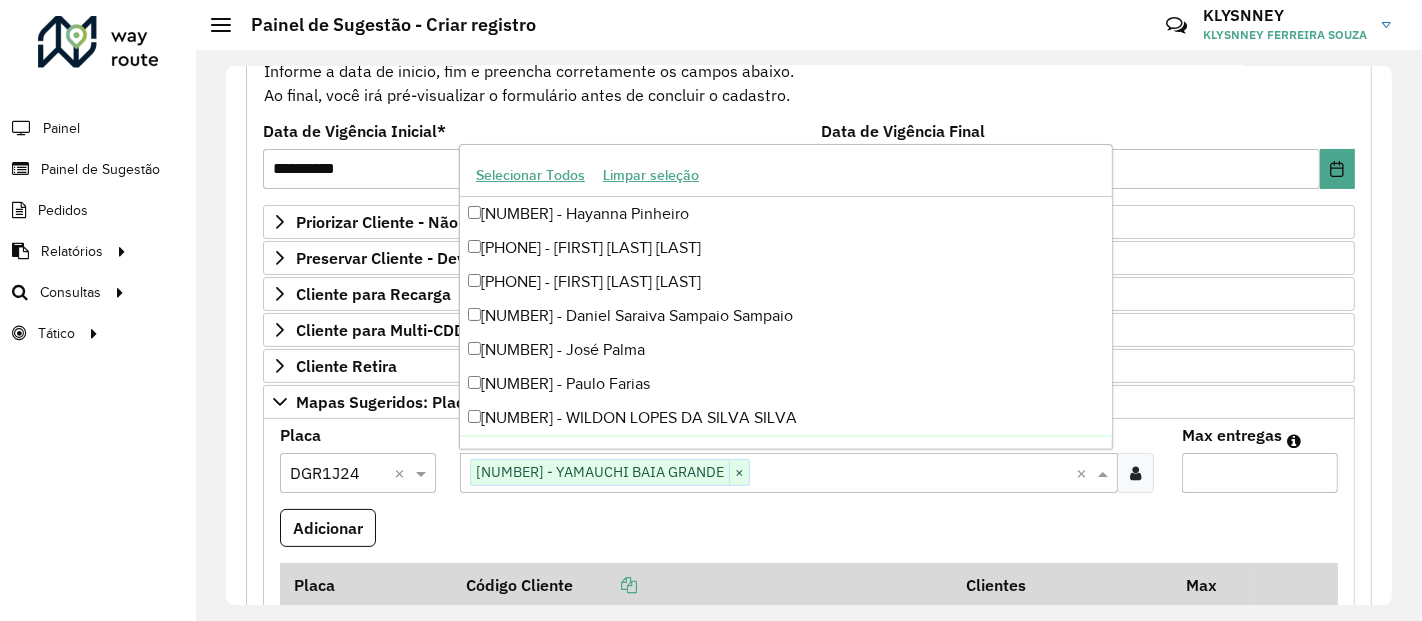 click on "Max entregas" at bounding box center [1260, 473] 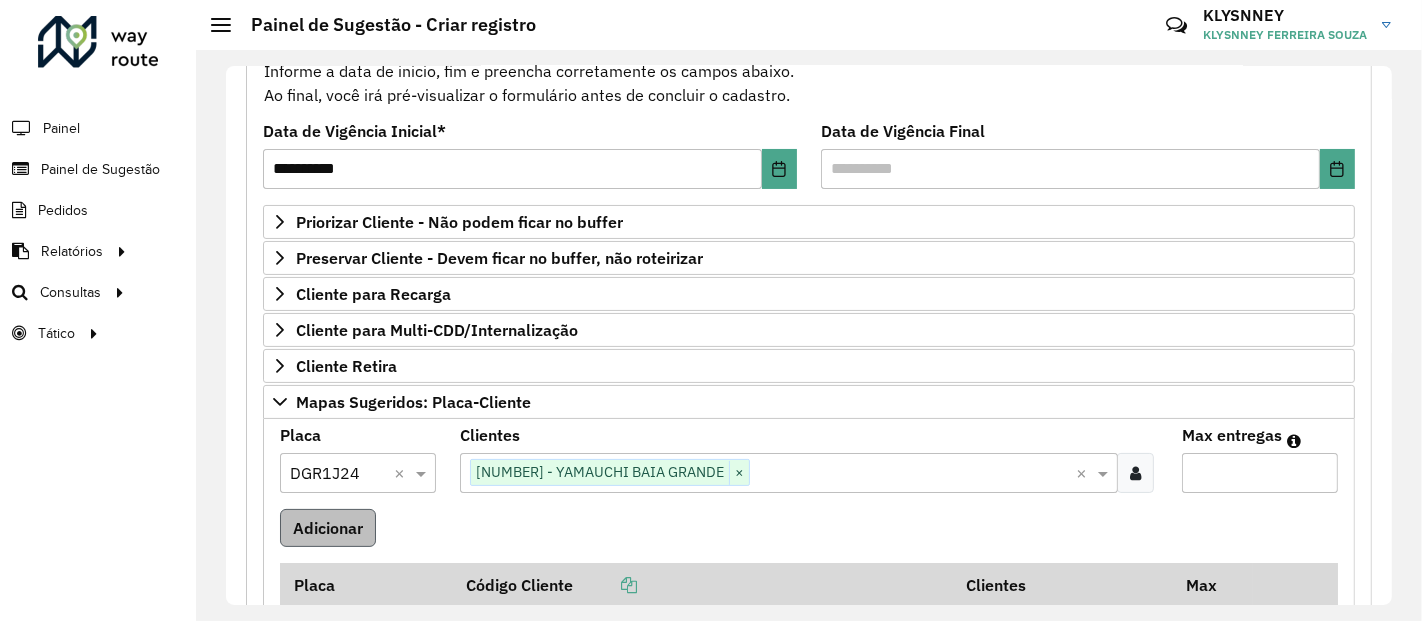 type on "*" 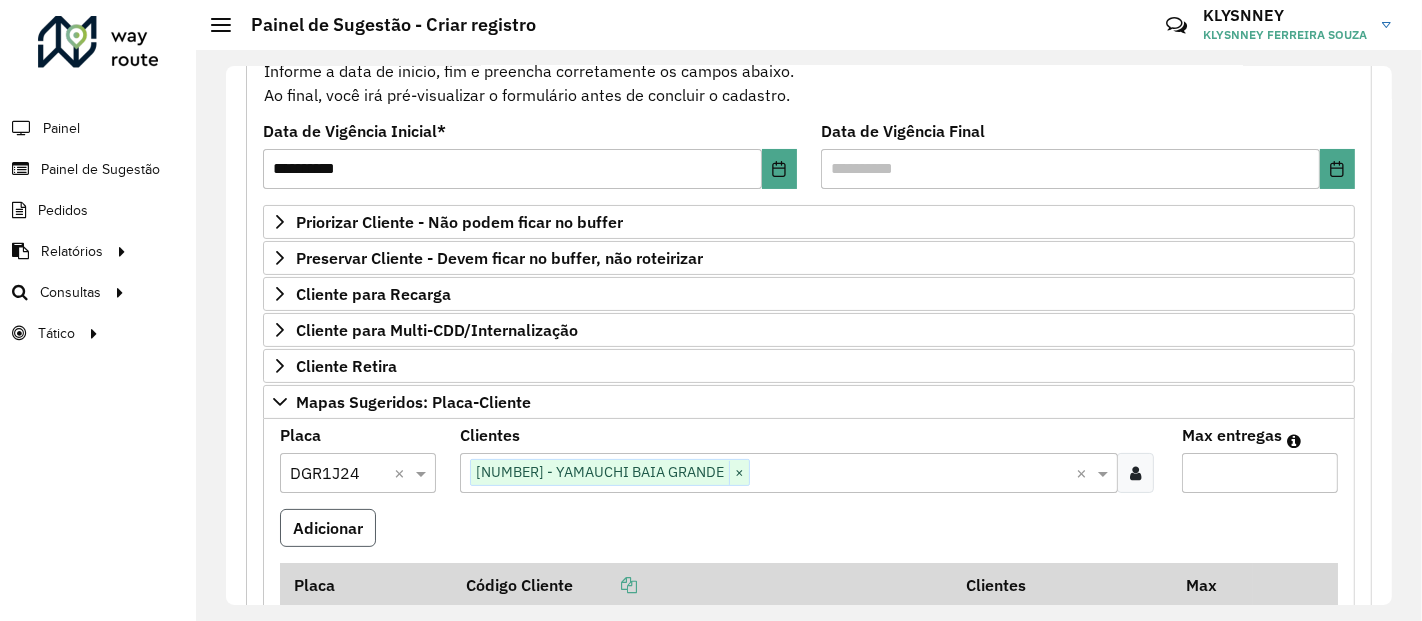 click on "Adicionar" at bounding box center [328, 528] 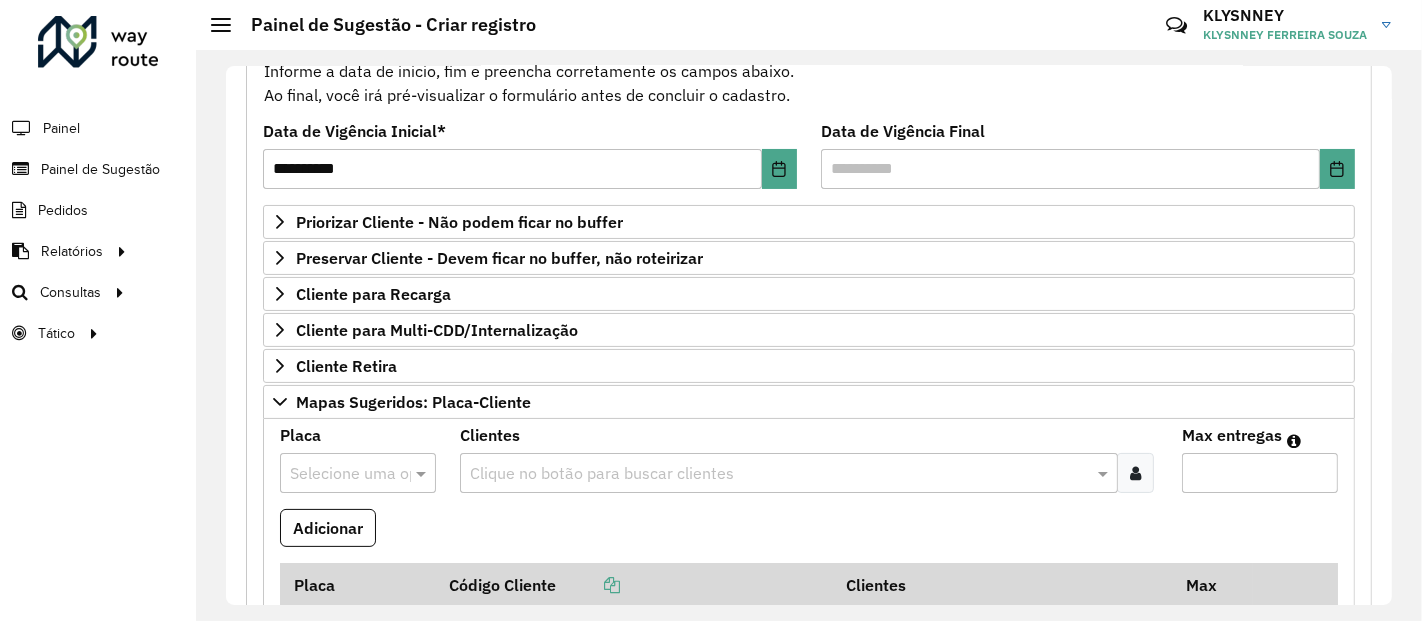 click at bounding box center (338, 474) 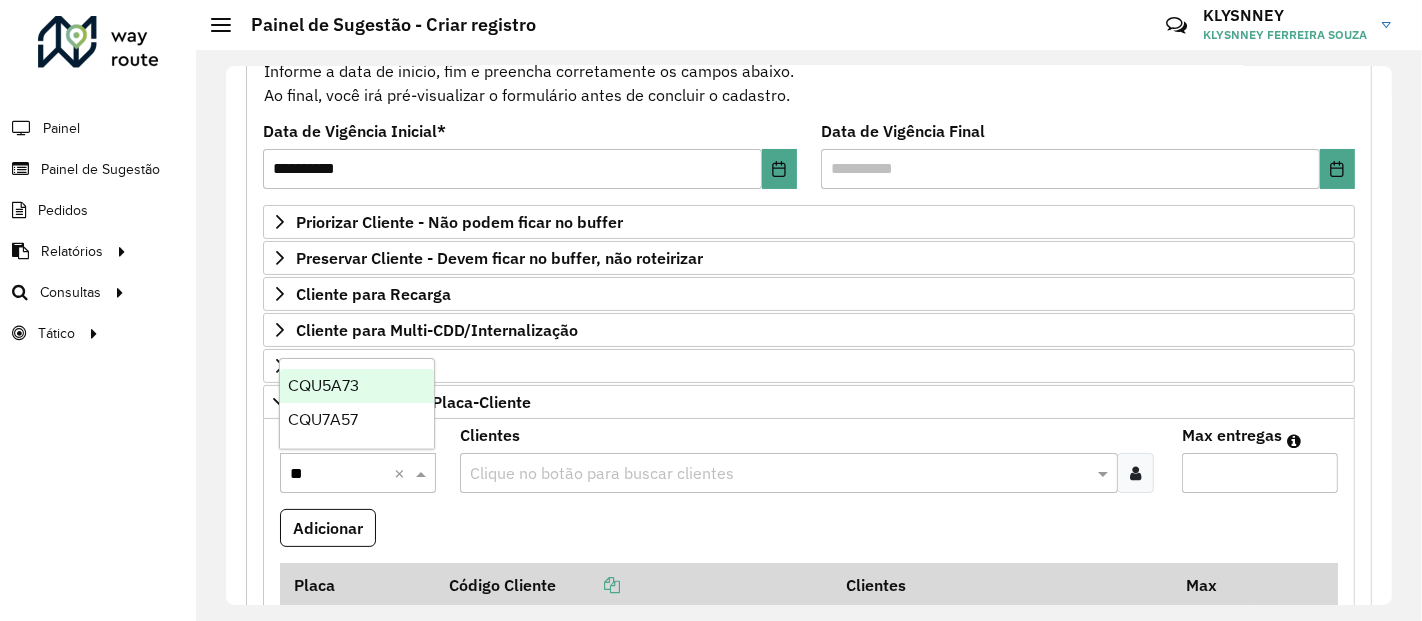 type on "***" 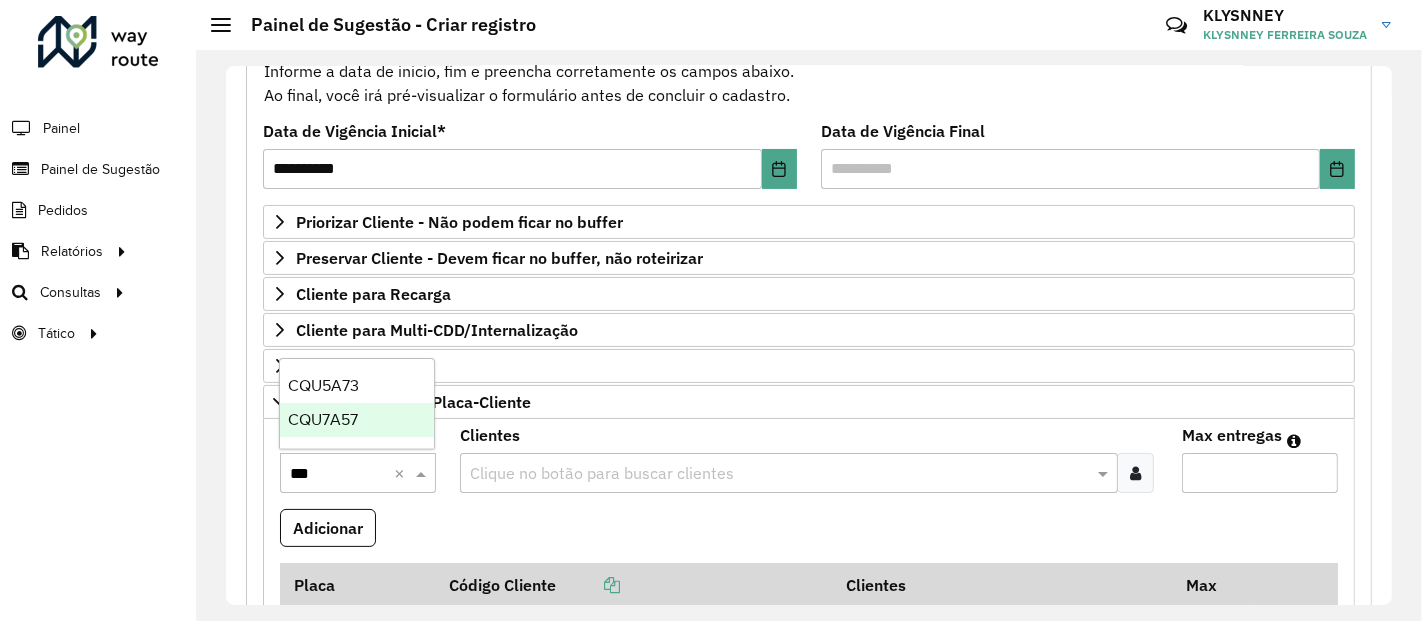 click on "CQU7A57" at bounding box center [323, 419] 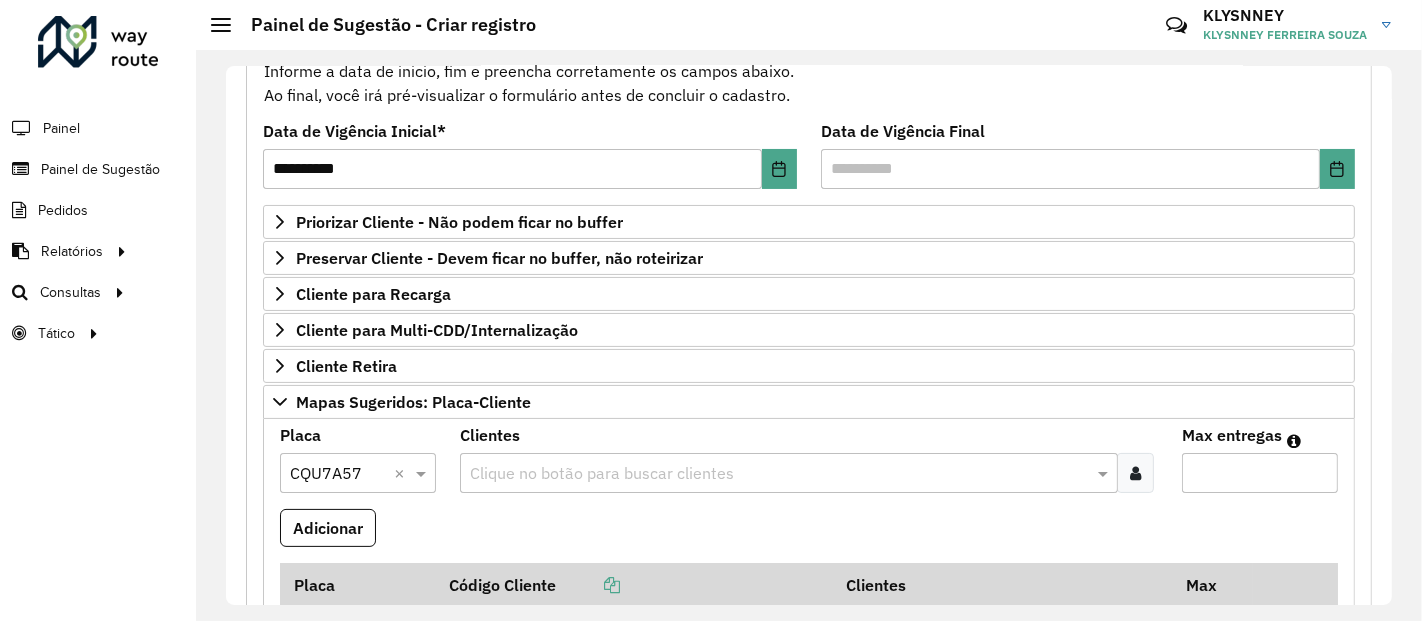 click at bounding box center [778, 474] 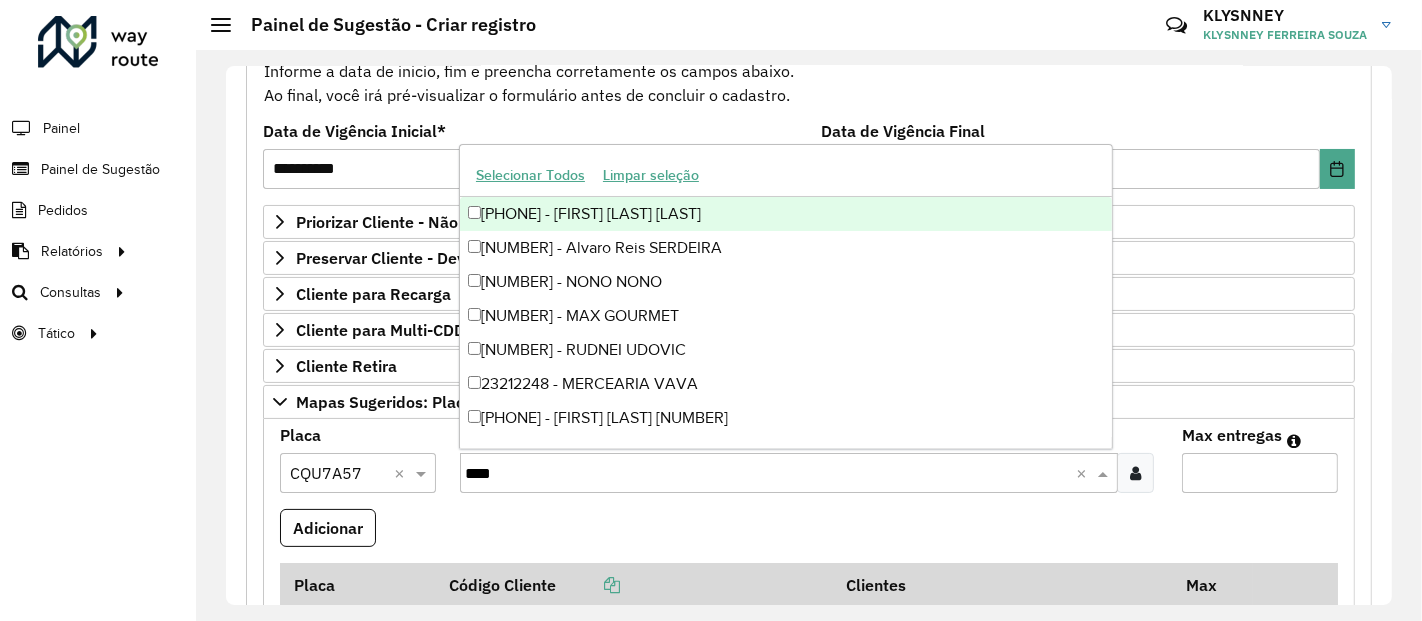type on "*****" 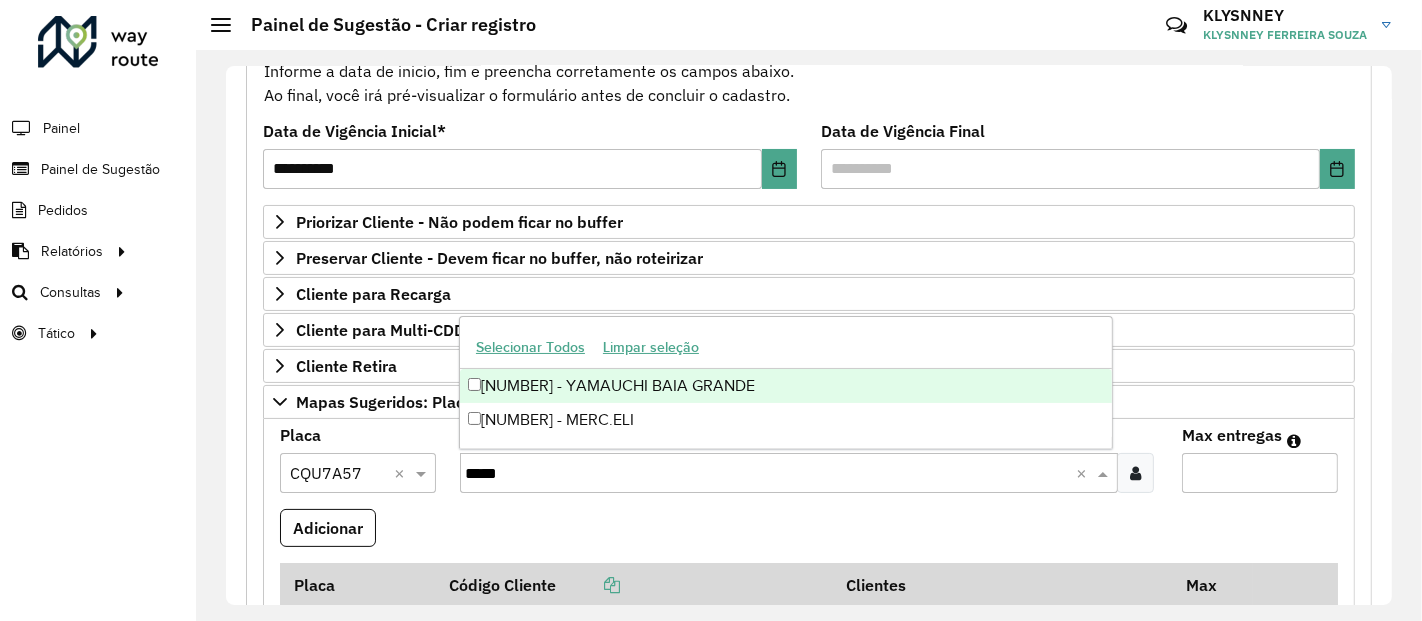click on "[NUMBER] - YAMAUCHI BAIA GRANDE" at bounding box center (786, 386) 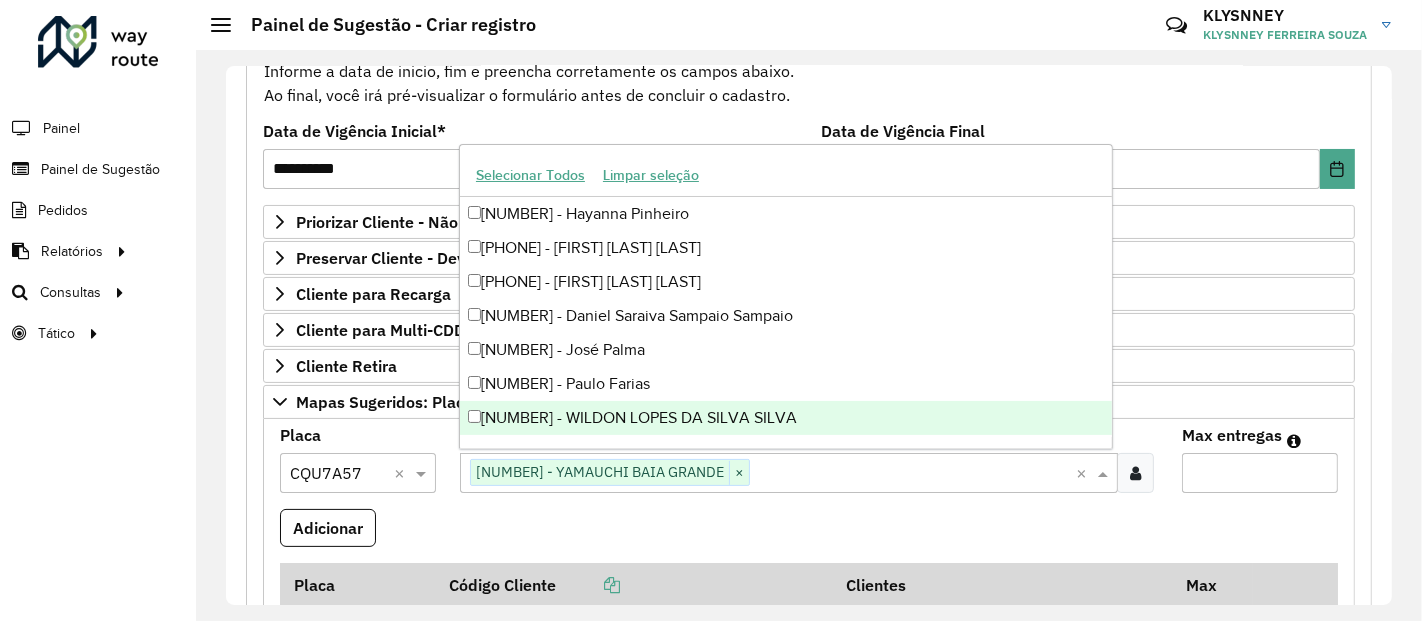click on "Max entregas" at bounding box center [1260, 473] 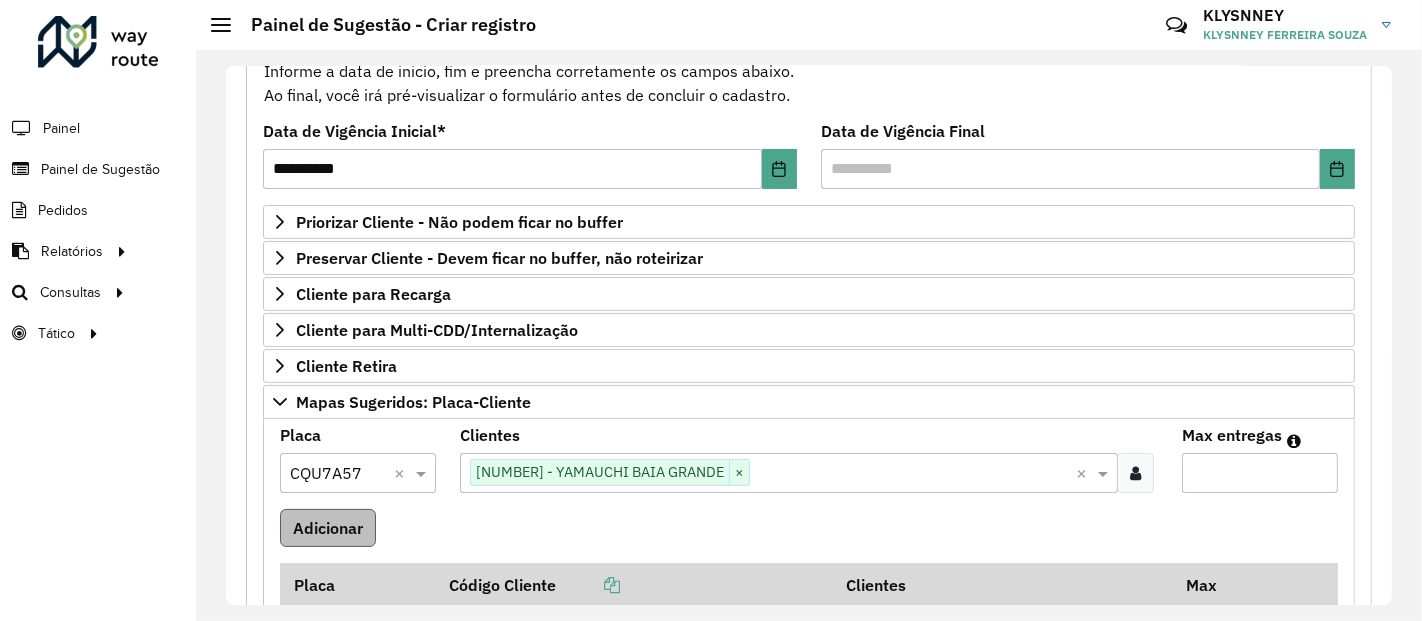 type on "*" 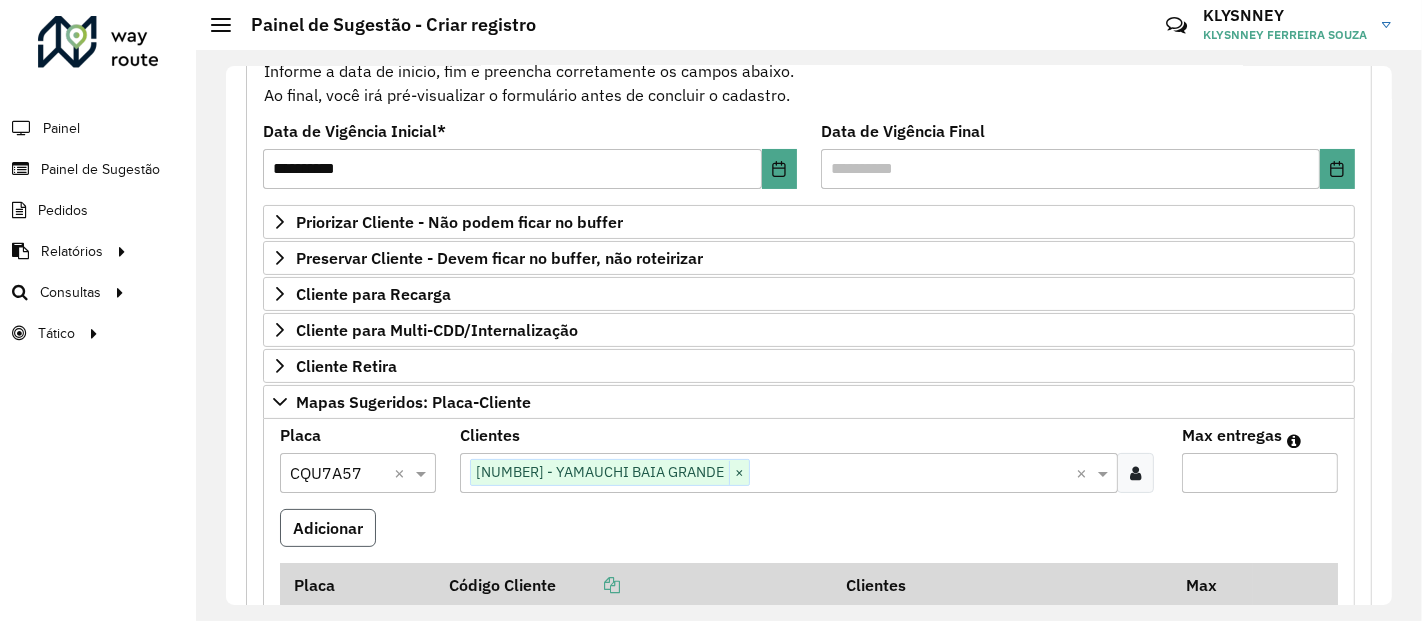 click on "Adicionar" at bounding box center [328, 528] 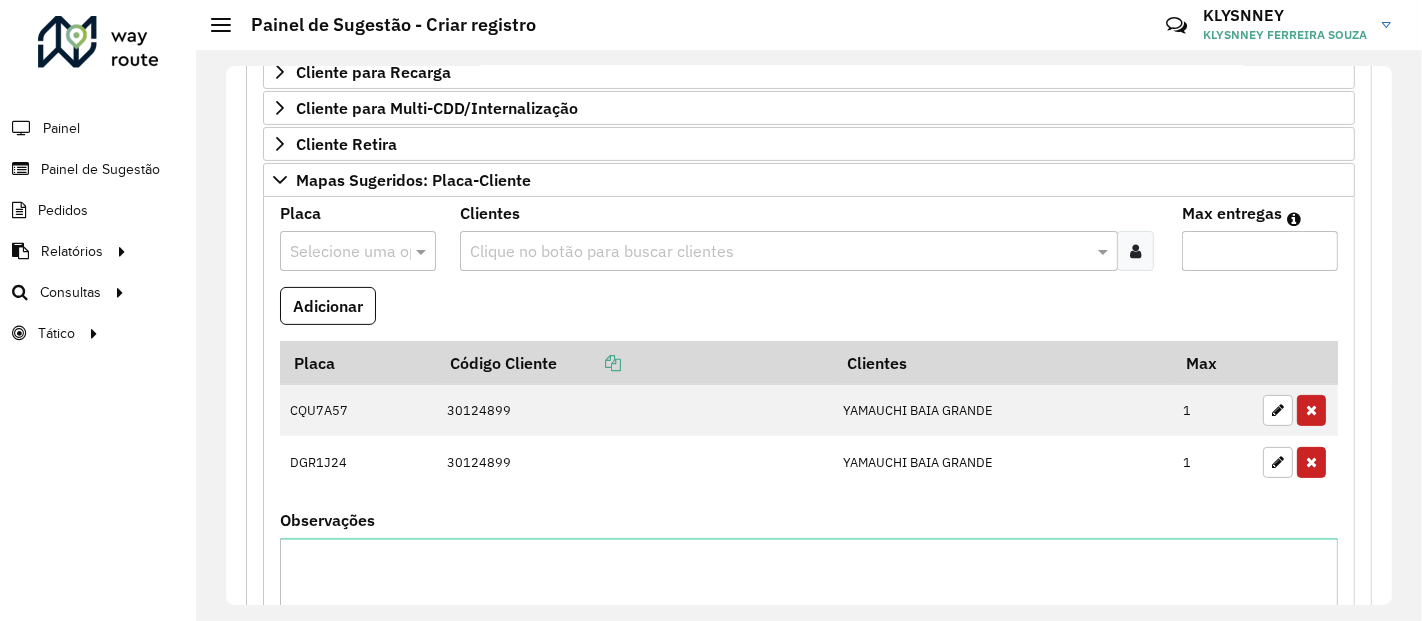 scroll, scrollTop: 681, scrollLeft: 0, axis: vertical 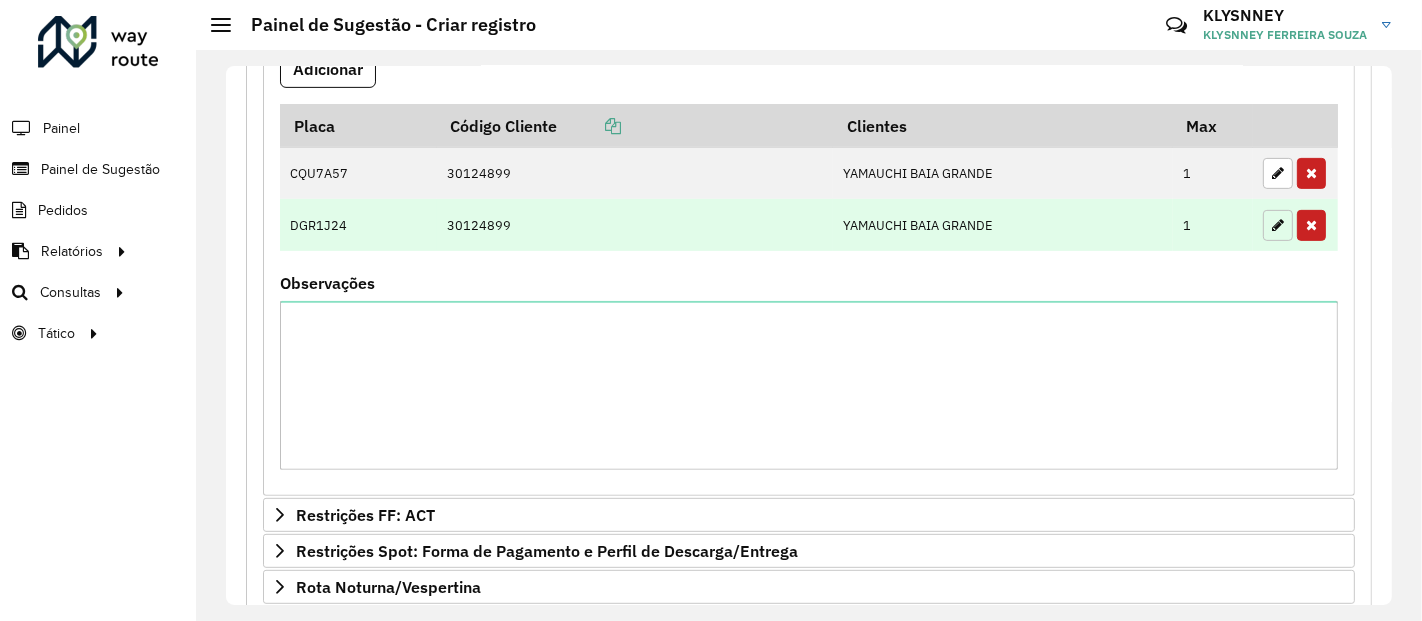 click at bounding box center (1278, 225) 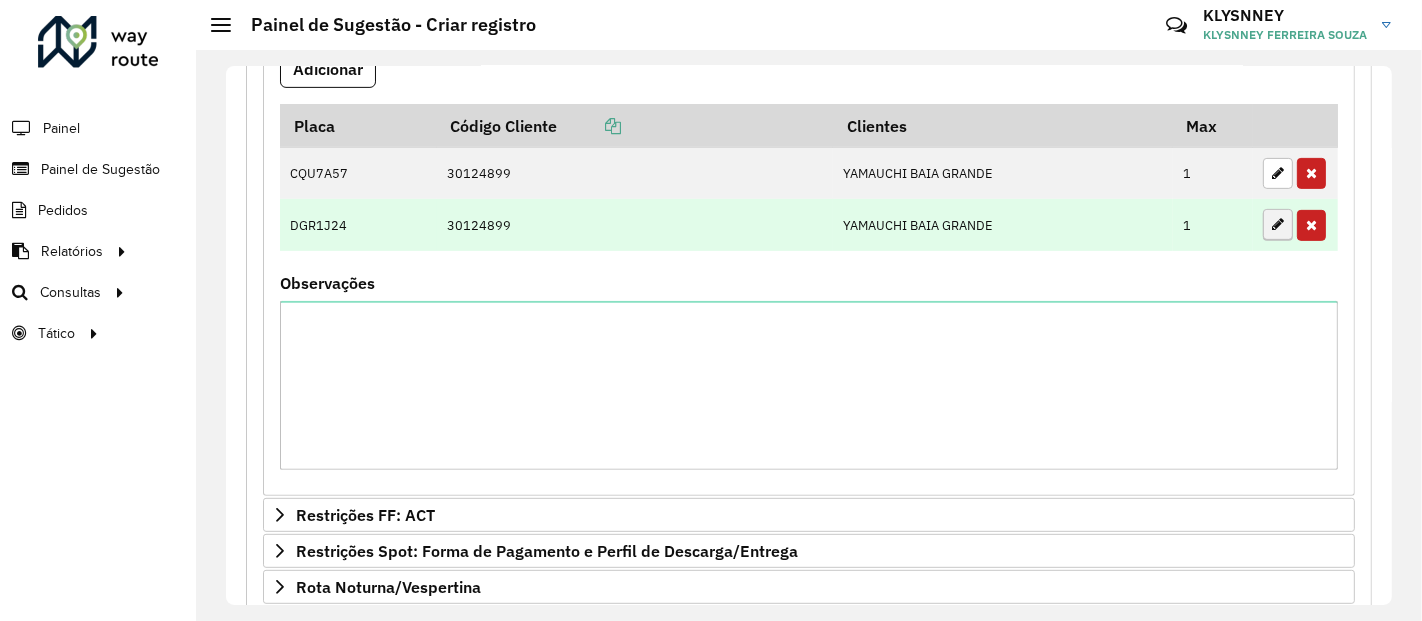 type on "*" 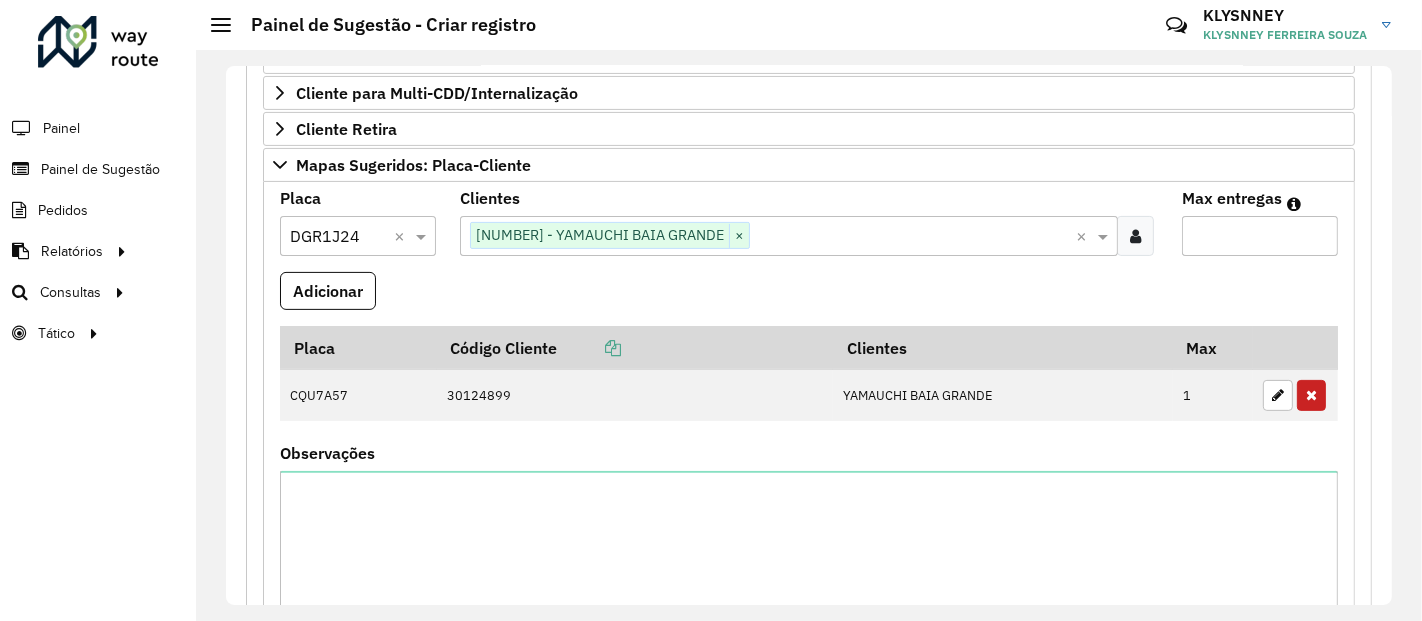 scroll, scrollTop: 348, scrollLeft: 0, axis: vertical 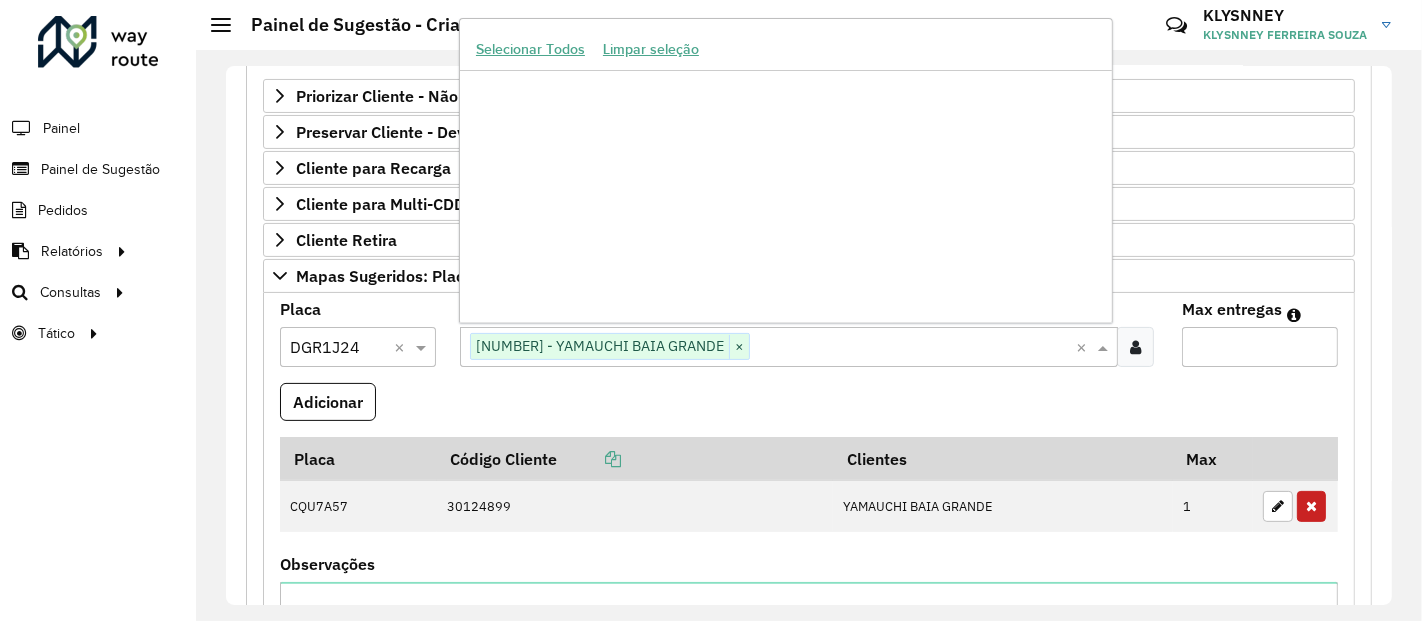 click at bounding box center (912, 348) 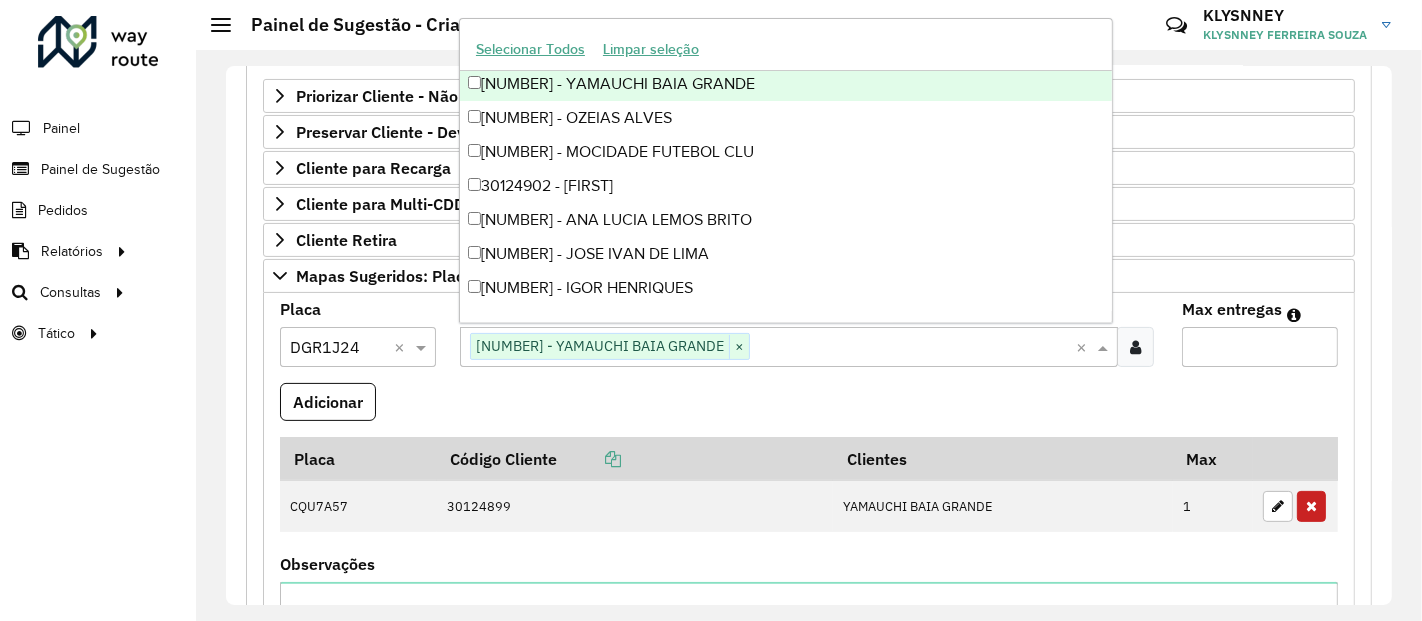 paste on "*****" 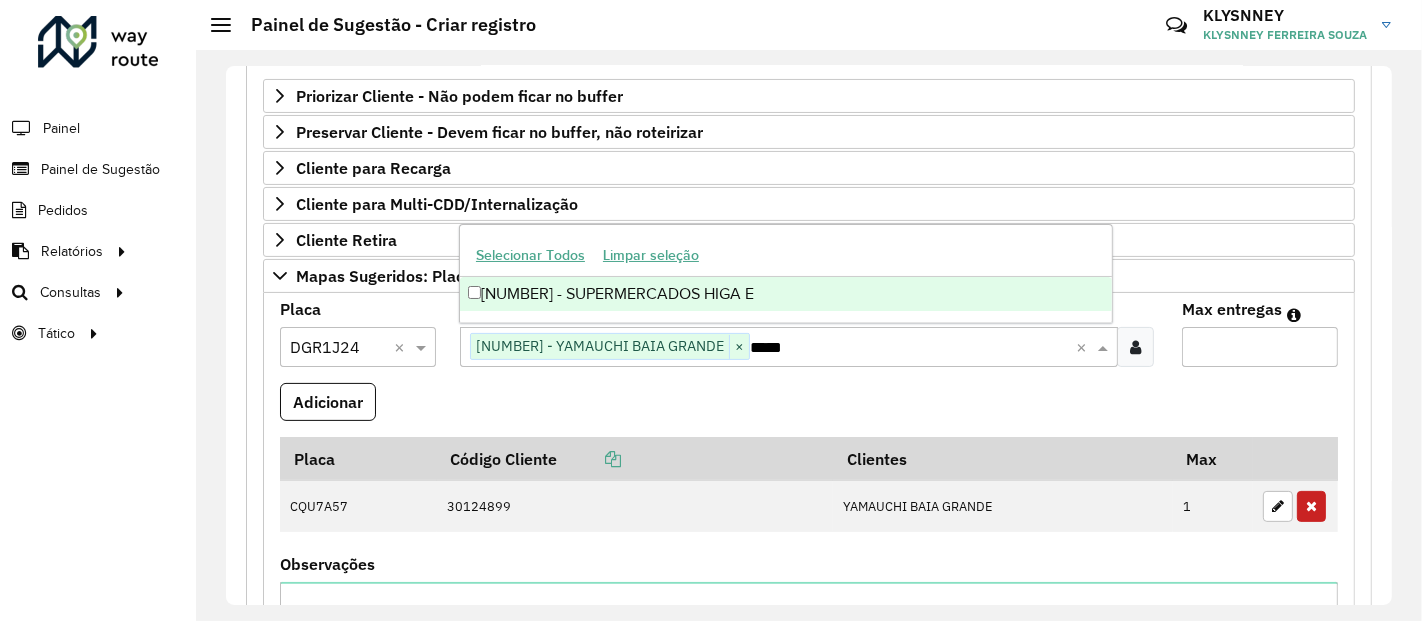 scroll, scrollTop: 0, scrollLeft: 0, axis: both 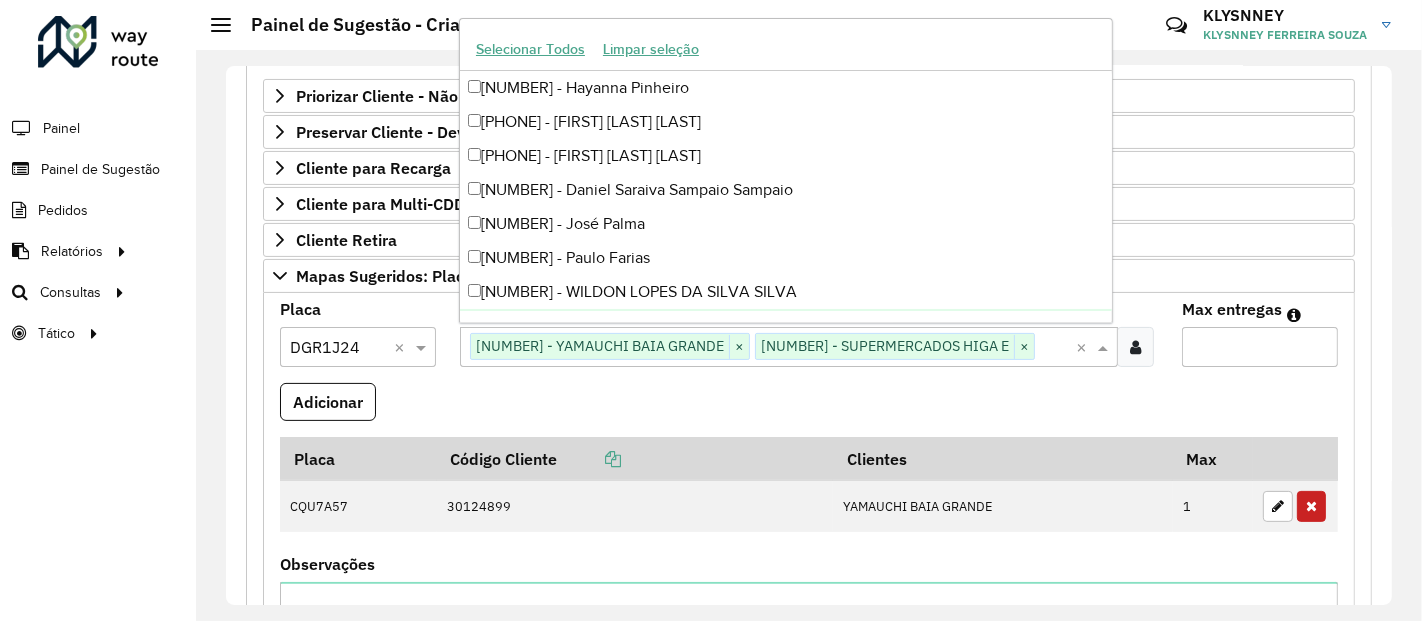 click on "*" at bounding box center (1260, 347) 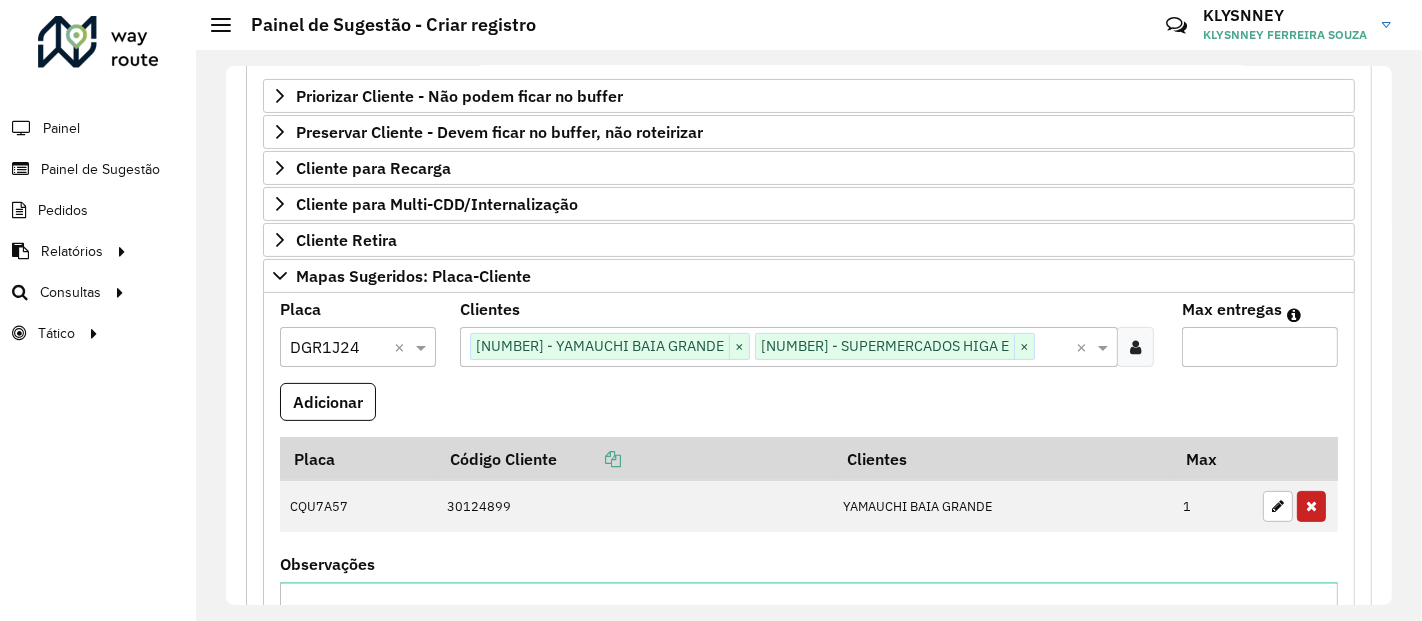 click on "*" at bounding box center [1260, 347] 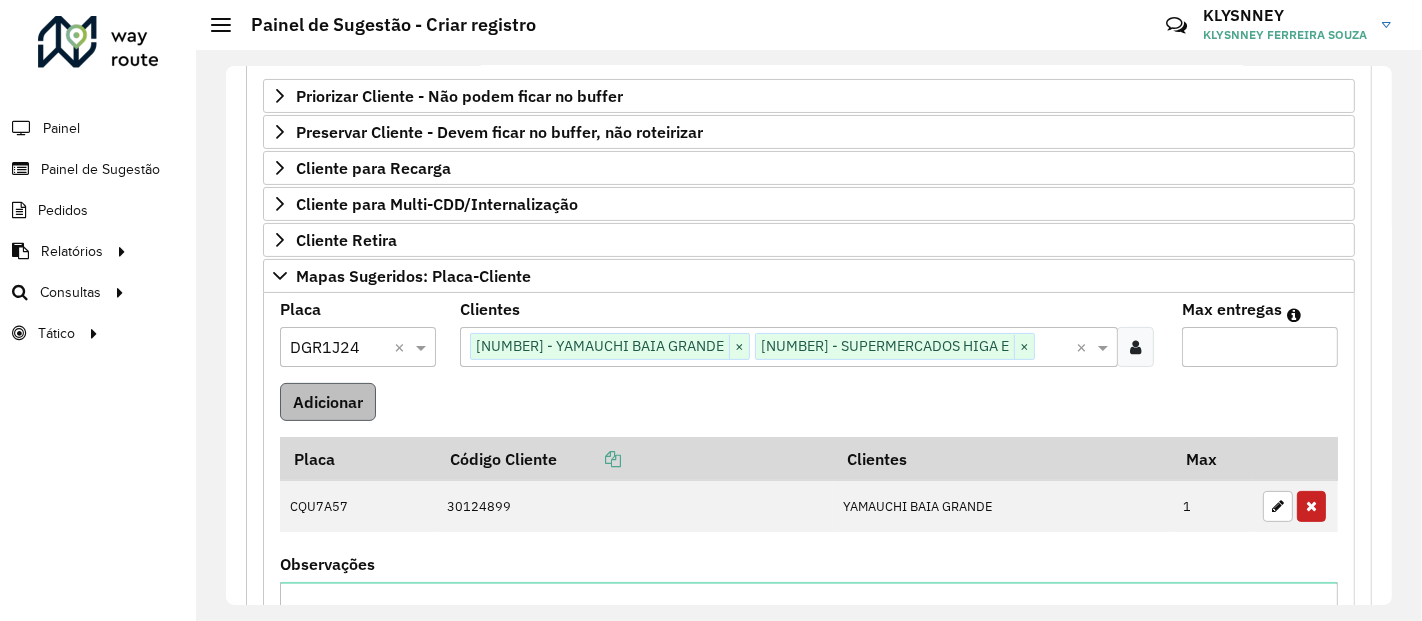 type on "*" 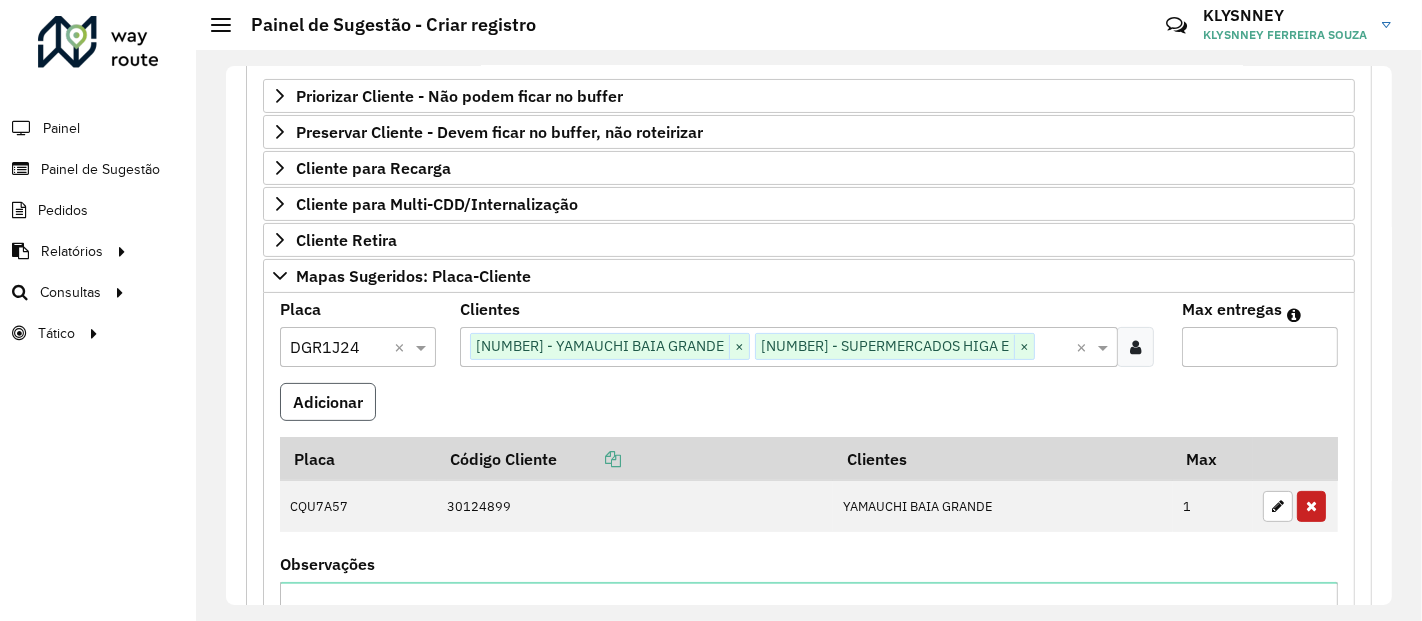 click on "Adicionar" at bounding box center [328, 402] 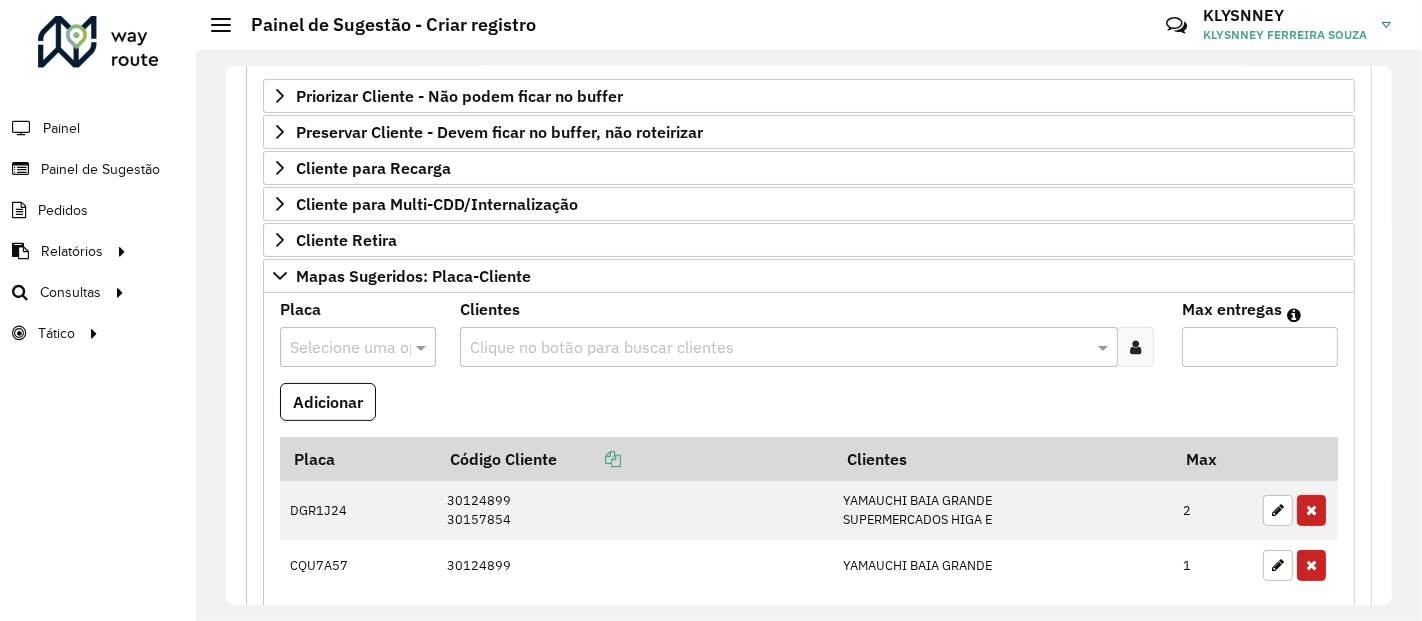 click at bounding box center [358, 347] 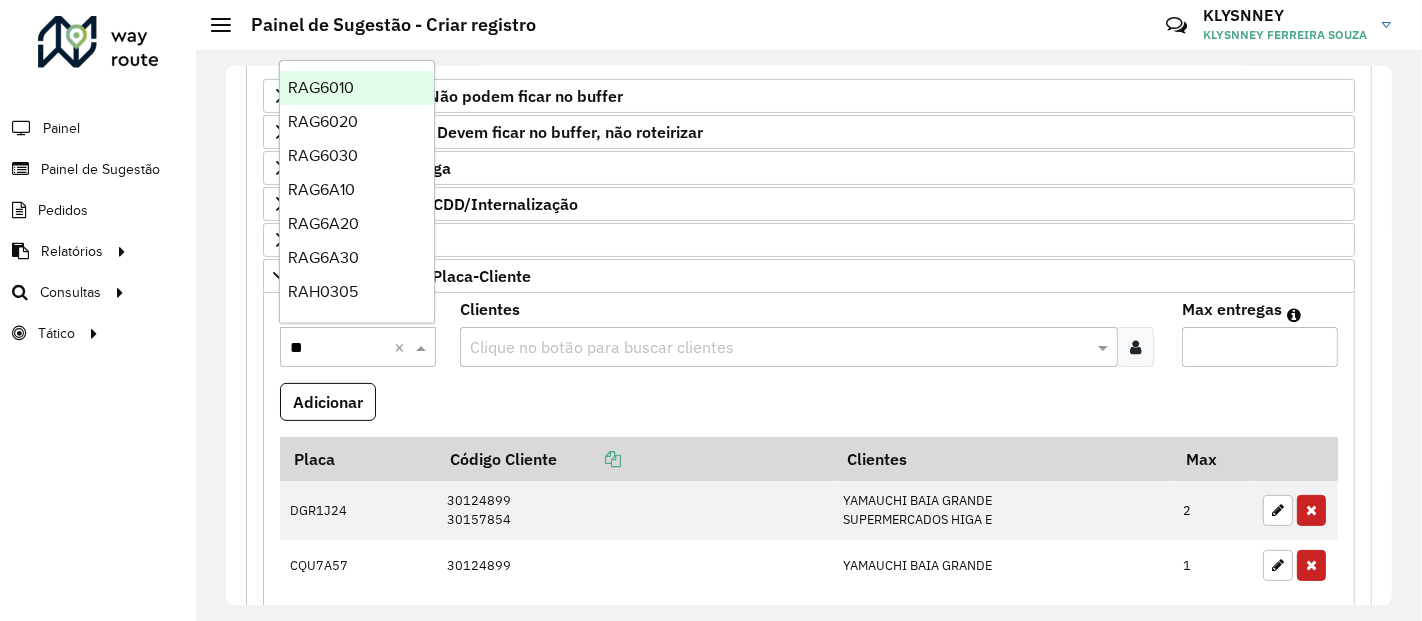 type on "***" 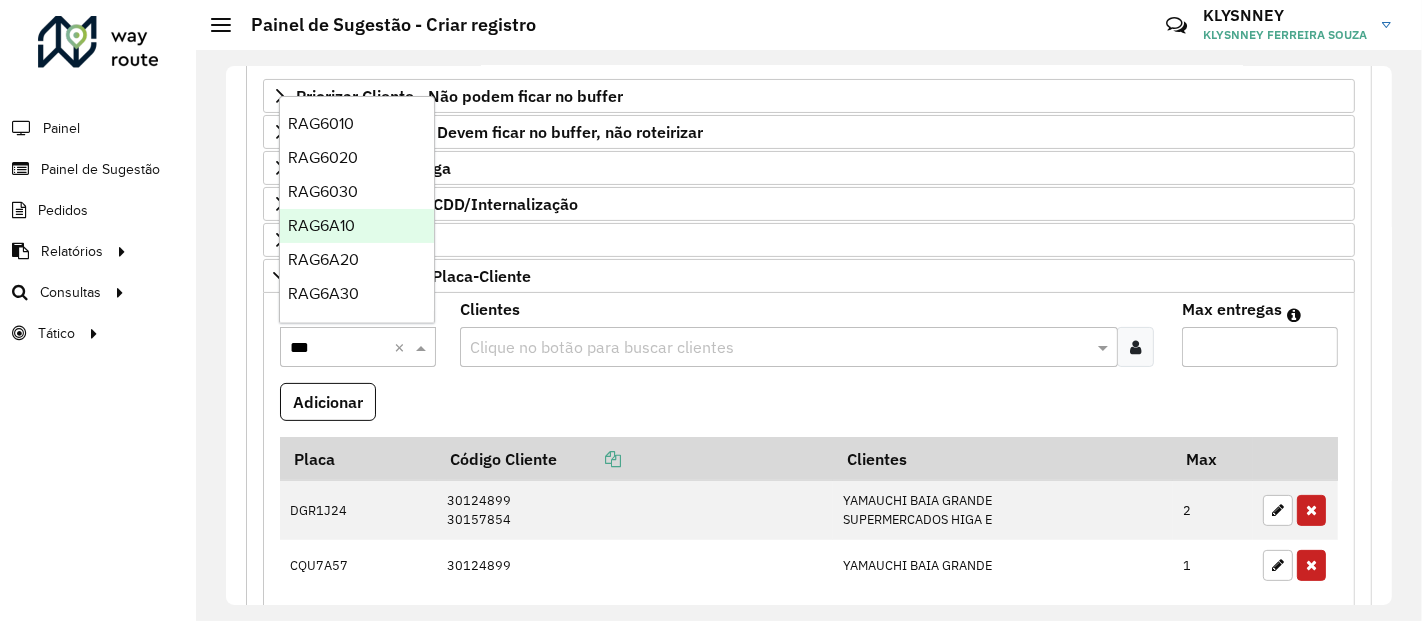 click on "RAG6A10" at bounding box center [321, 225] 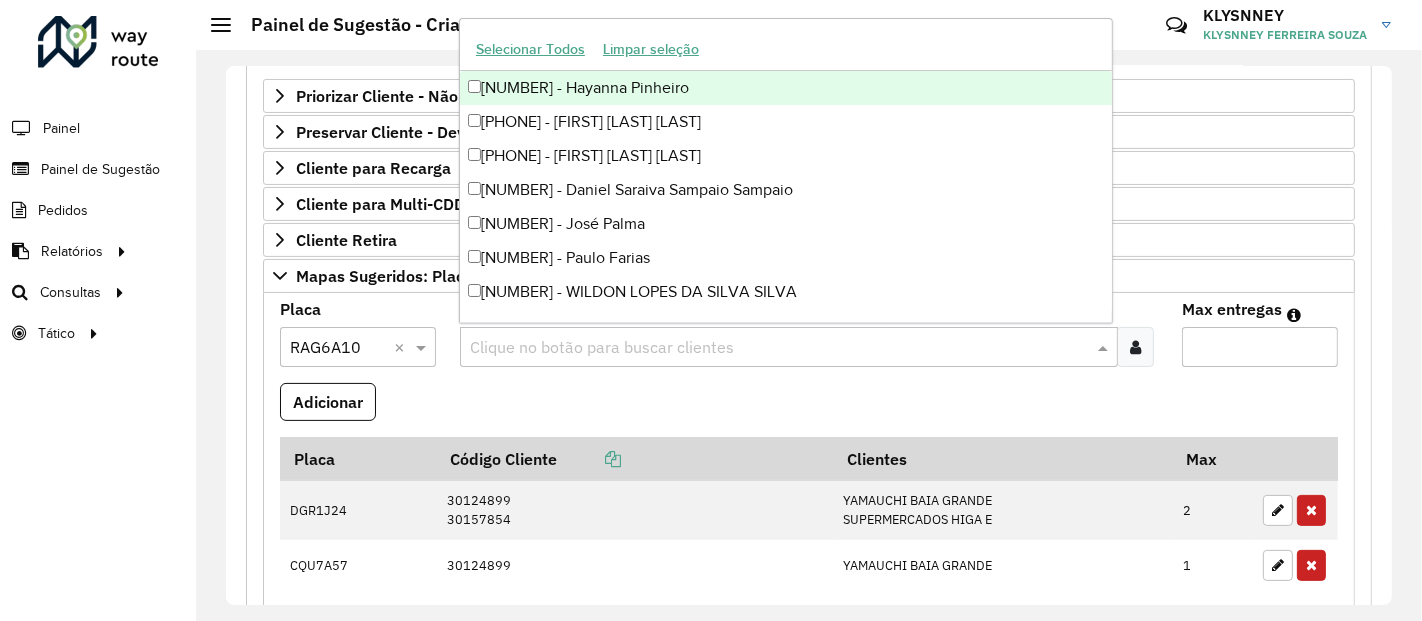 click at bounding box center (778, 348) 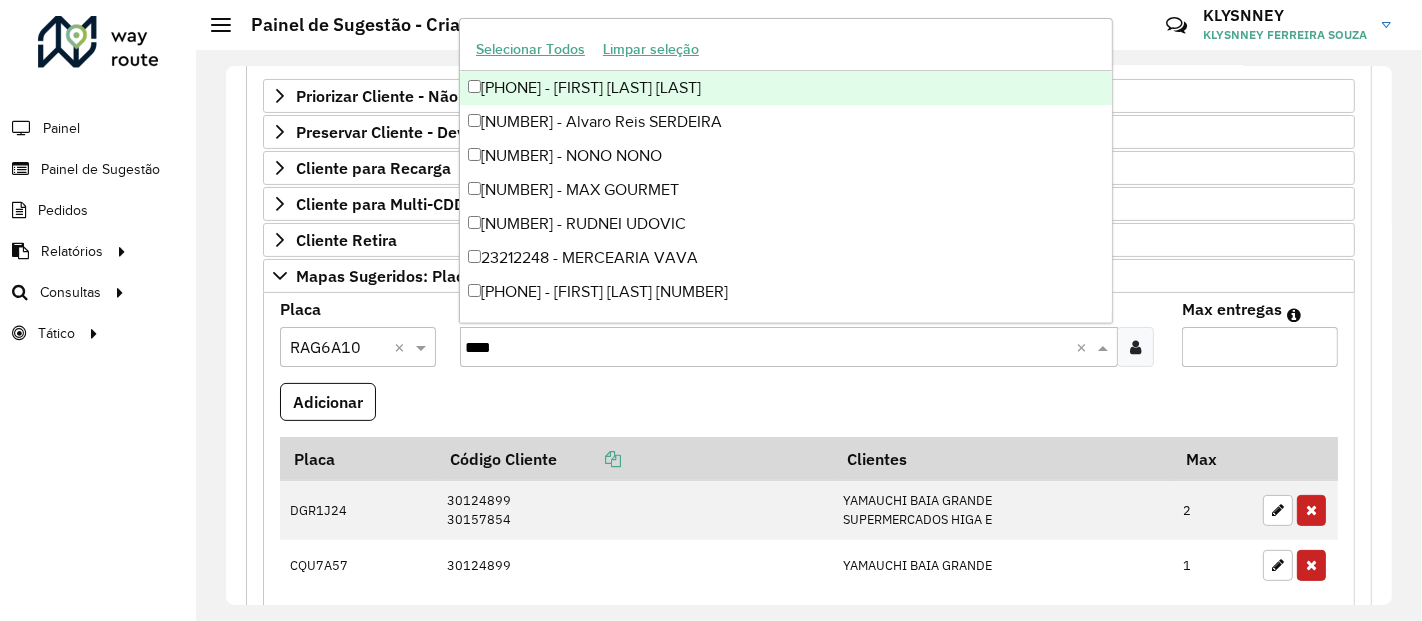 type on "*****" 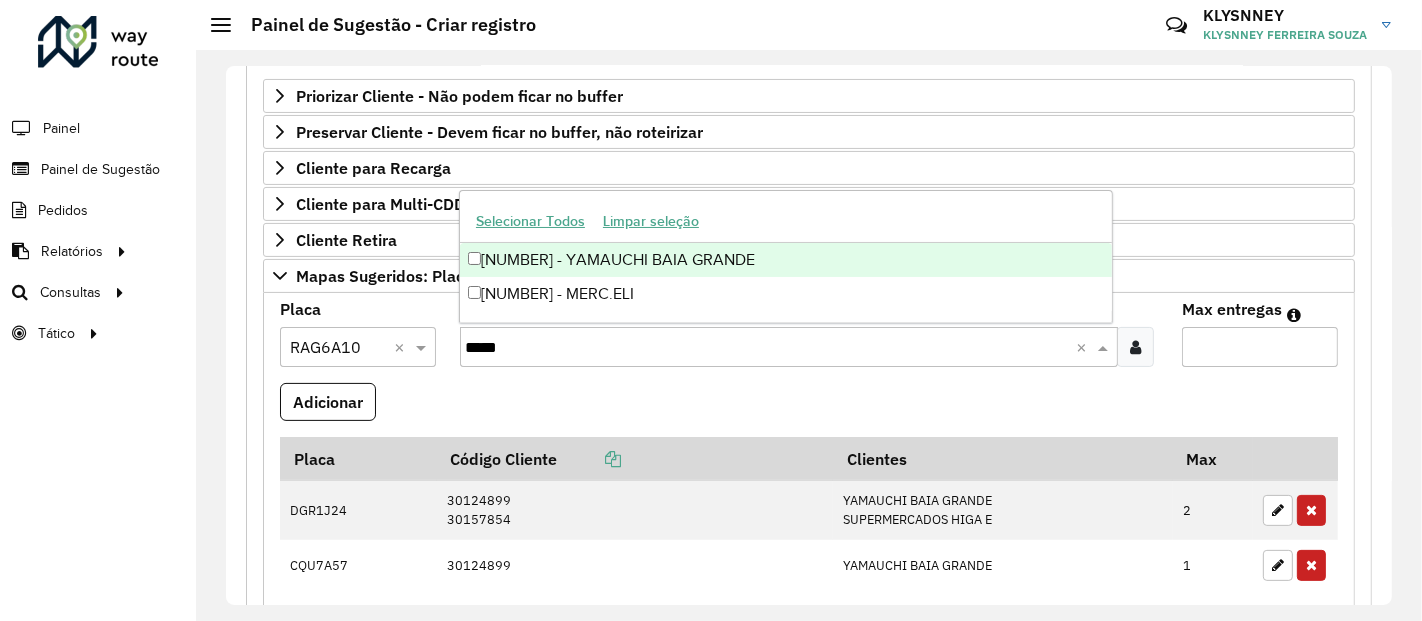 click on "[NUMBER] - YAMAUCHI BAIA GRANDE" at bounding box center [786, 260] 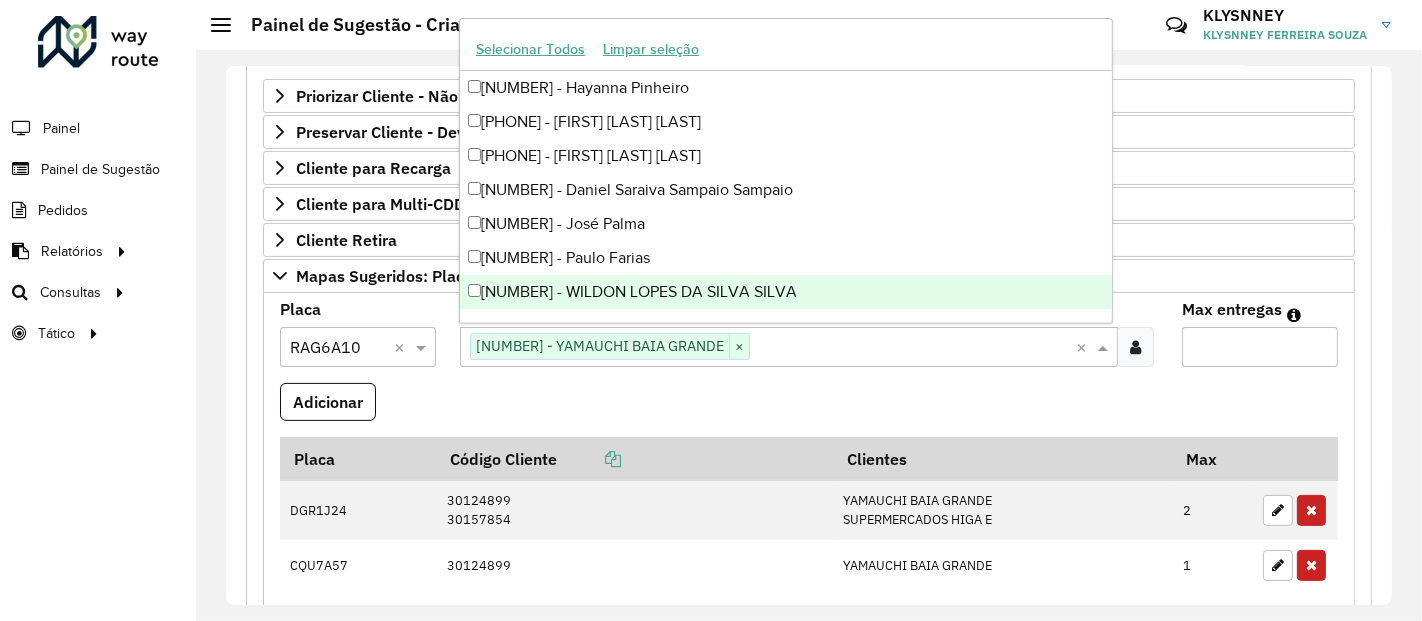 click on "Max entregas" at bounding box center [1260, 347] 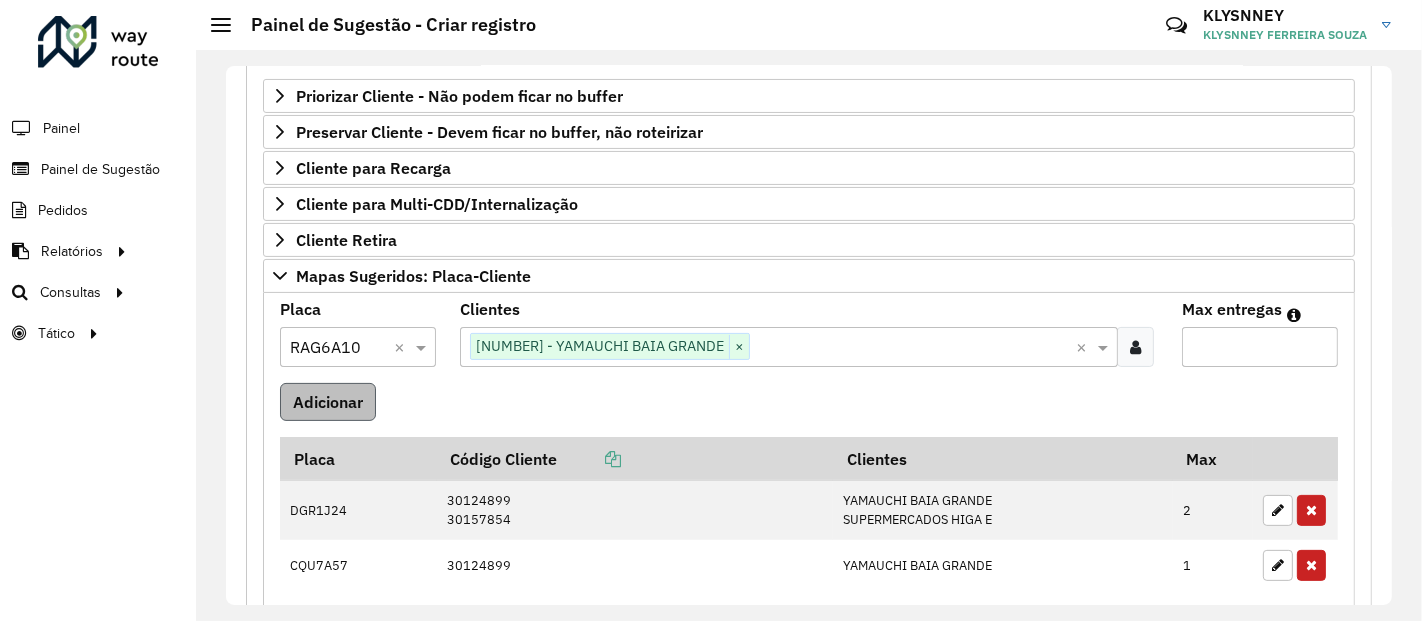 type on "*" 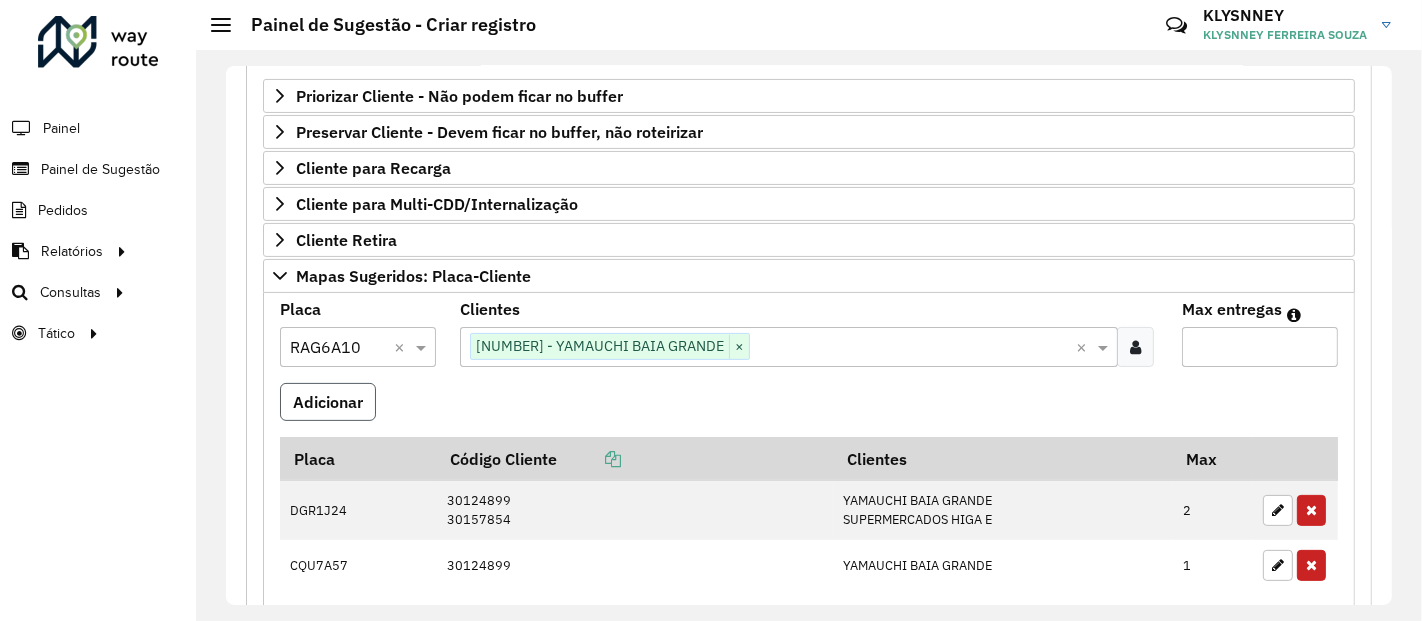 click on "Adicionar" at bounding box center [328, 402] 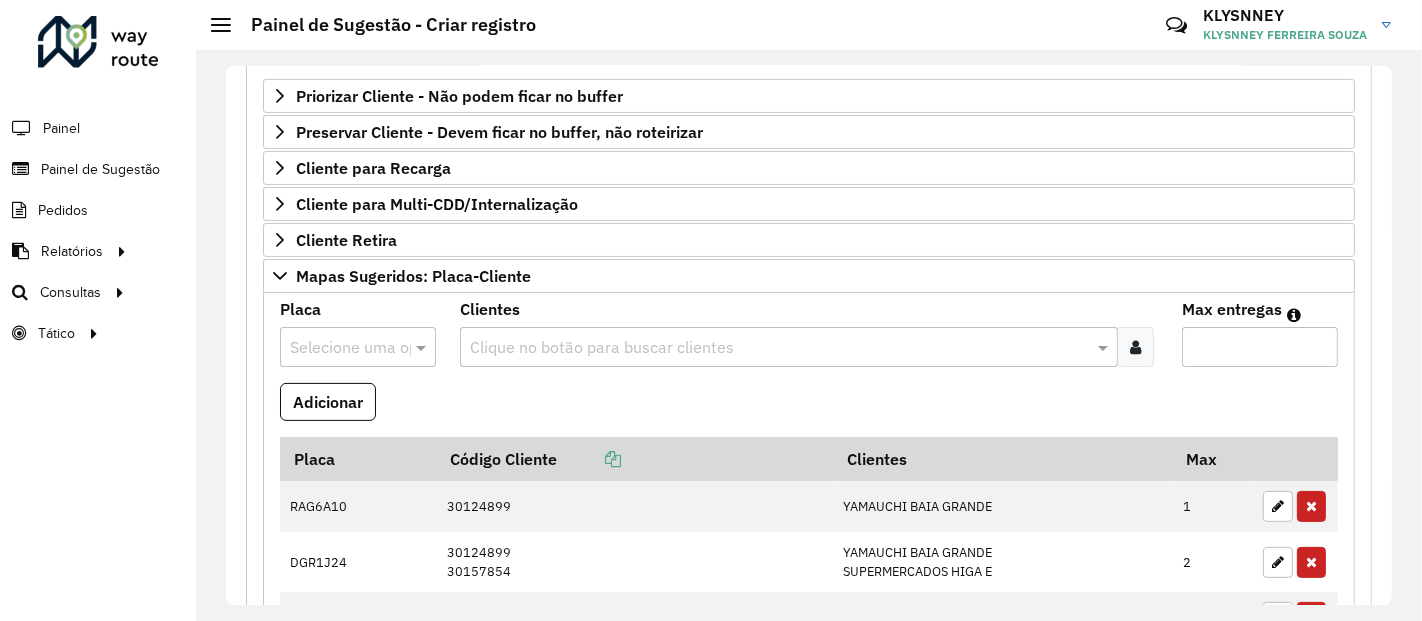 click at bounding box center [338, 348] 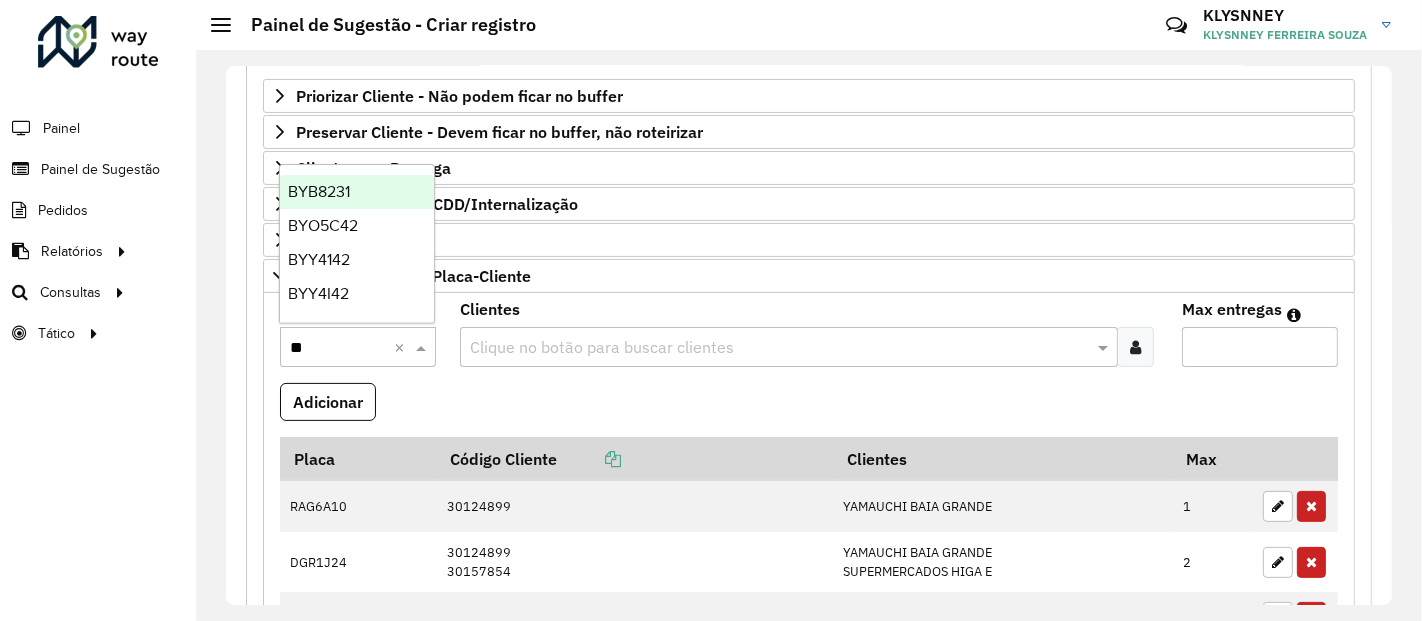 type on "***" 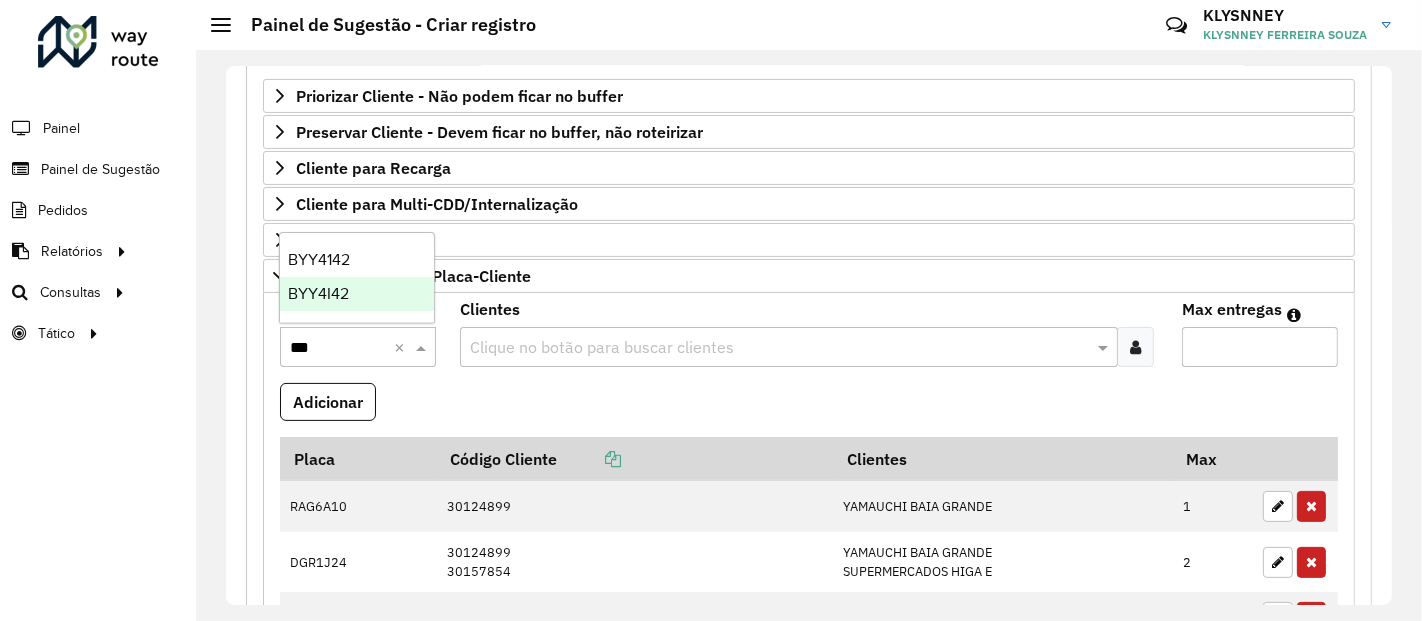 click on "BYY4I42" at bounding box center (318, 293) 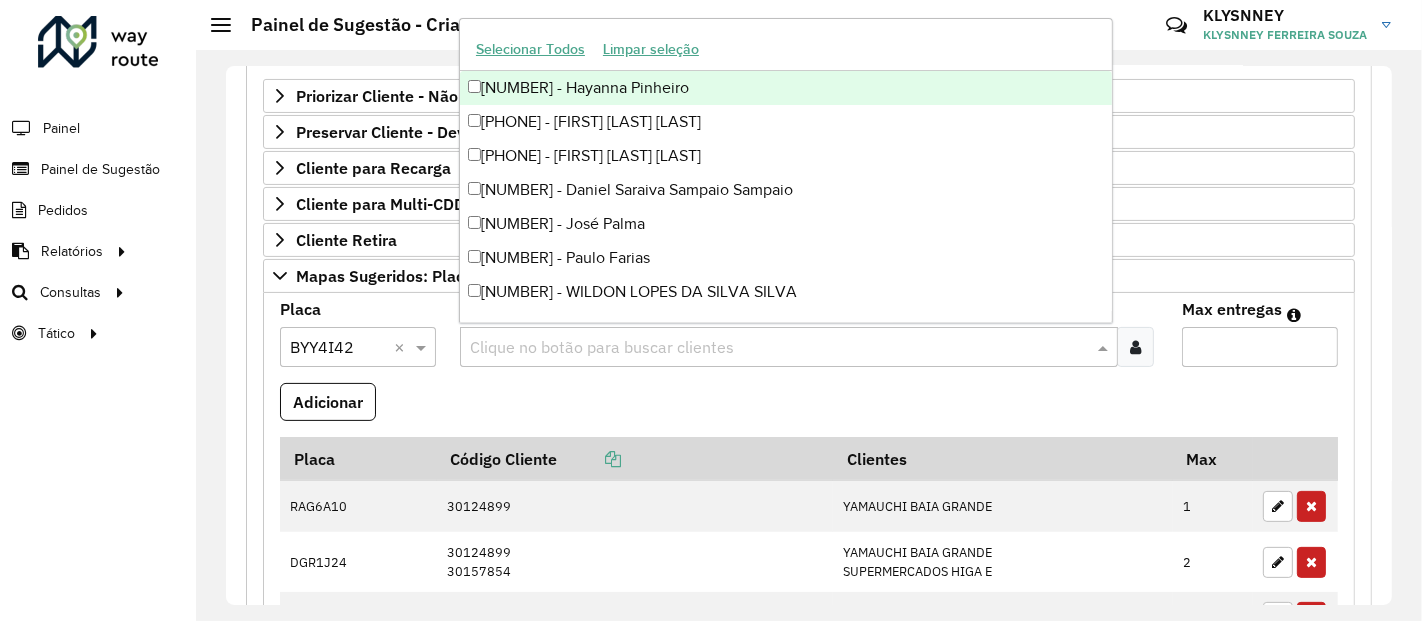 click at bounding box center [778, 348] 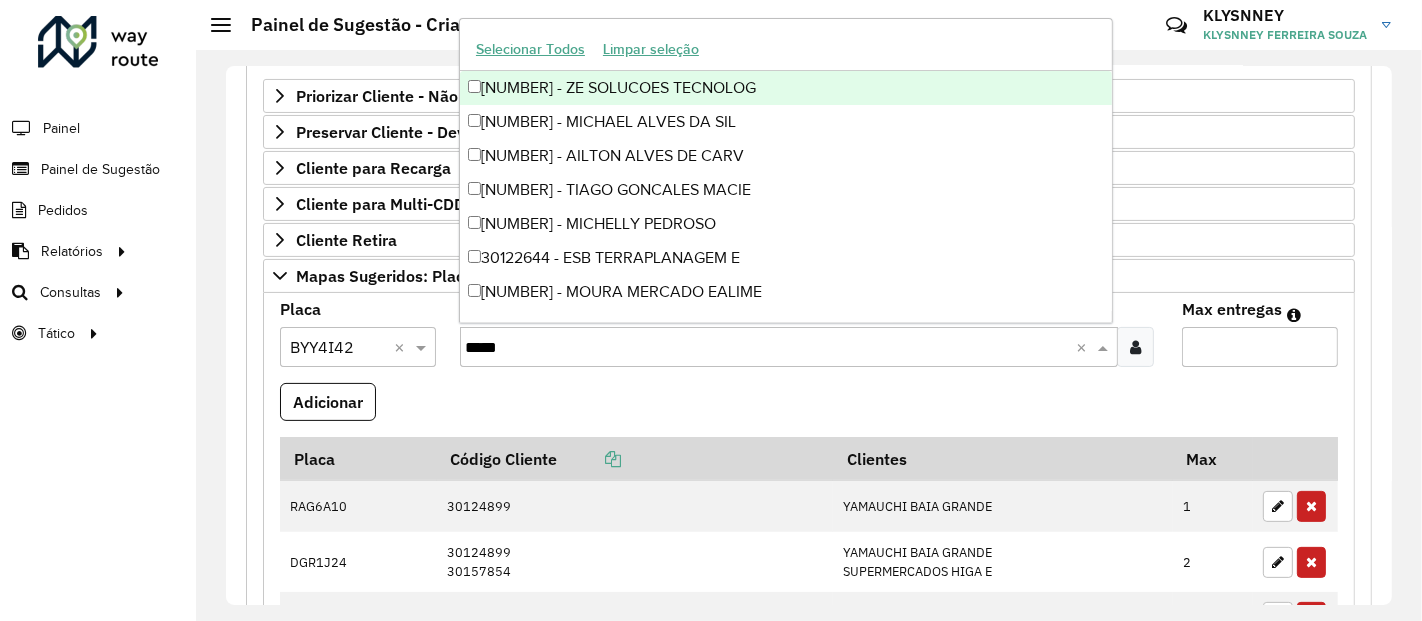 click on "[NUMBER] - ZE SOLUCOES TECNOLOG" at bounding box center [786, 88] 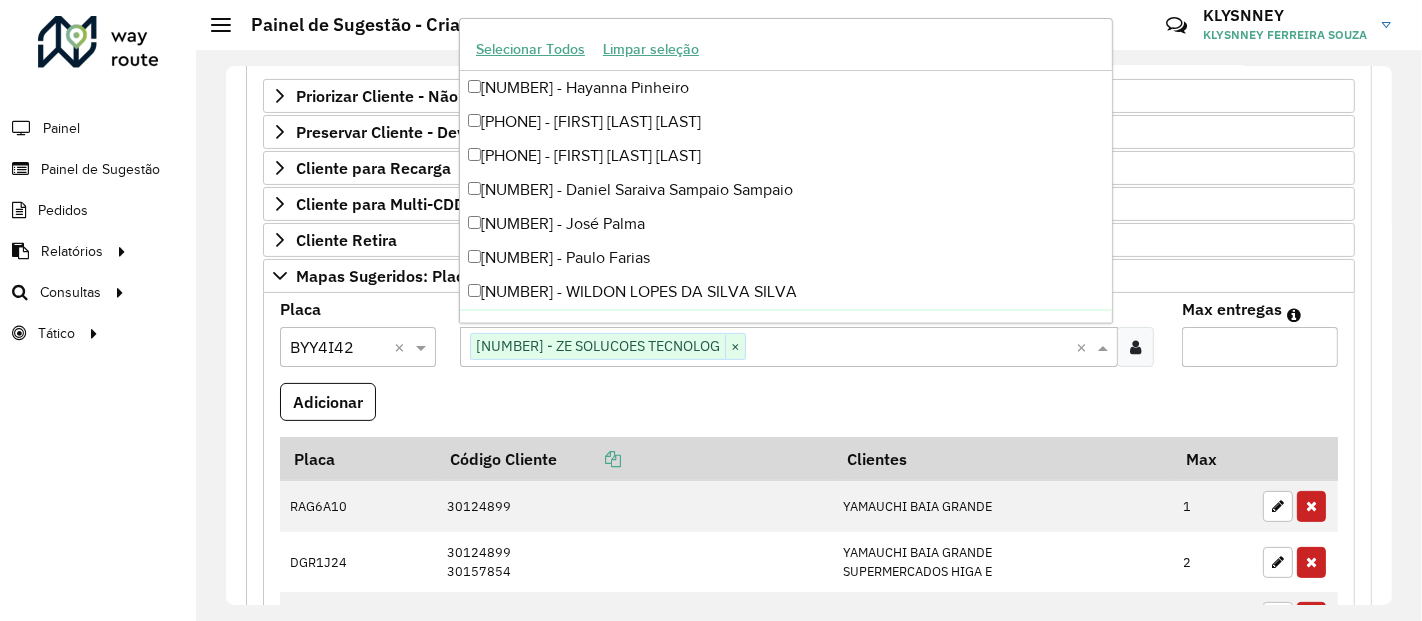 click on "Max entregas" at bounding box center (1260, 347) 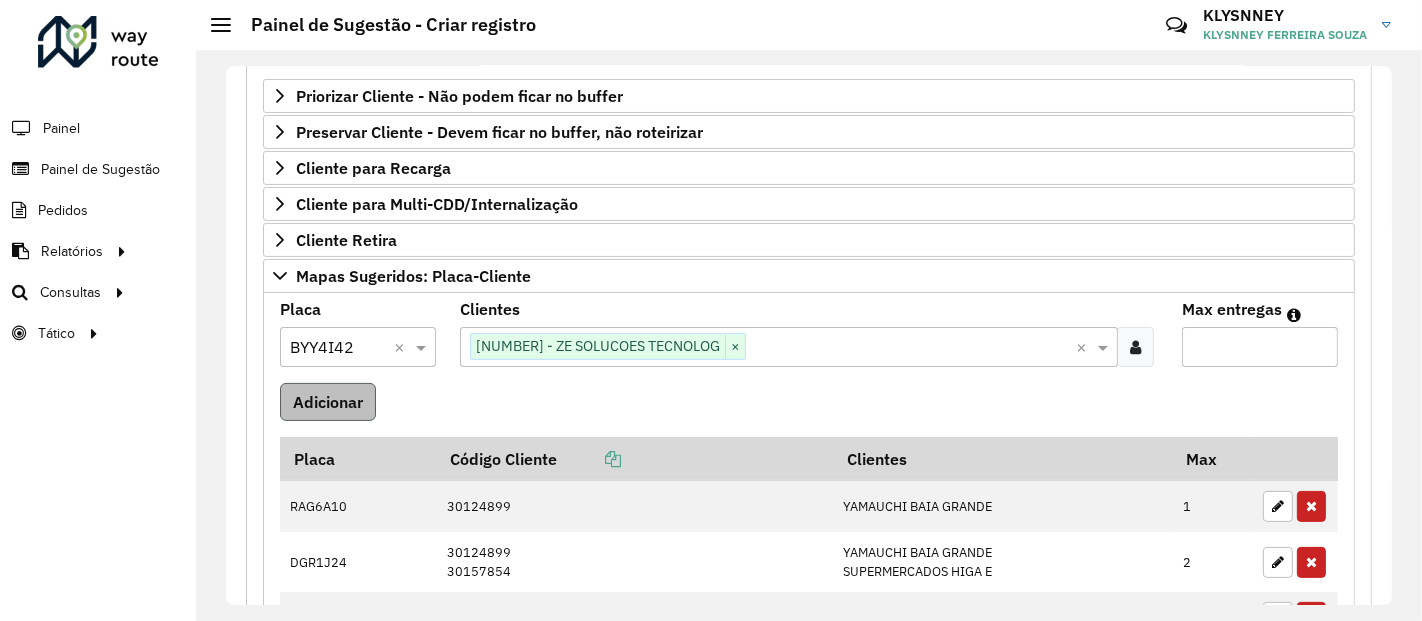 type on "*" 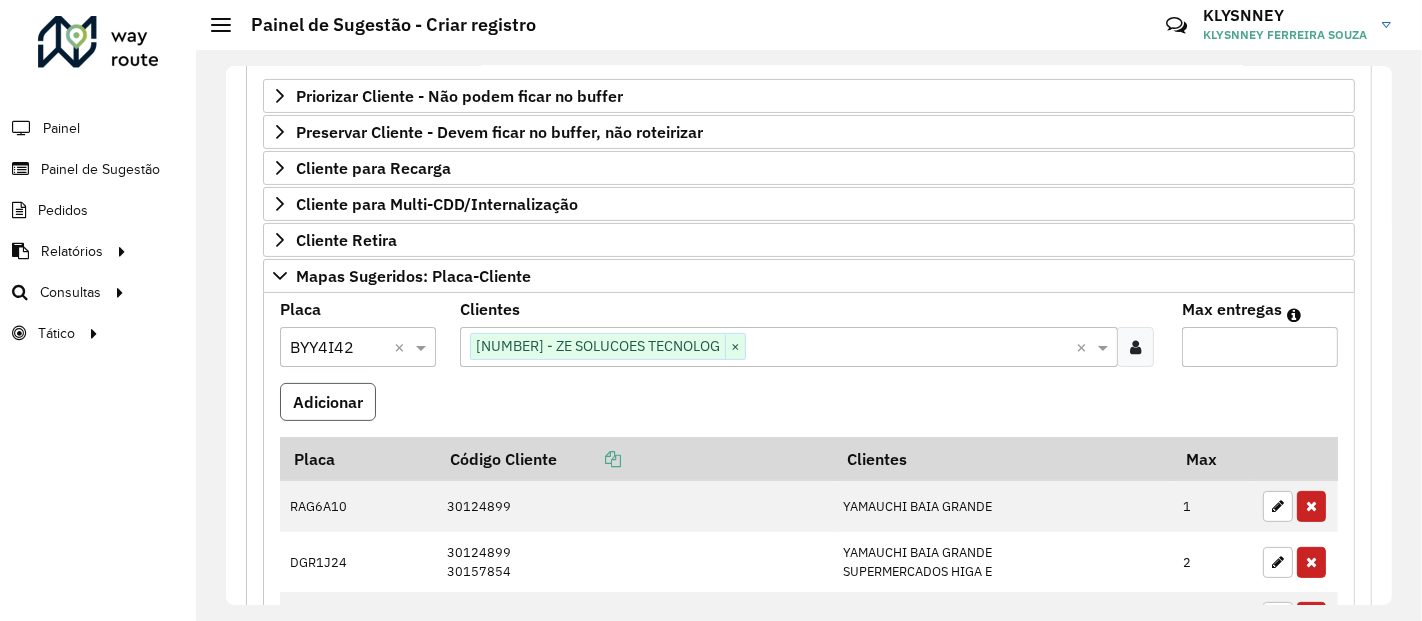 click on "Adicionar" at bounding box center (328, 402) 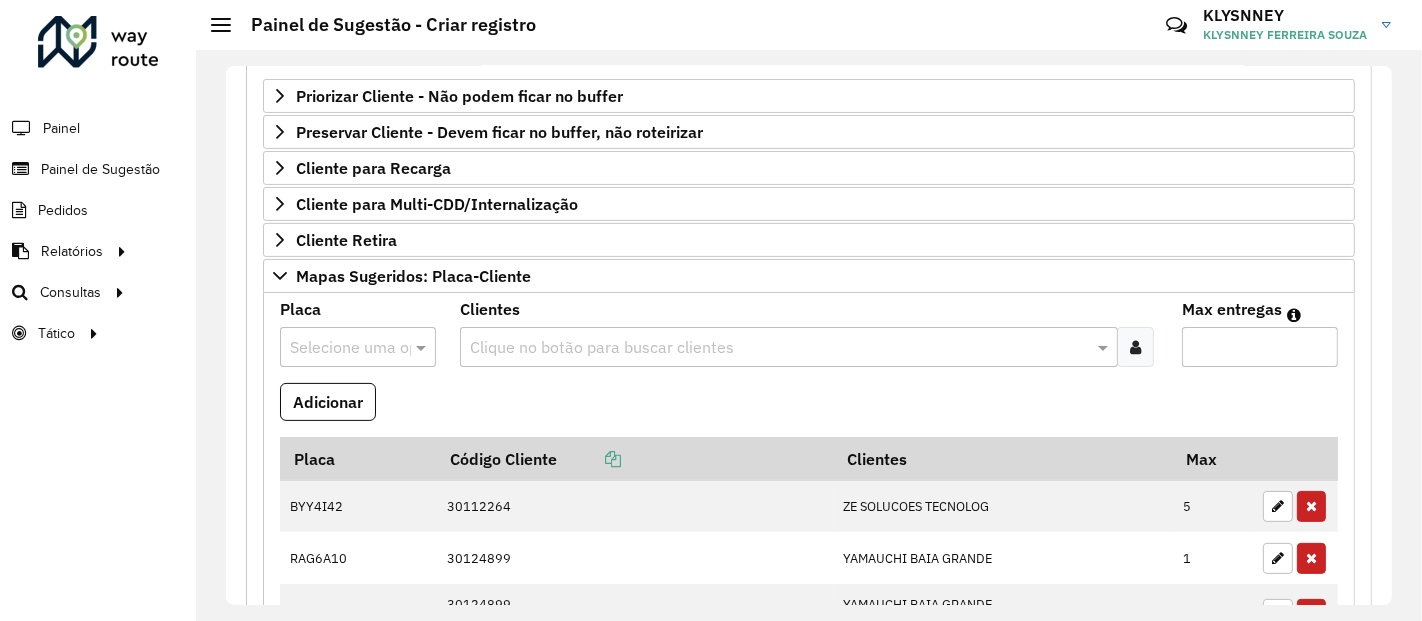 click at bounding box center (338, 348) 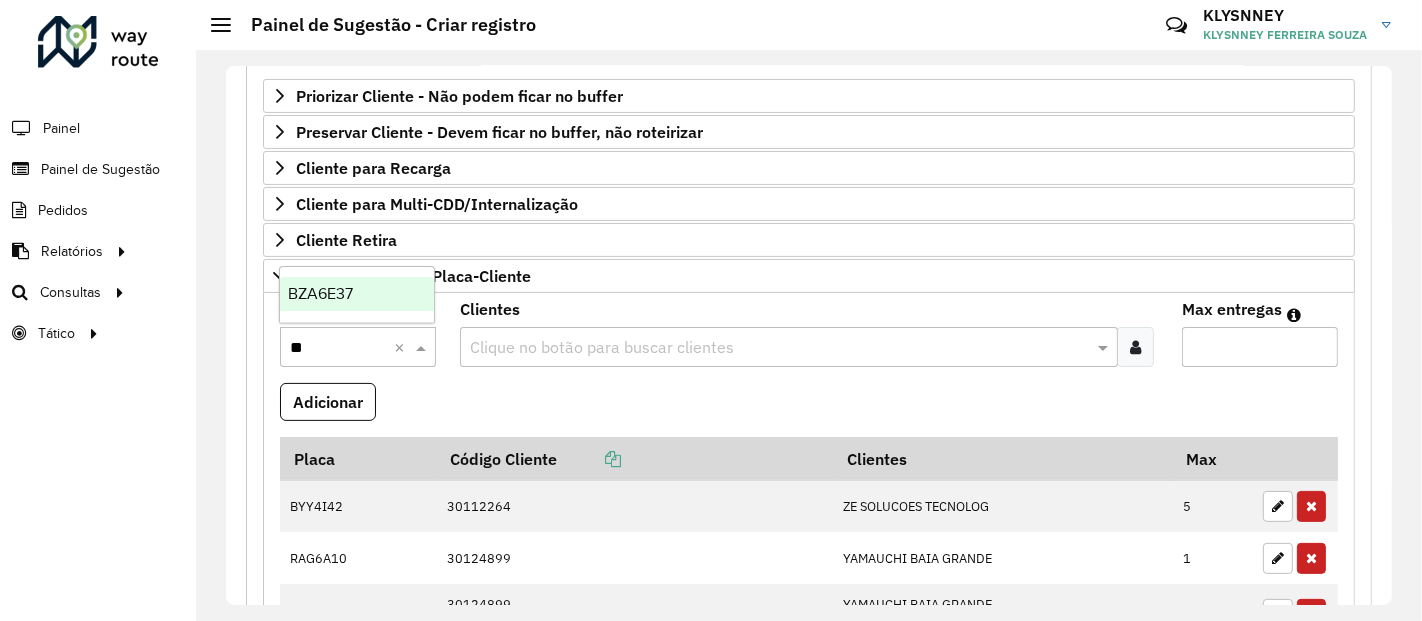 type on "***" 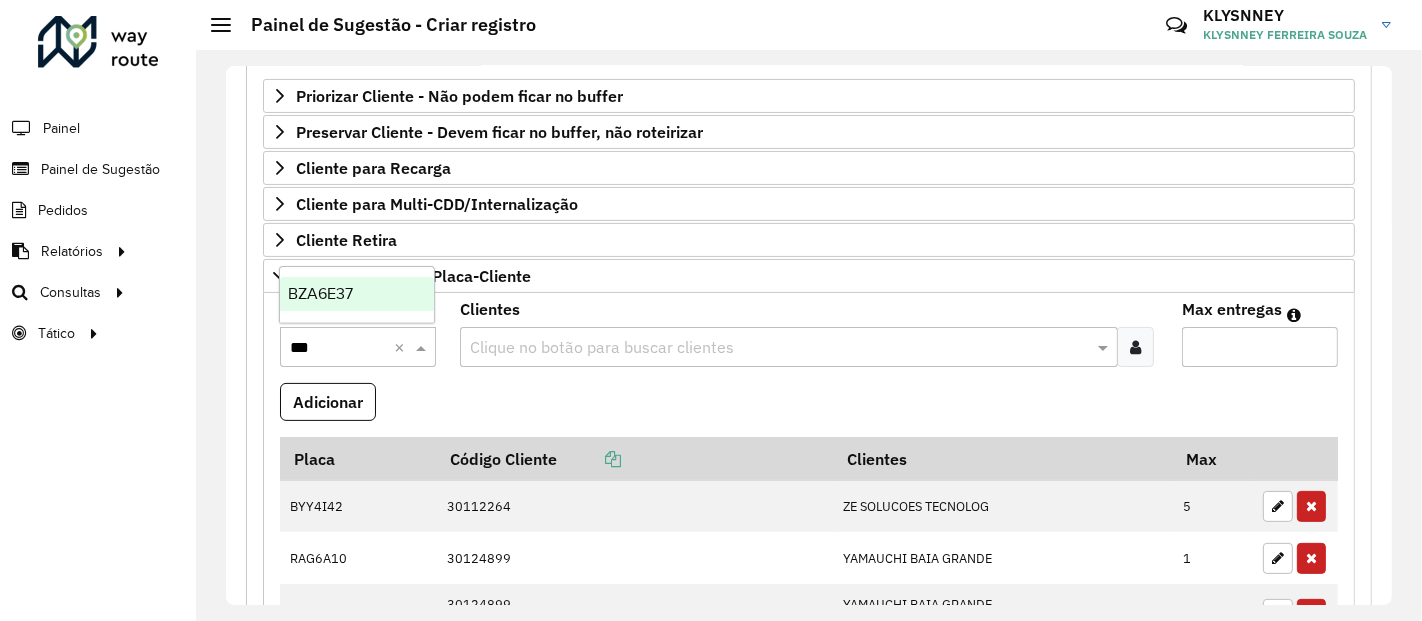 click on "BZA6E37" at bounding box center [320, 293] 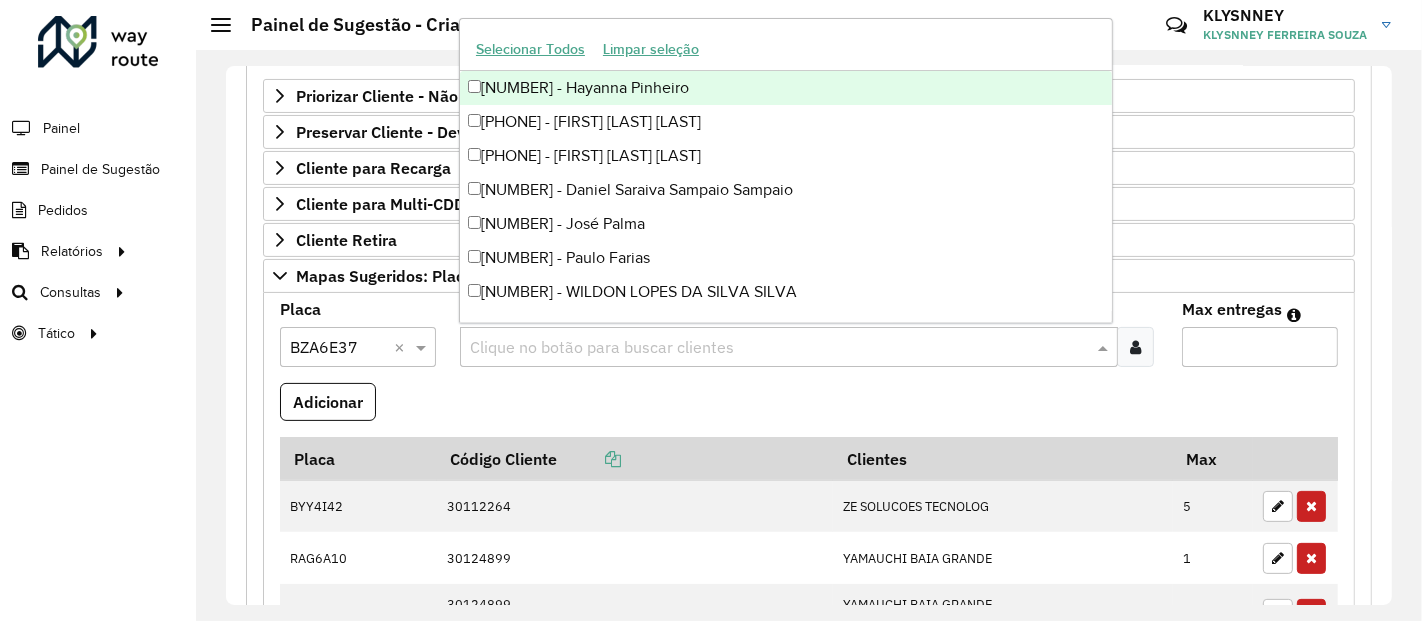 click at bounding box center (778, 348) 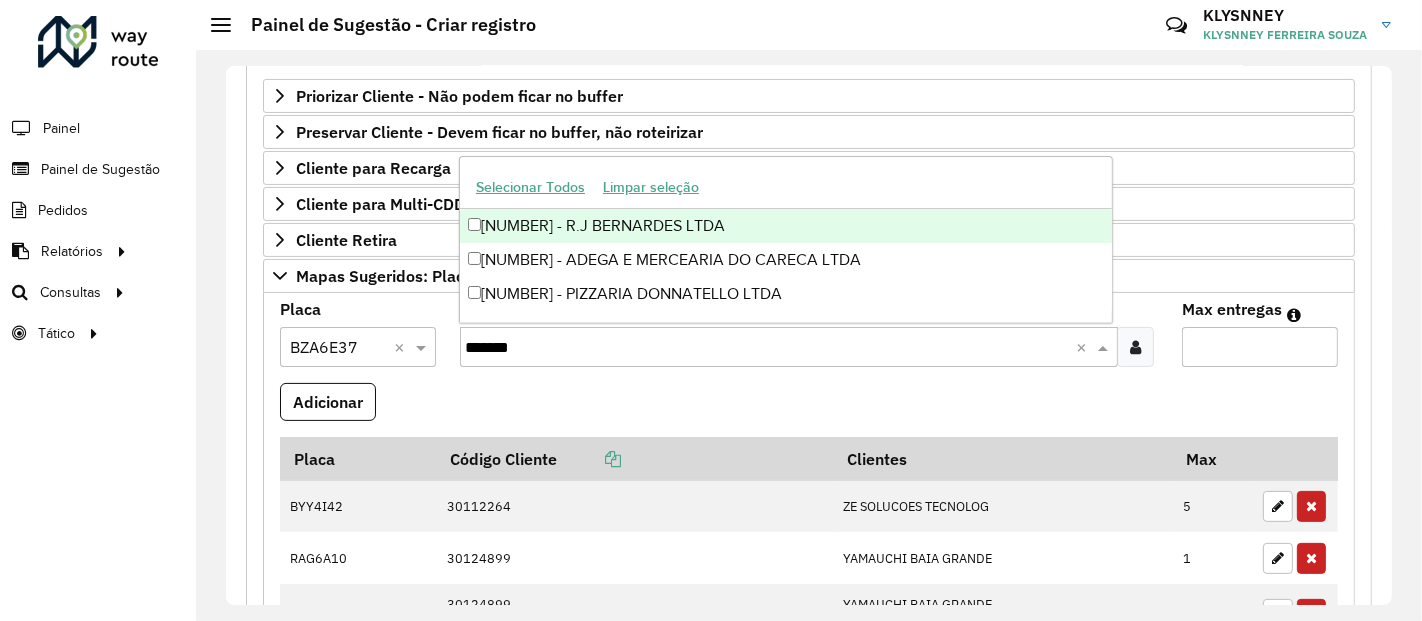 type on "********" 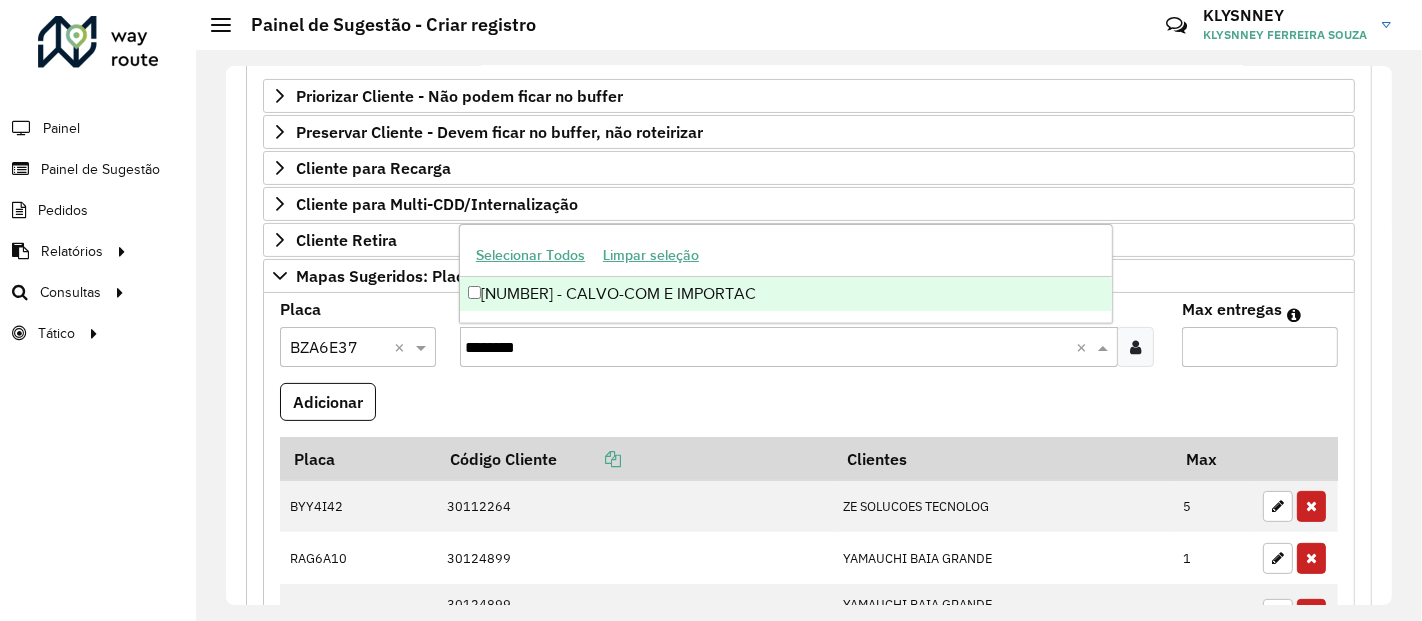 type 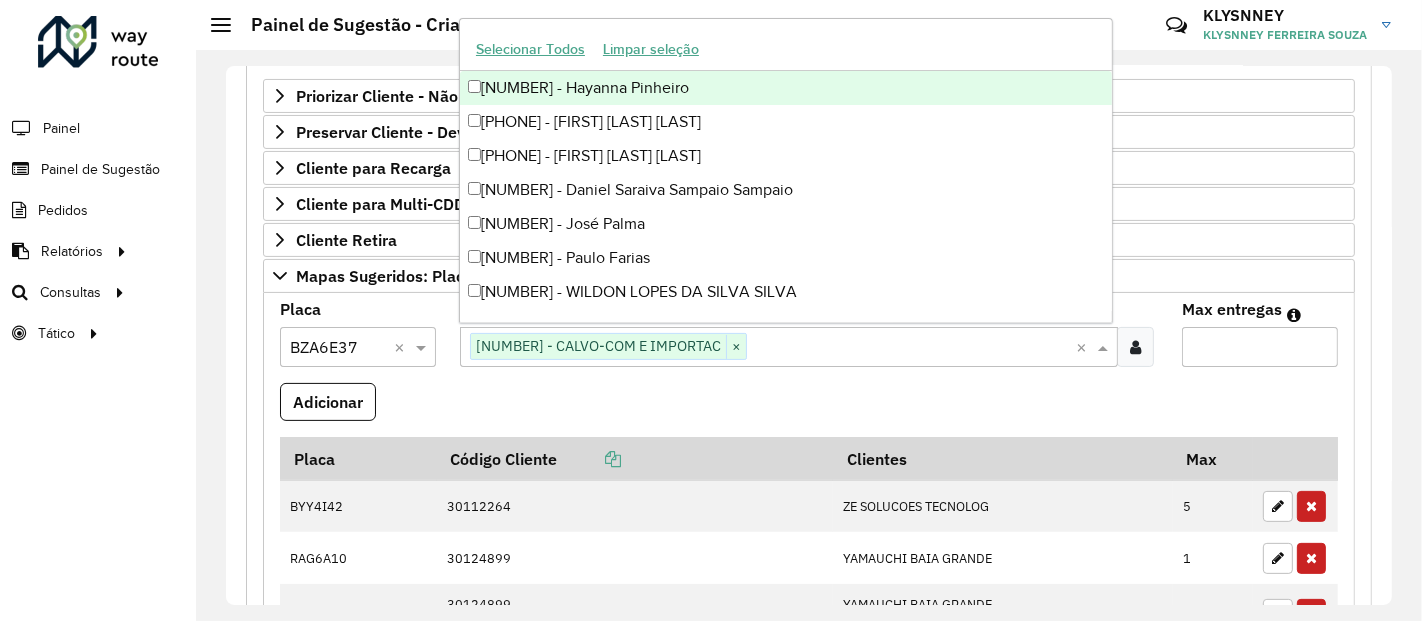 click on "Max entregas" at bounding box center (1260, 347) 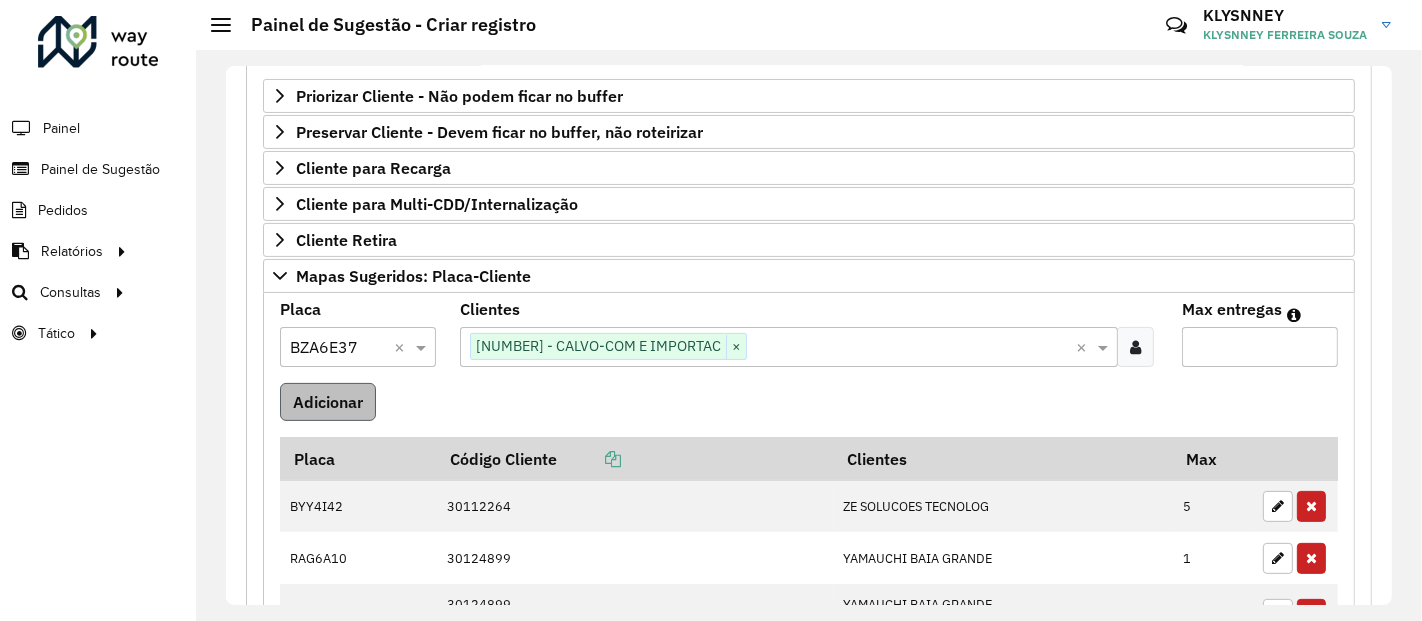 type on "*" 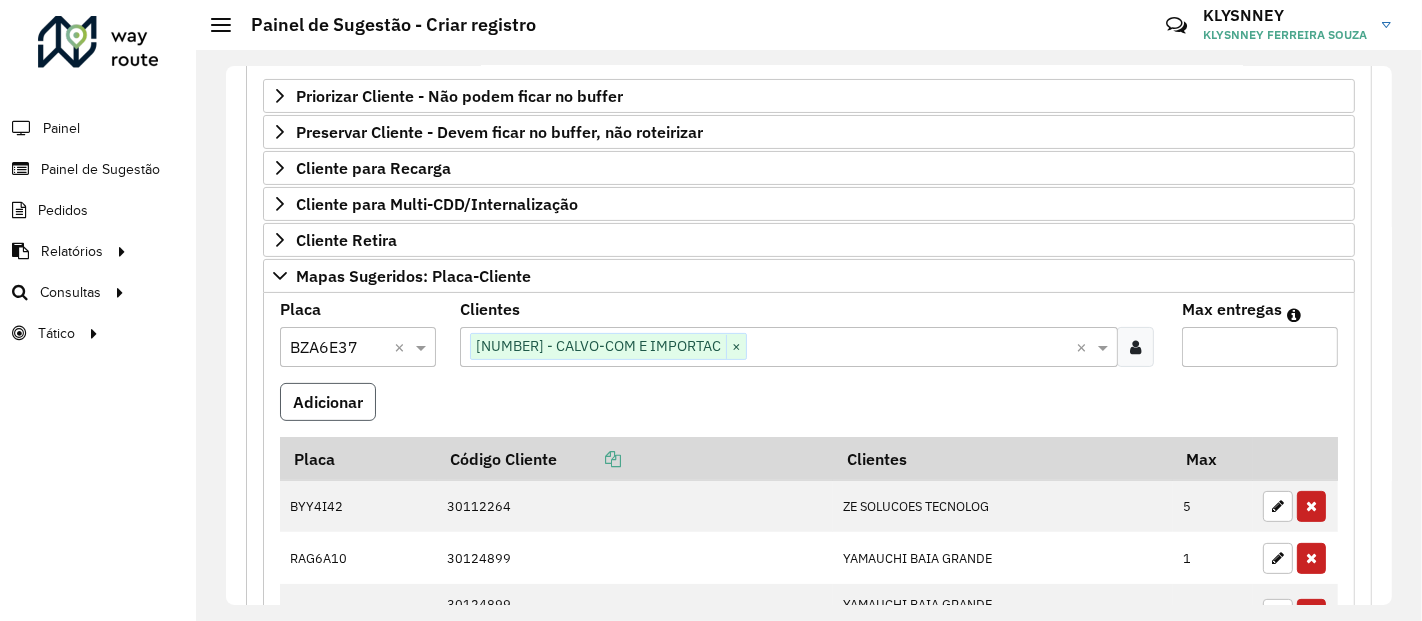 click on "Adicionar" at bounding box center [328, 402] 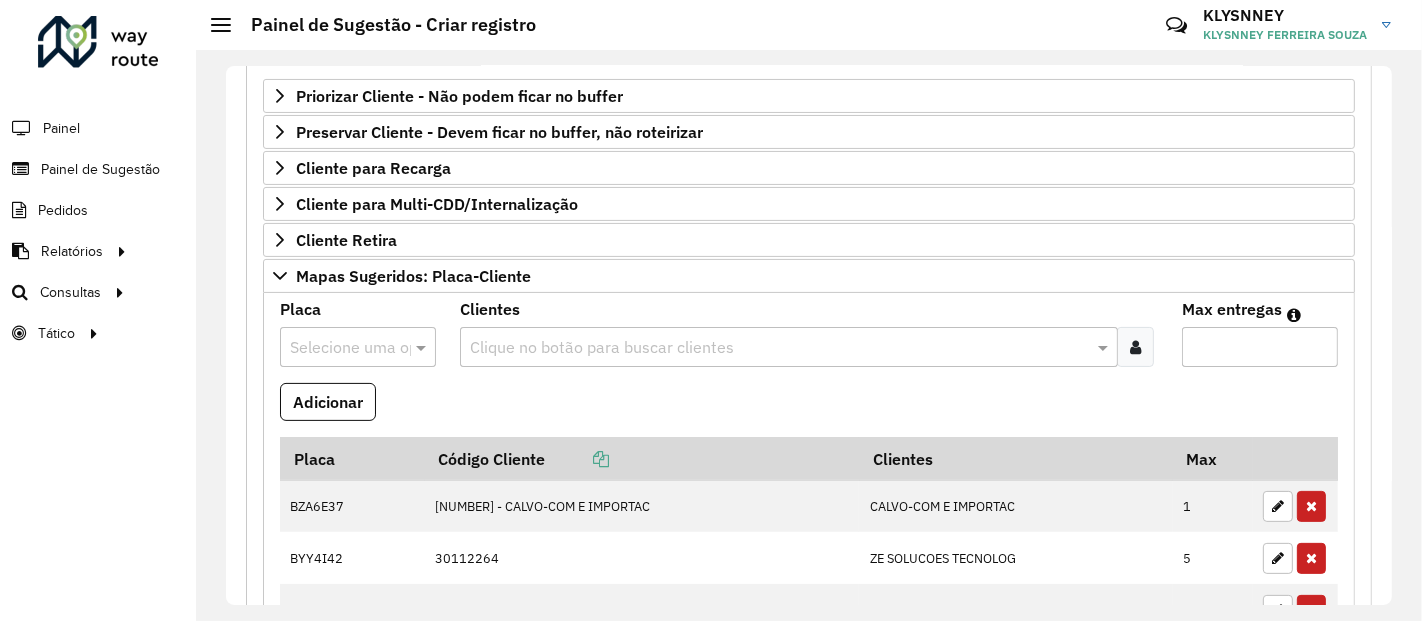 click on "Adicionar" at bounding box center [809, 410] 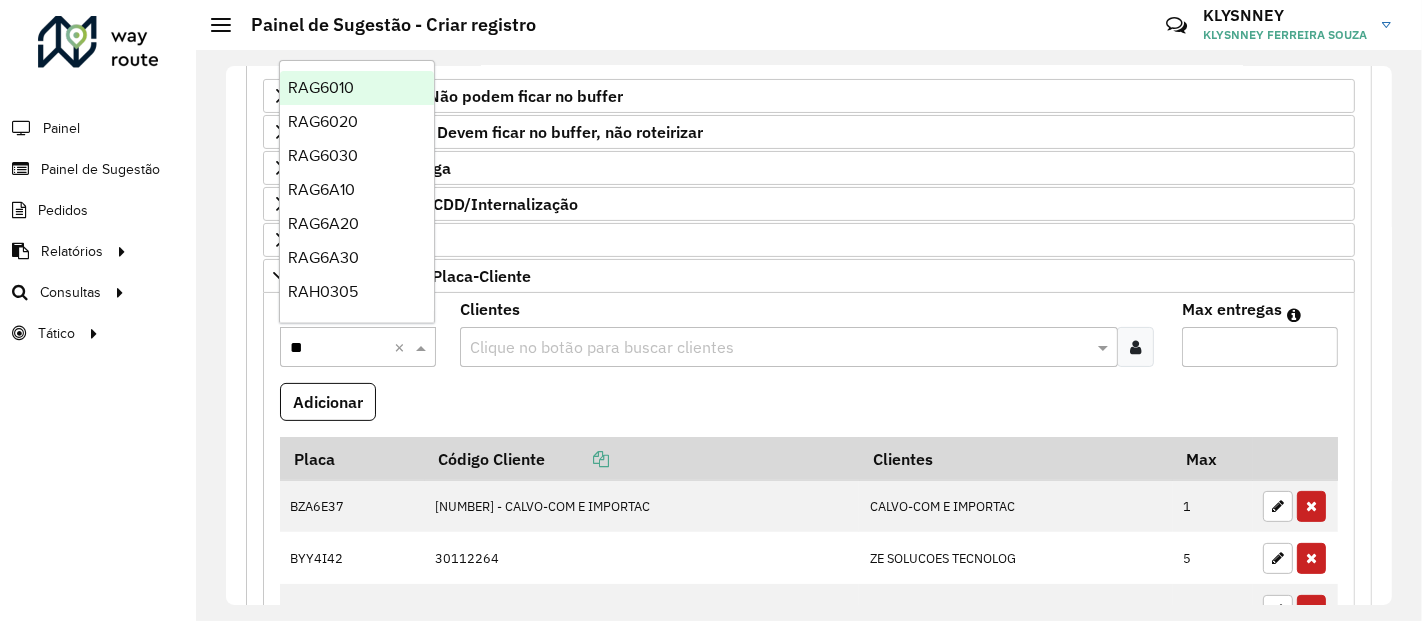 type on "***" 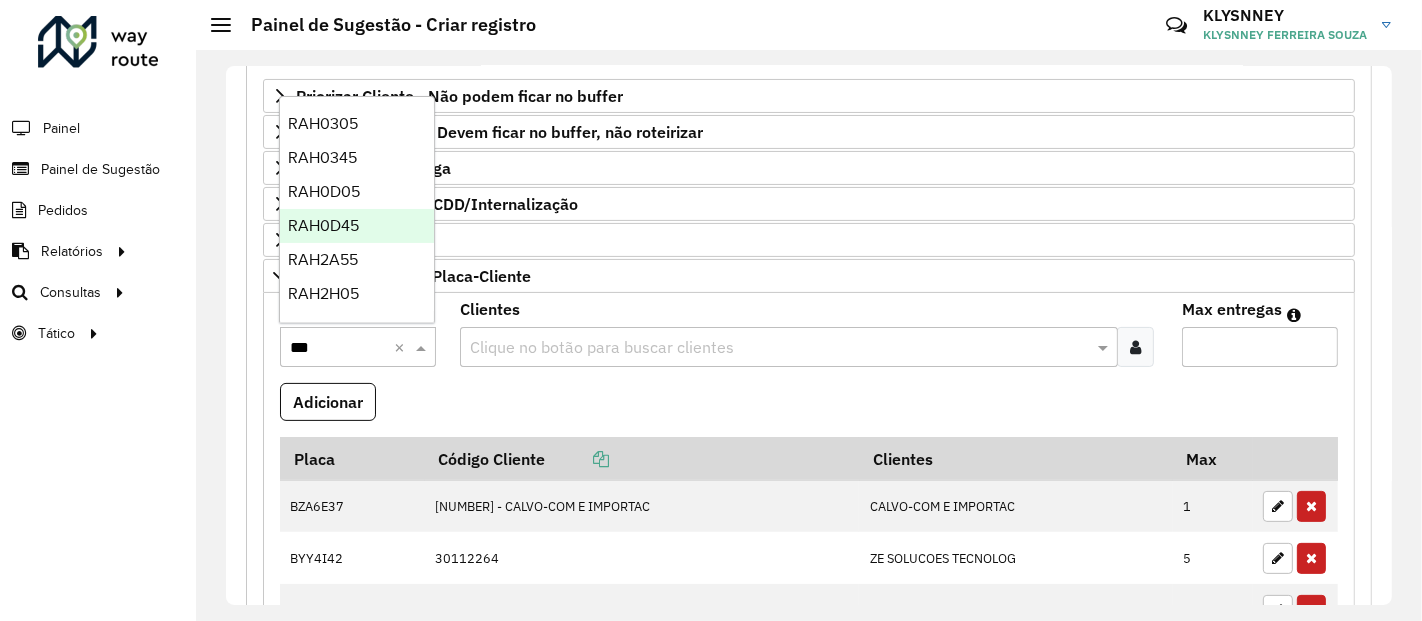 click on "RAH0D45" at bounding box center [323, 225] 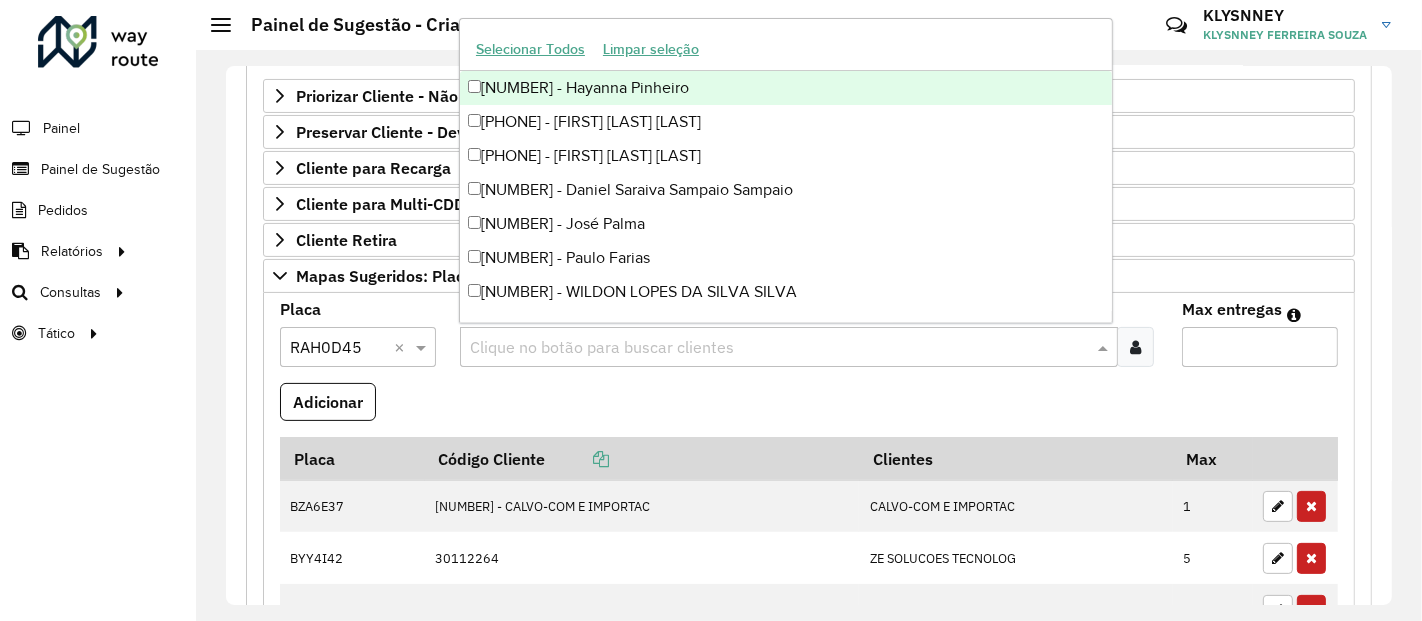 click at bounding box center (778, 348) 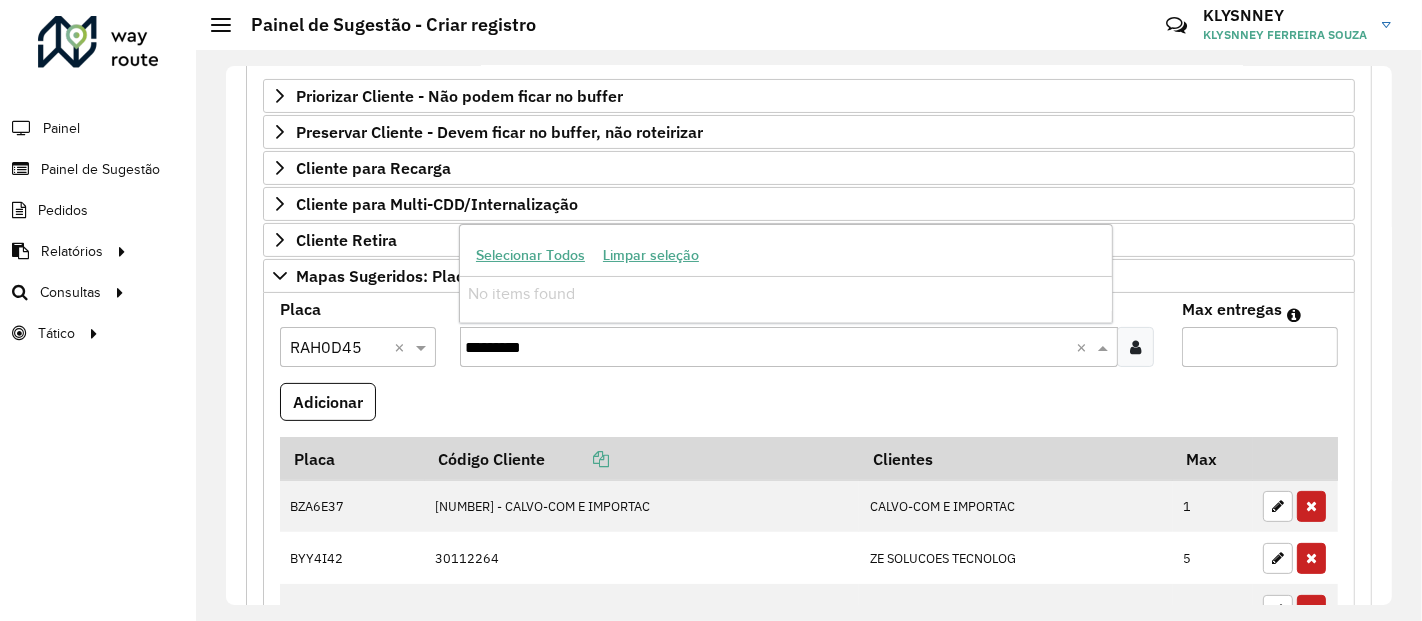 type on "********" 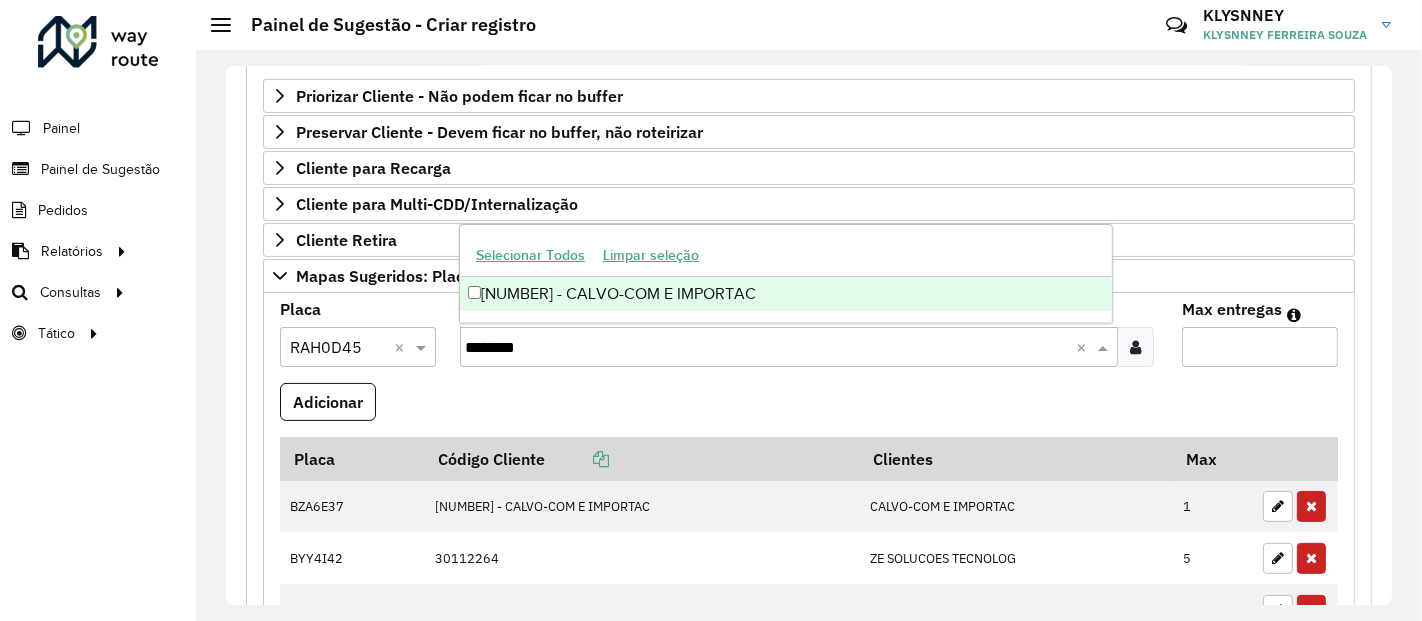 type 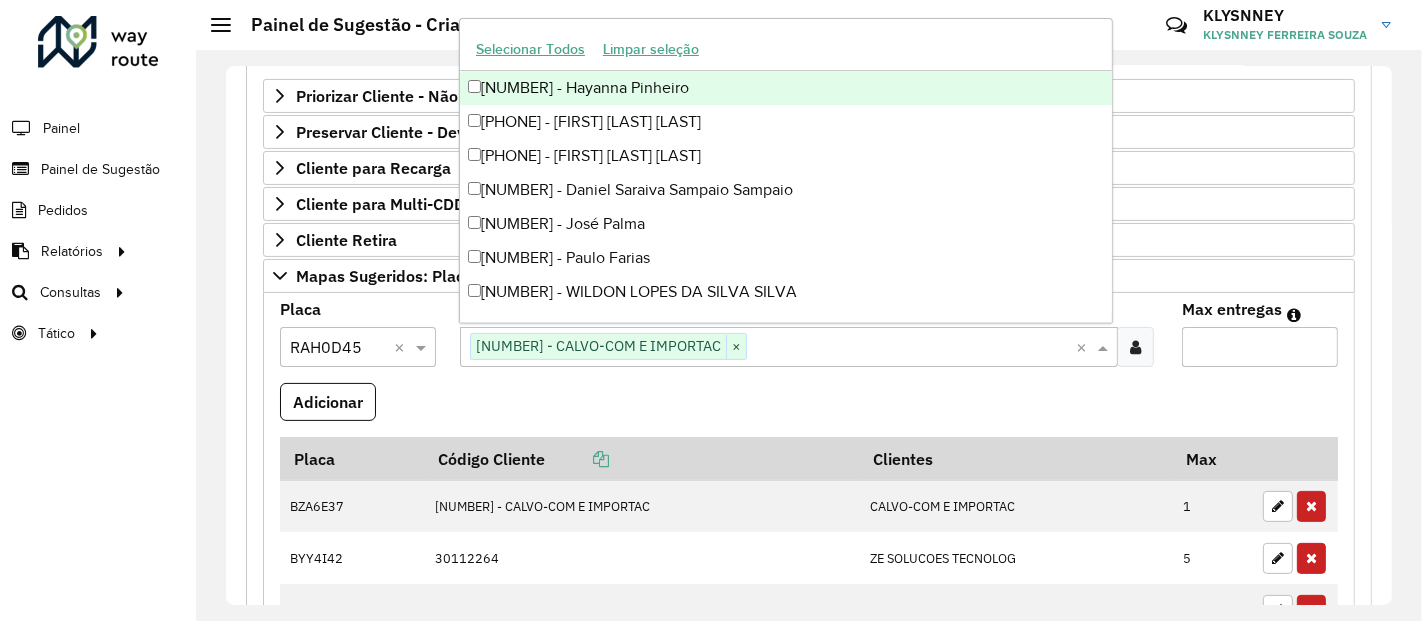 click on "Max entregas" at bounding box center [1260, 347] 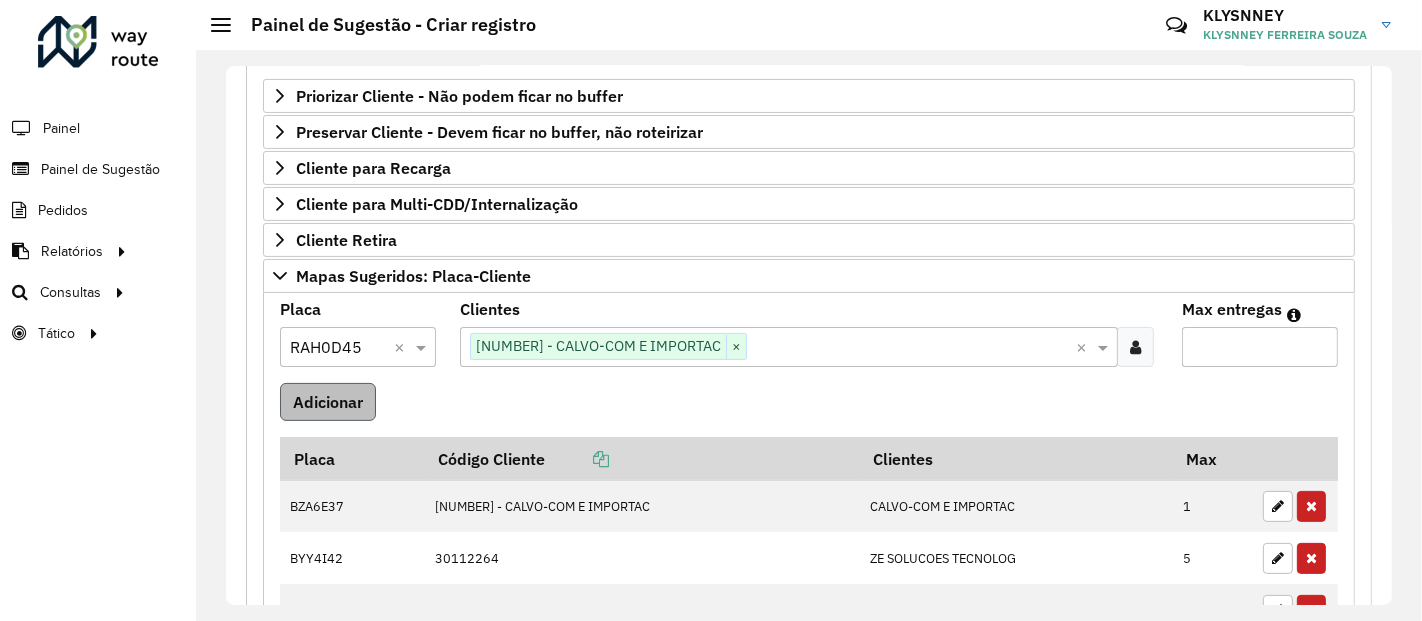 type on "*" 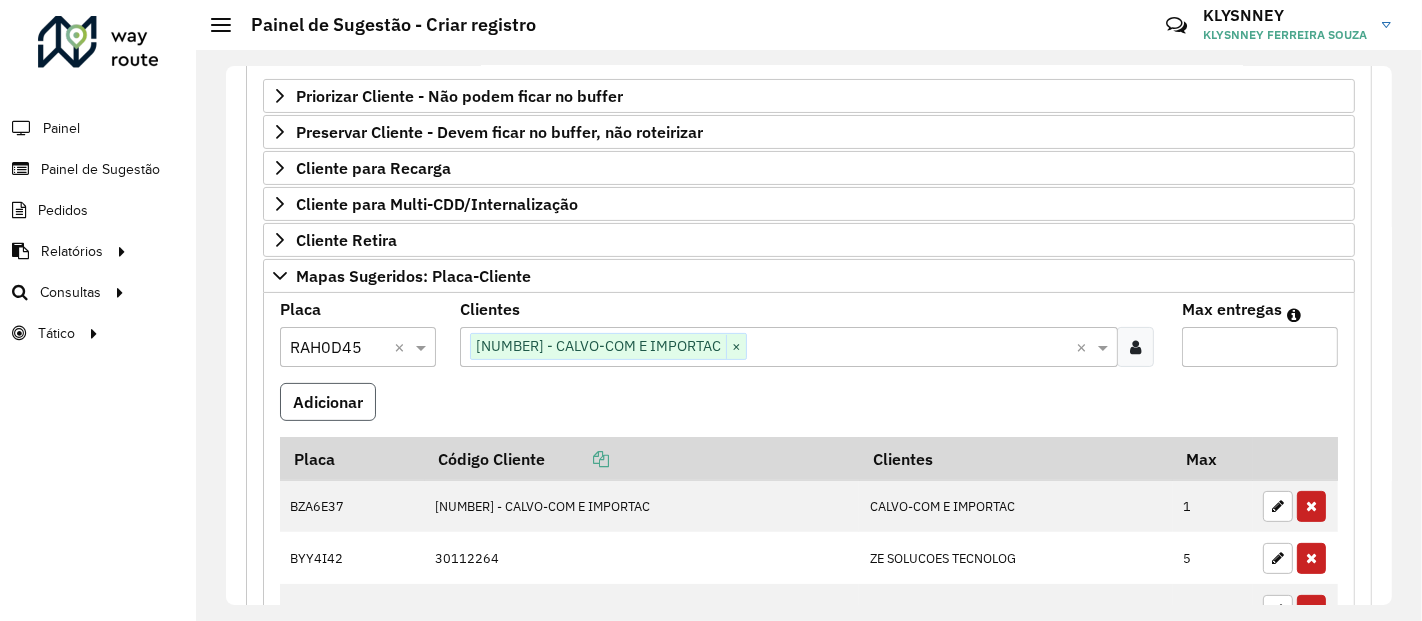 click on "Adicionar" at bounding box center (328, 402) 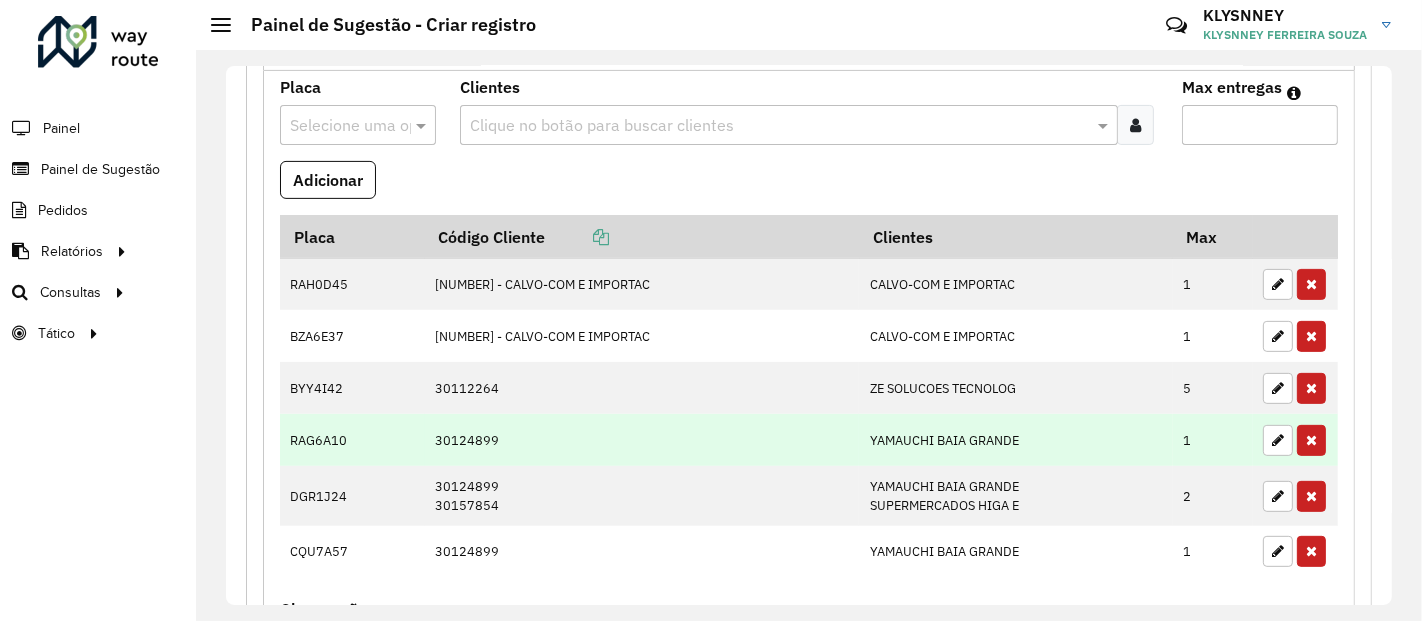scroll, scrollTop: 681, scrollLeft: 0, axis: vertical 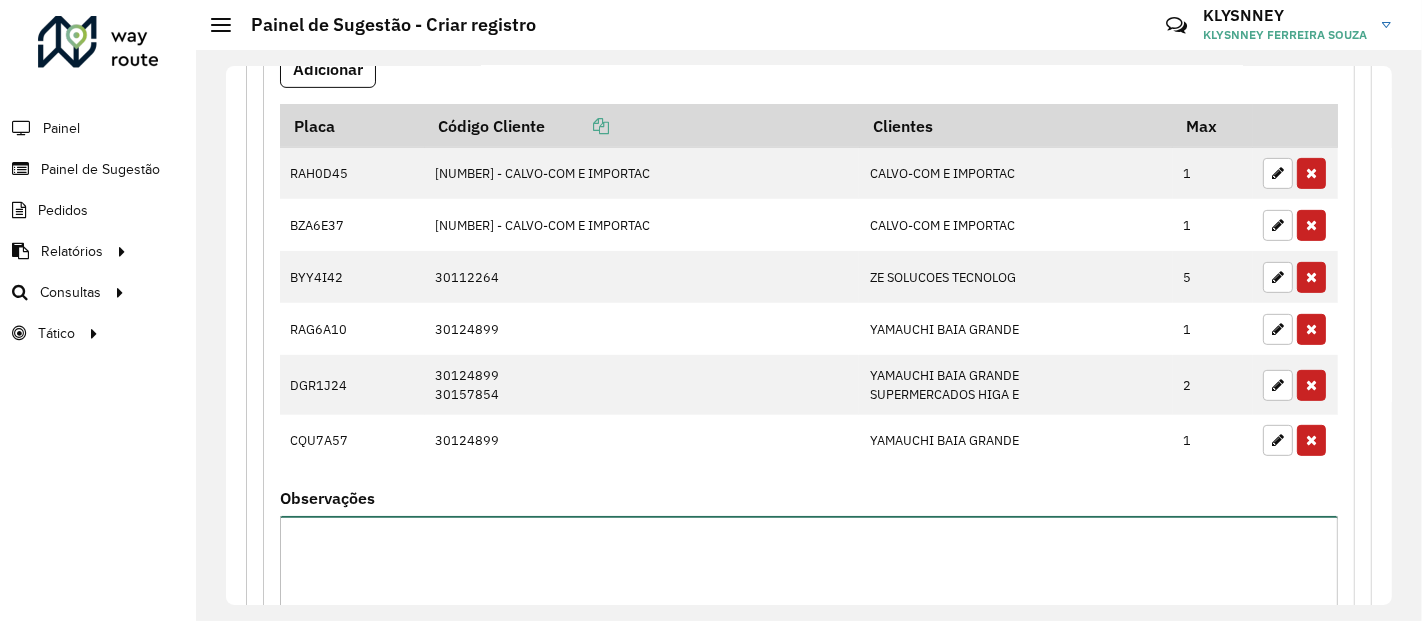 click on "Observações" at bounding box center (809, 600) 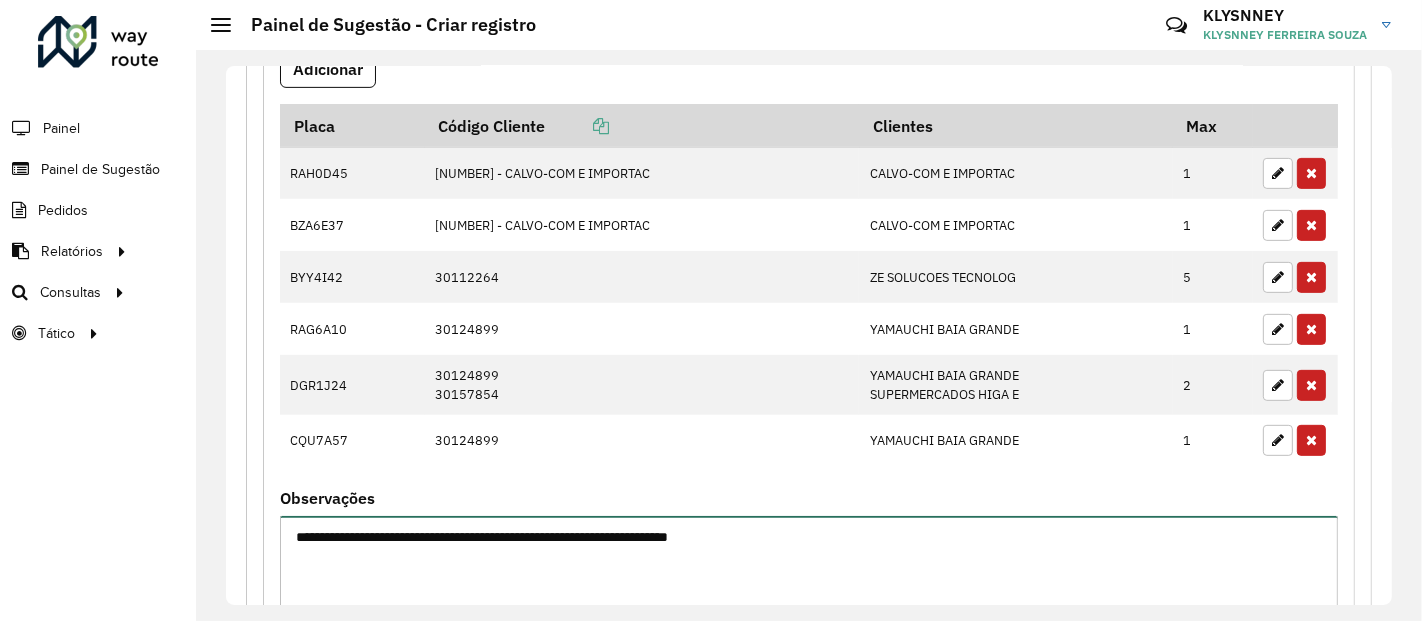 type on "**********" 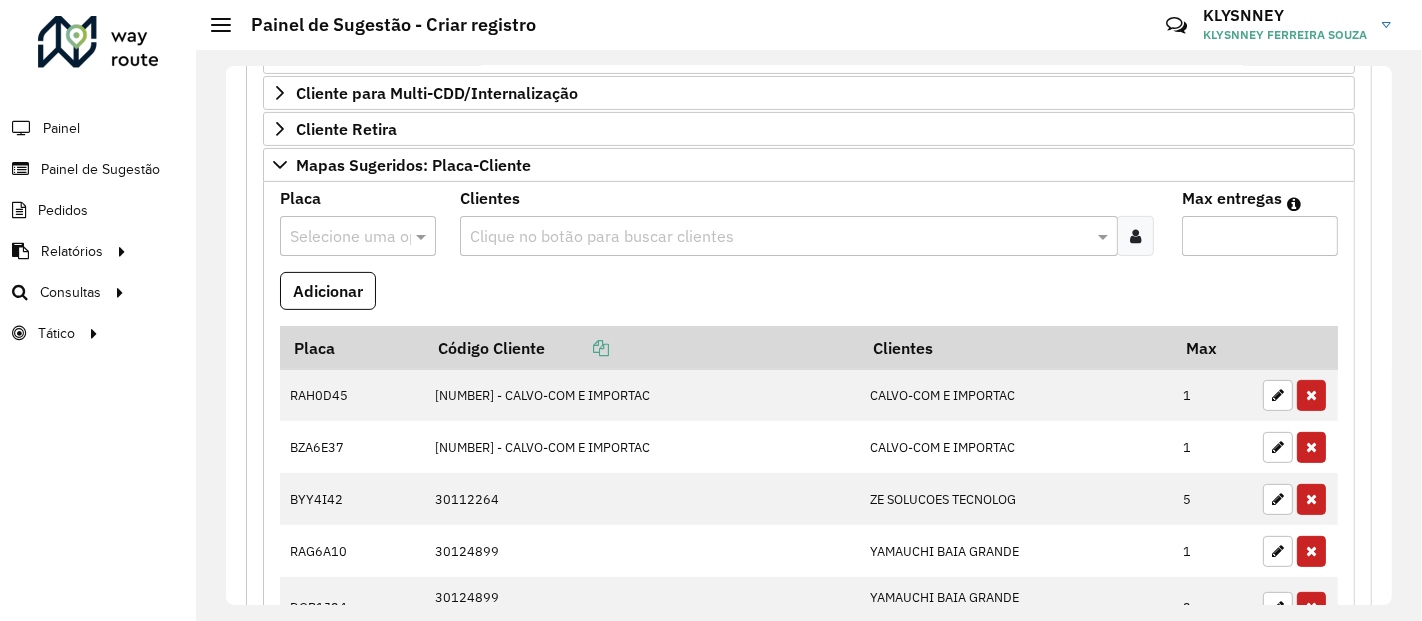 click at bounding box center (338, 237) 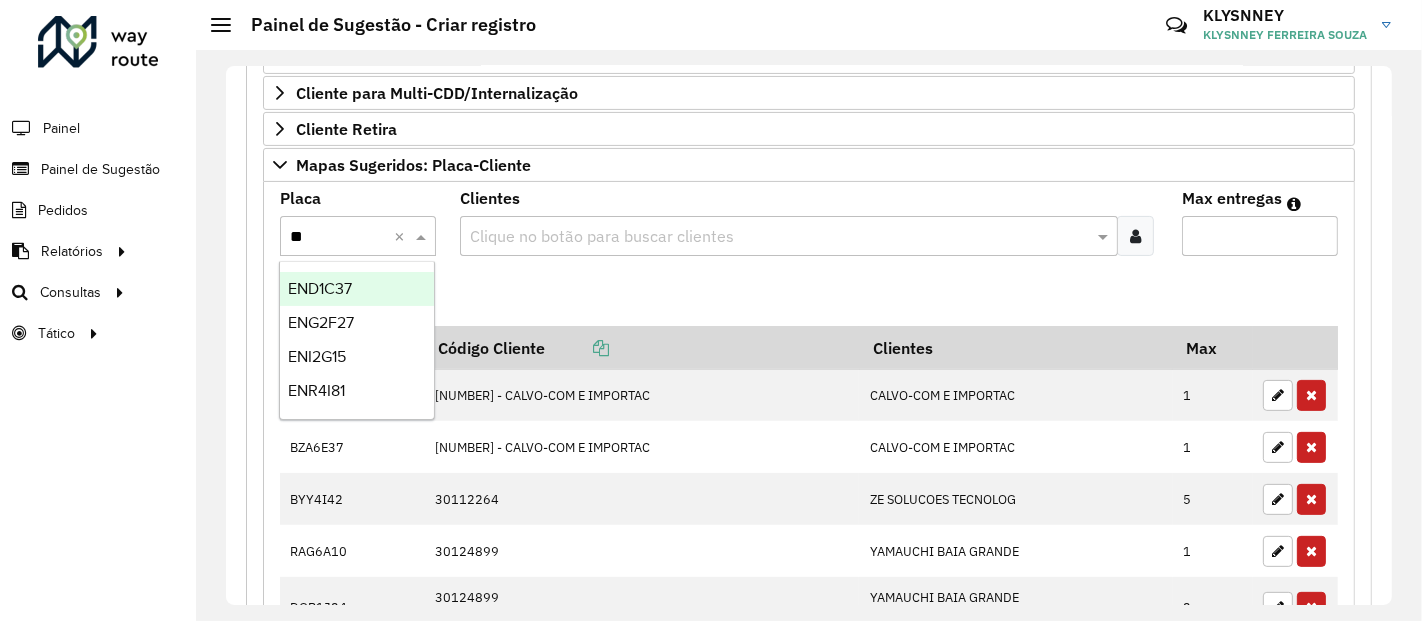 type on "***" 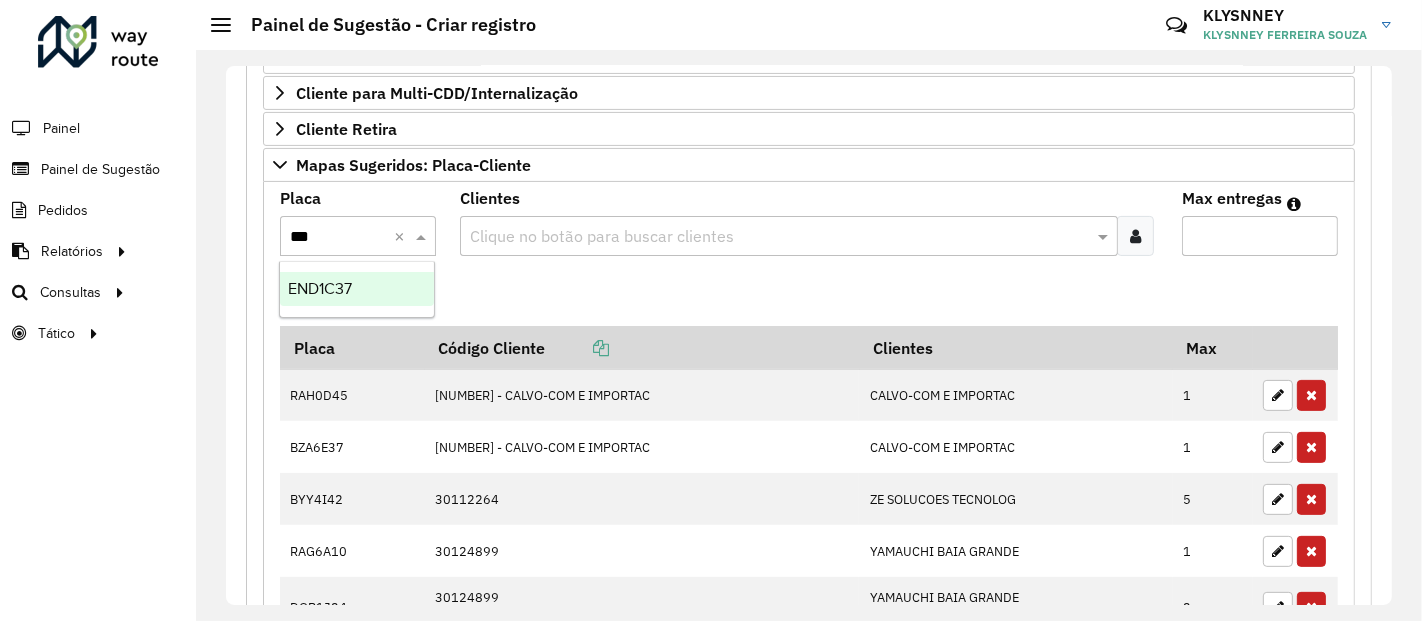click on "END1C37" at bounding box center (320, 288) 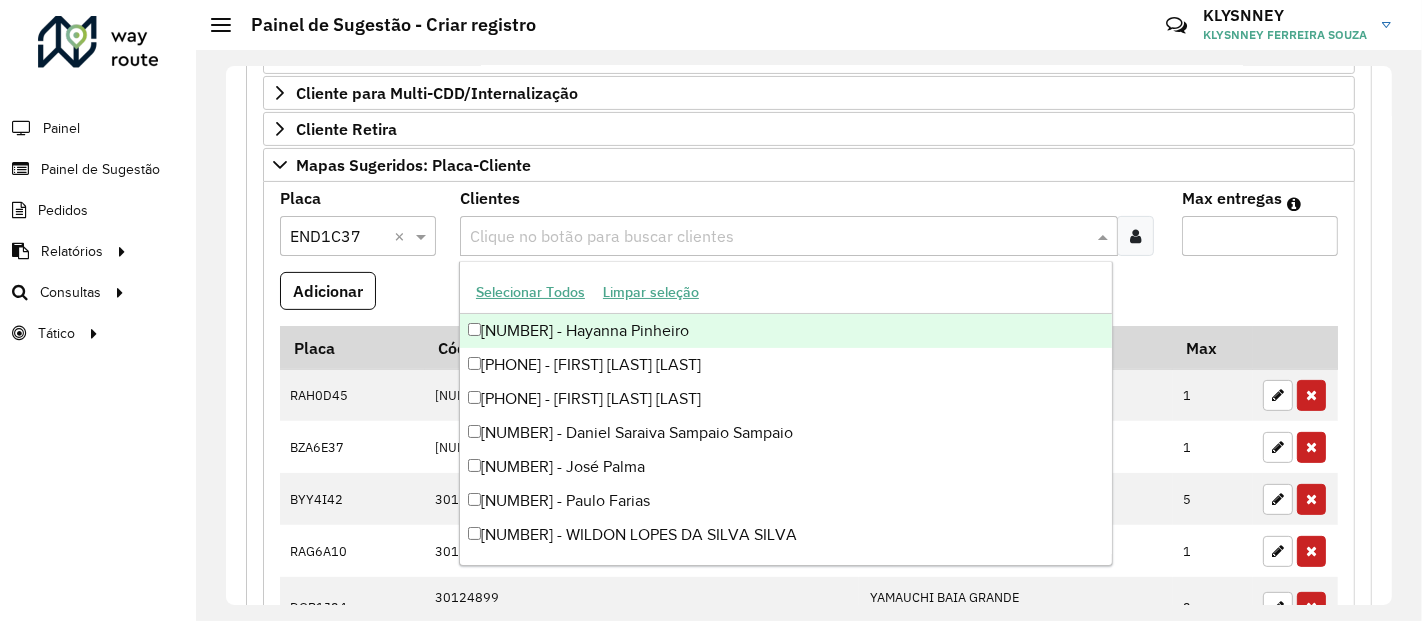 click at bounding box center (778, 237) 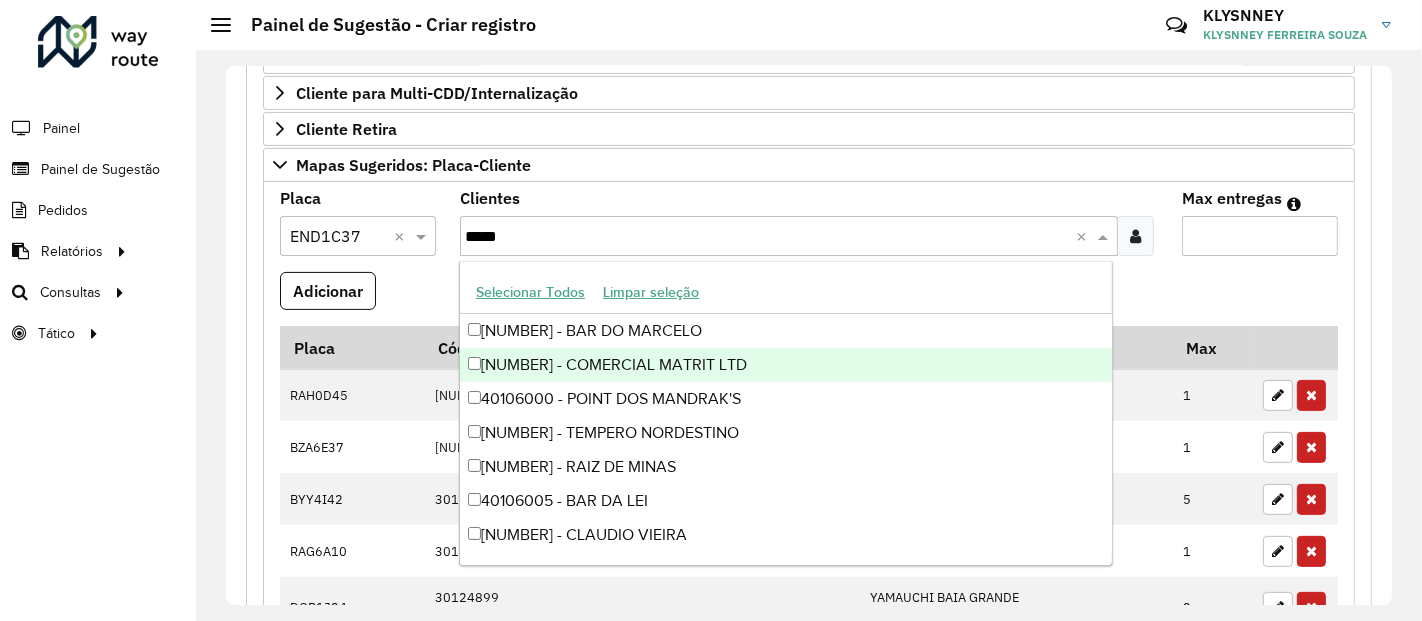 click on "[NUMBER] - COMERCIAL MATRIT LTD" at bounding box center [786, 365] 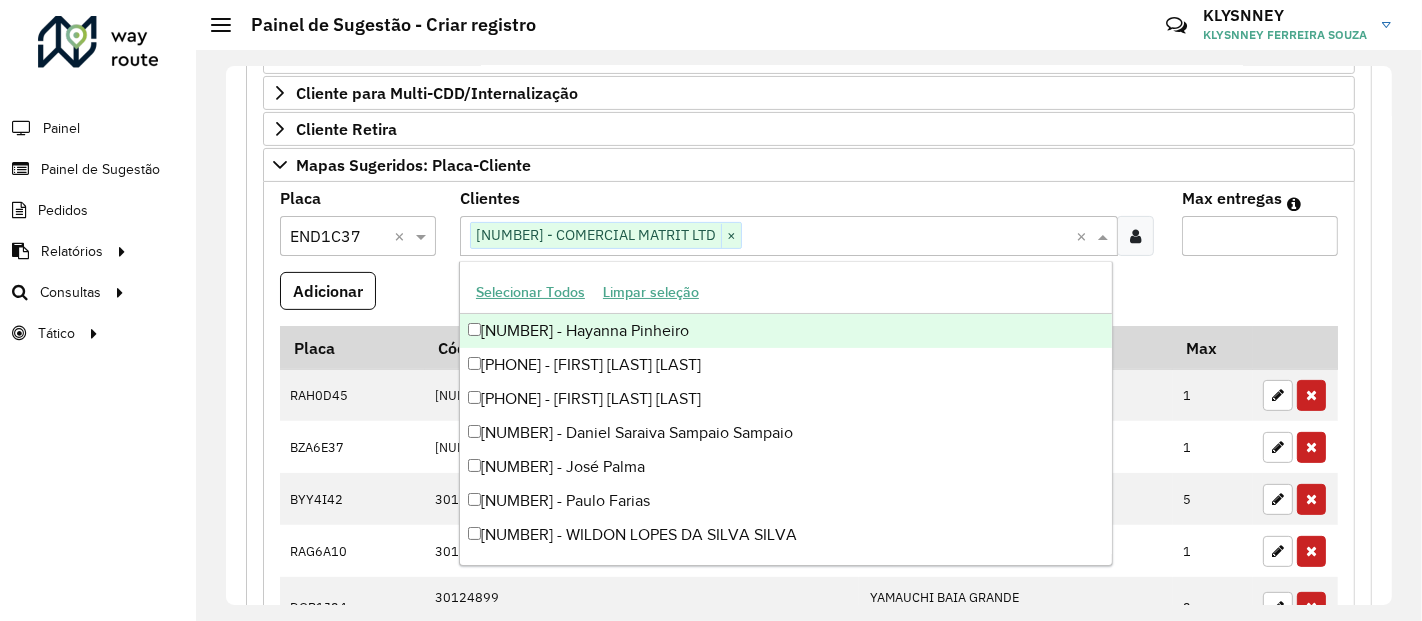 click on "Max entregas" at bounding box center [1260, 236] 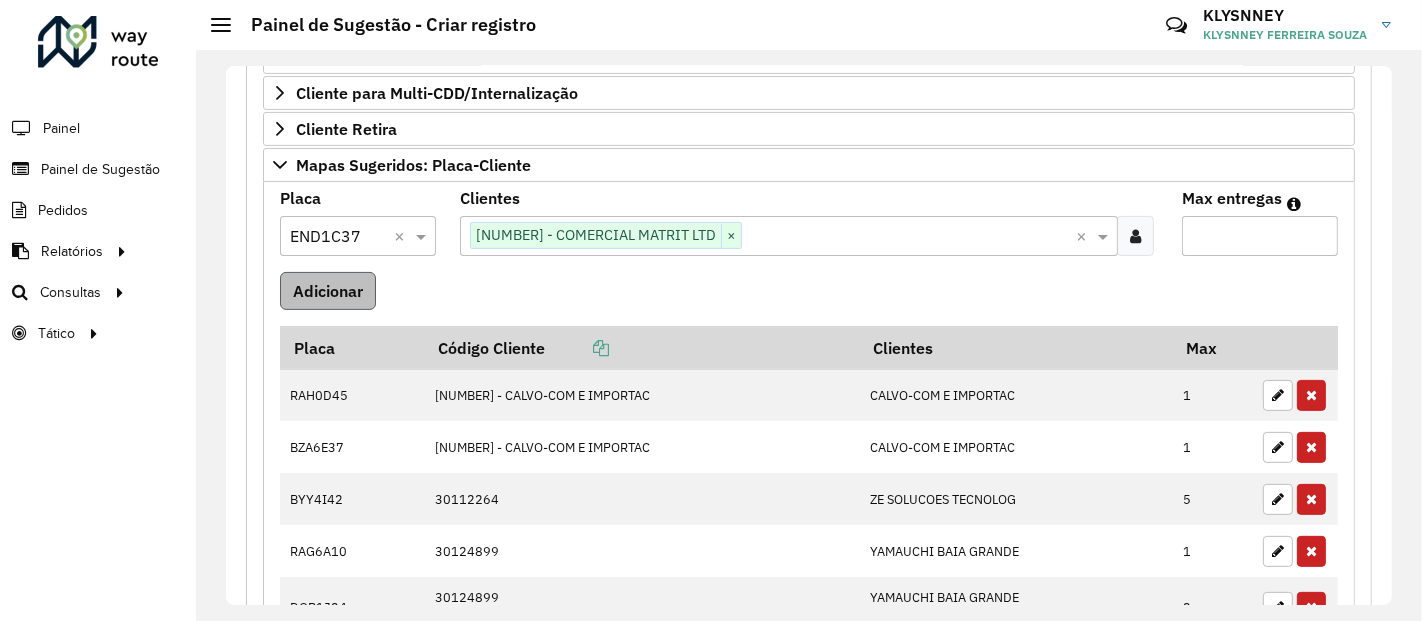 type on "*" 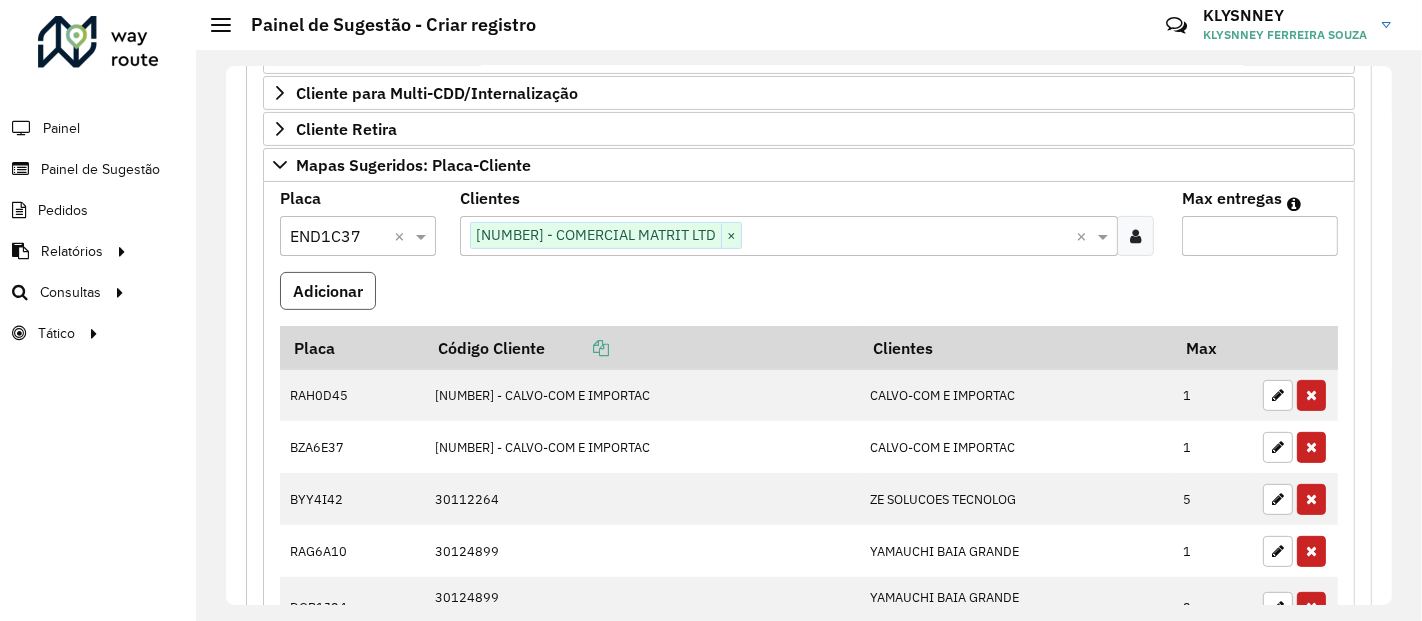 click on "Adicionar" at bounding box center (328, 291) 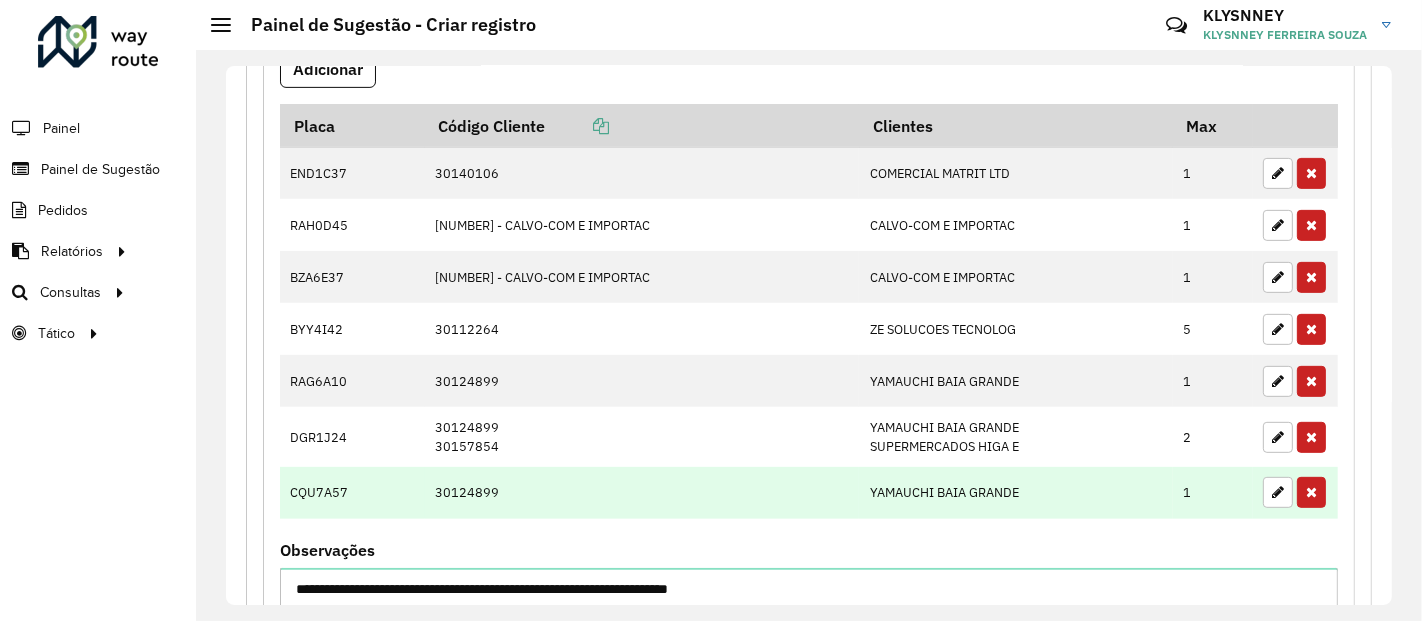 scroll, scrollTop: 792, scrollLeft: 0, axis: vertical 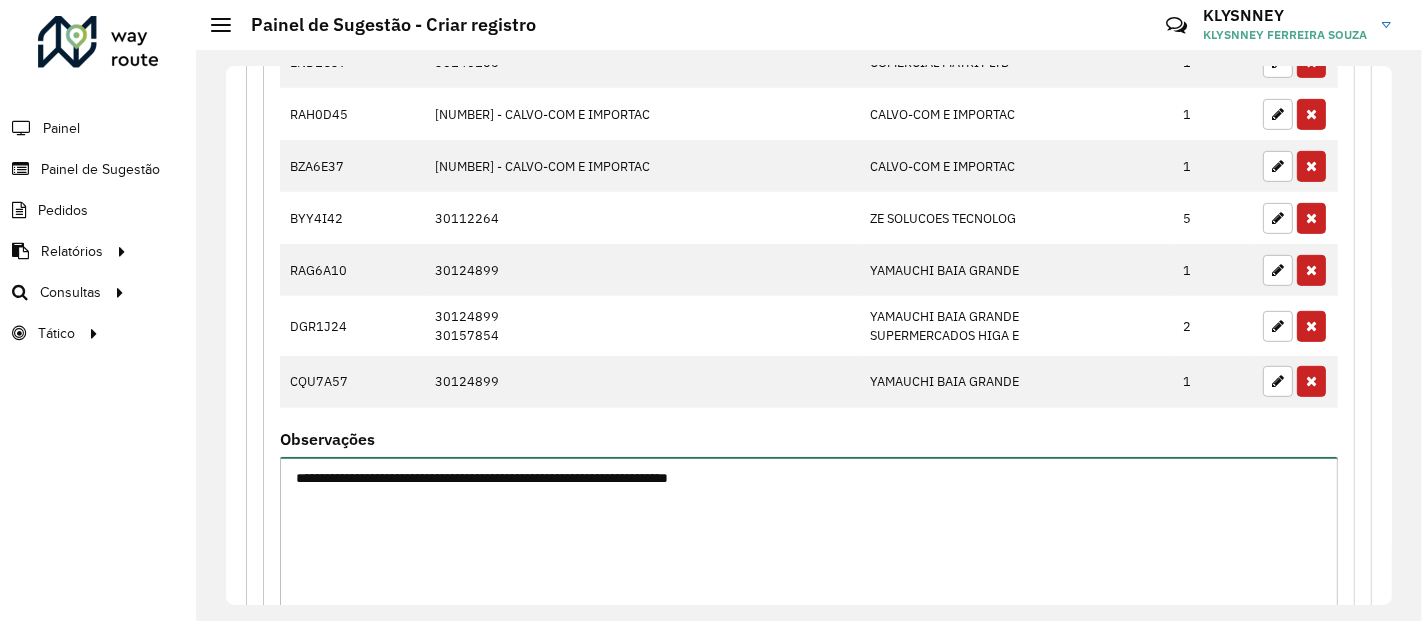 click on "**********" at bounding box center (809, 541) 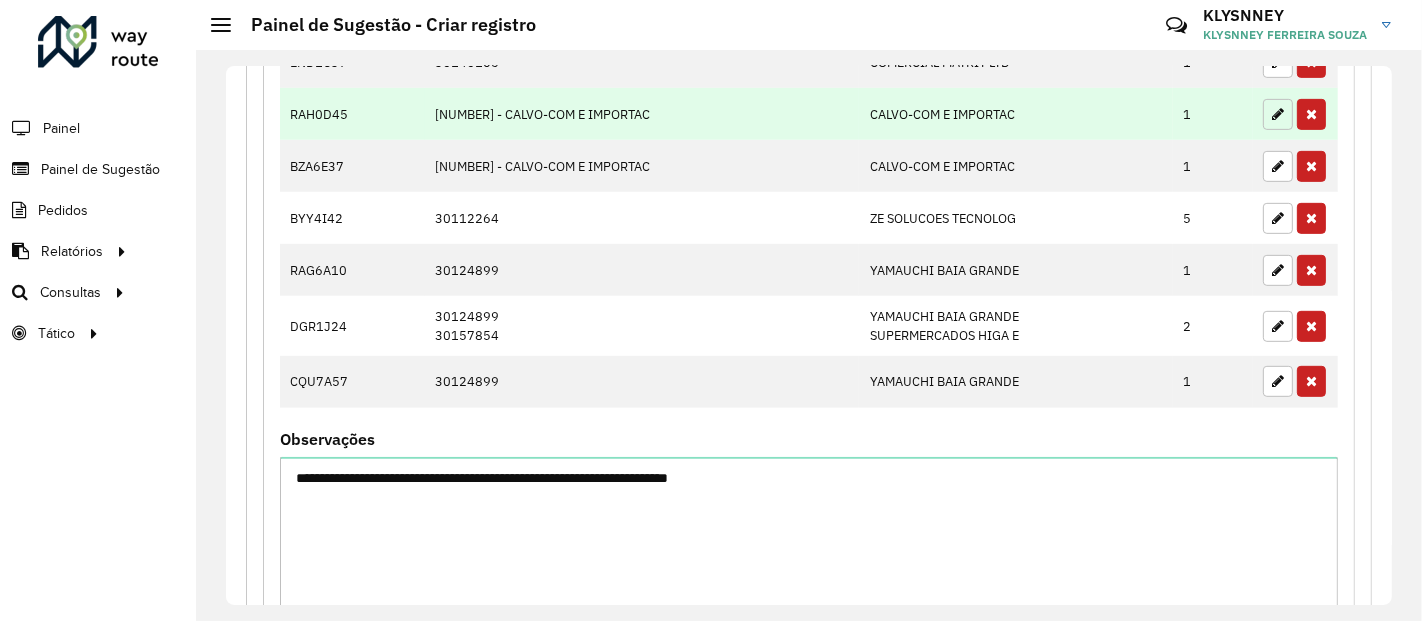 click at bounding box center (1278, 114) 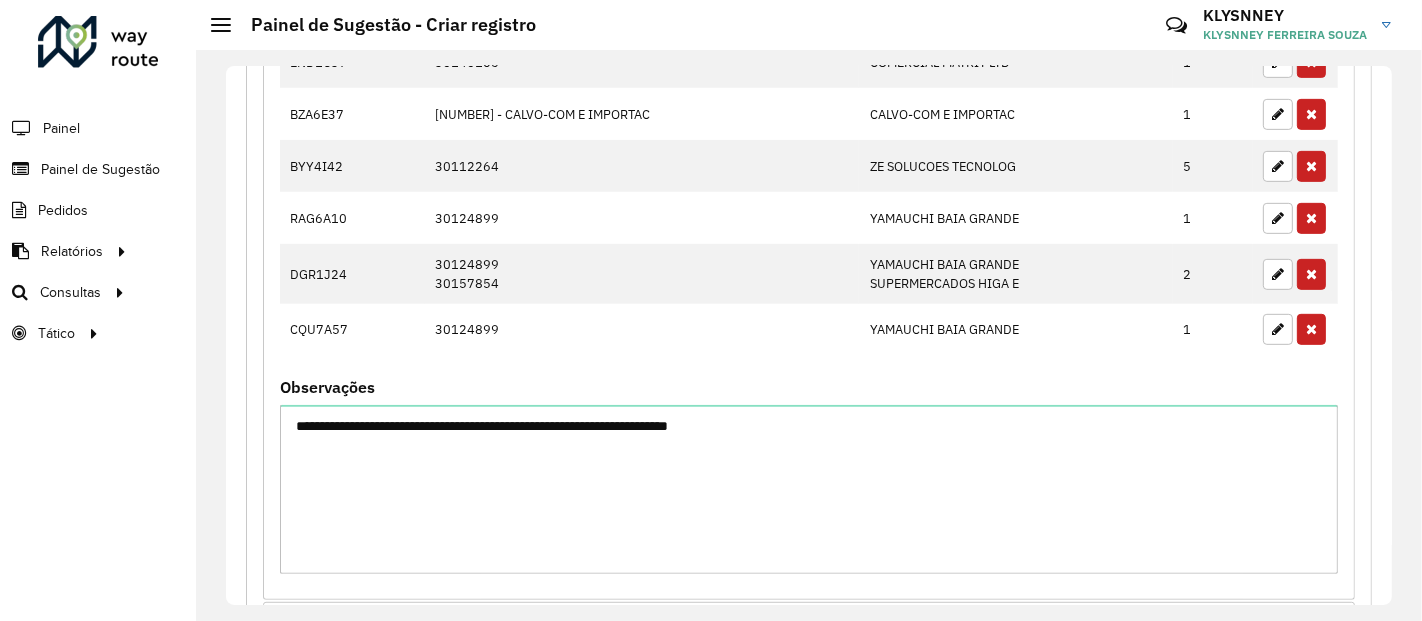 type on "*" 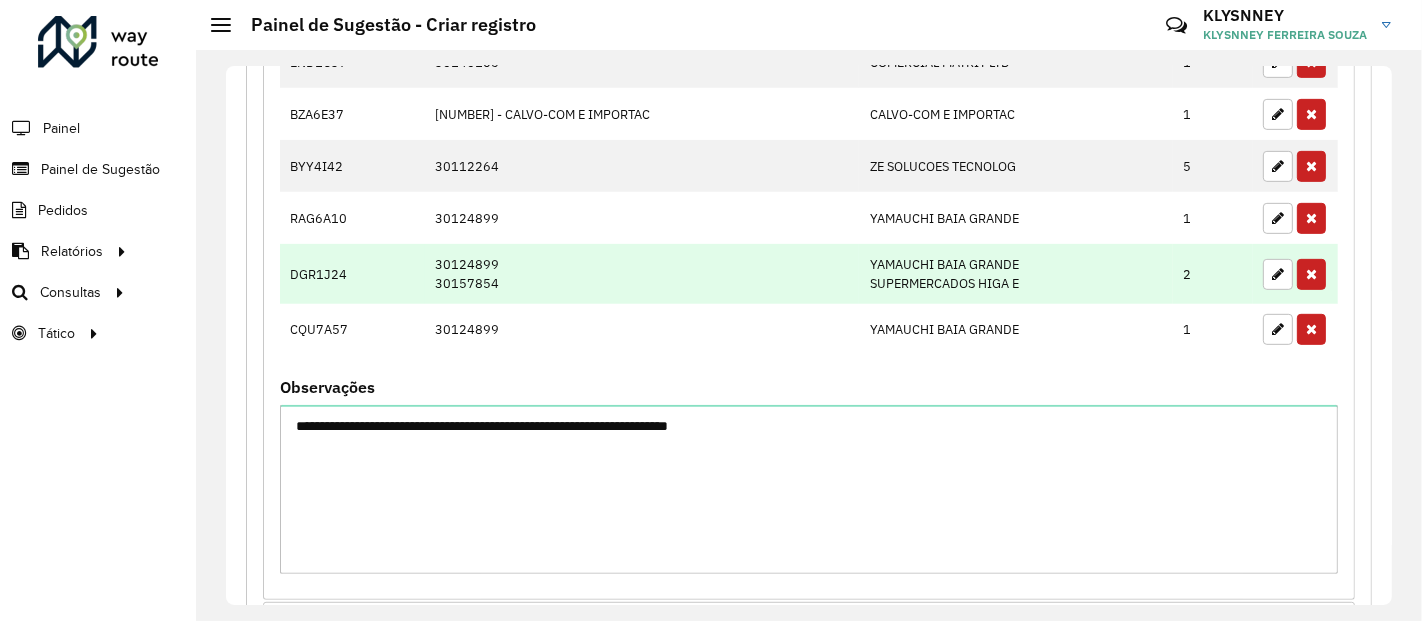 scroll, scrollTop: 348, scrollLeft: 0, axis: vertical 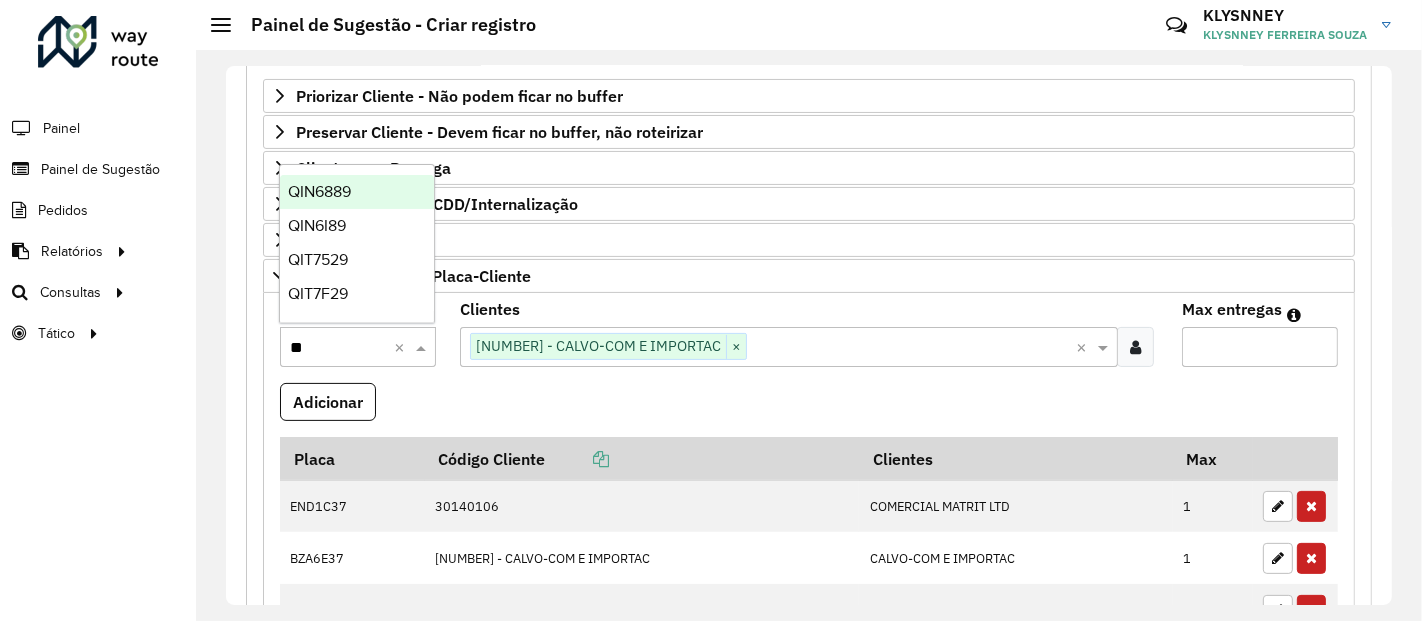 type on "***" 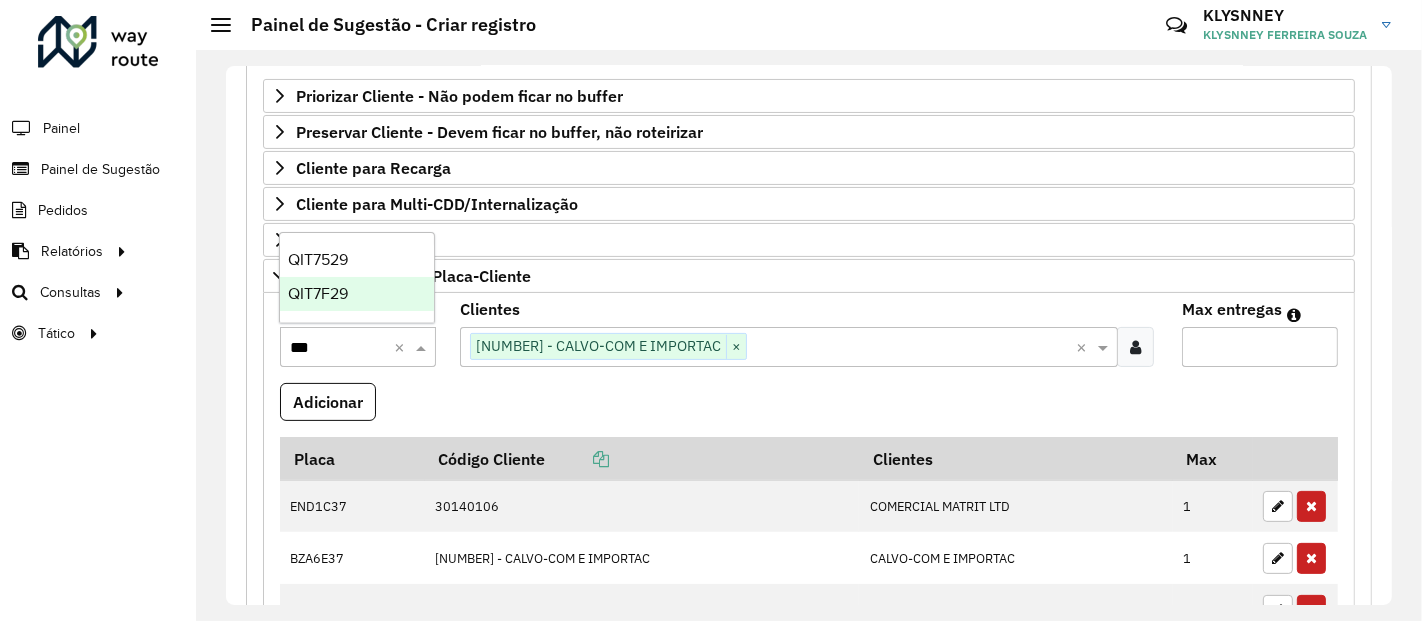 click on "QIT7F29" at bounding box center [357, 294] 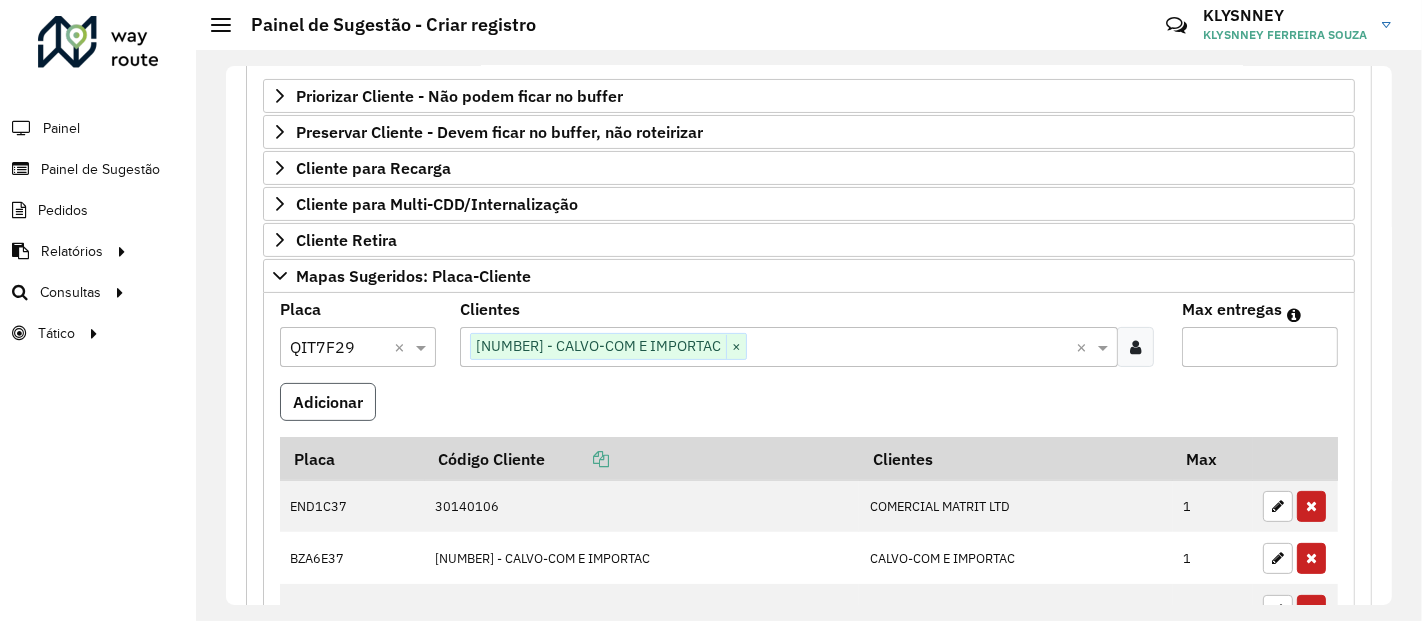 click on "Adicionar" at bounding box center [328, 402] 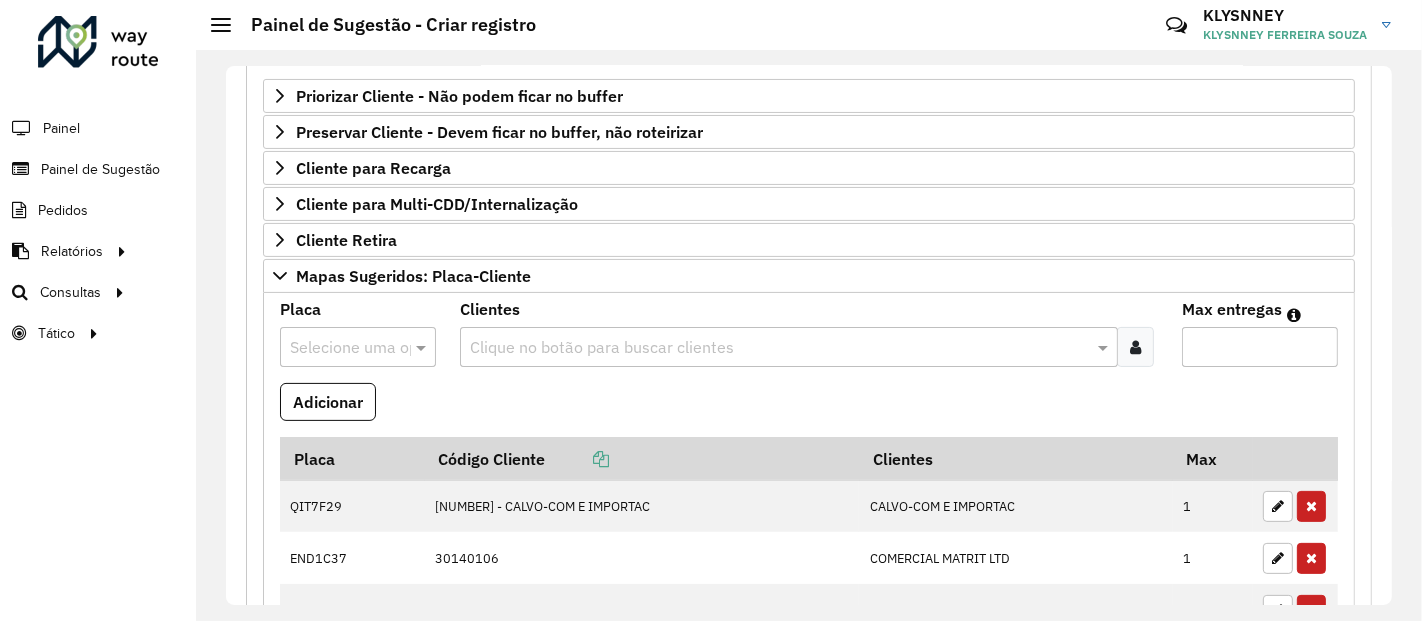 click at bounding box center (338, 348) 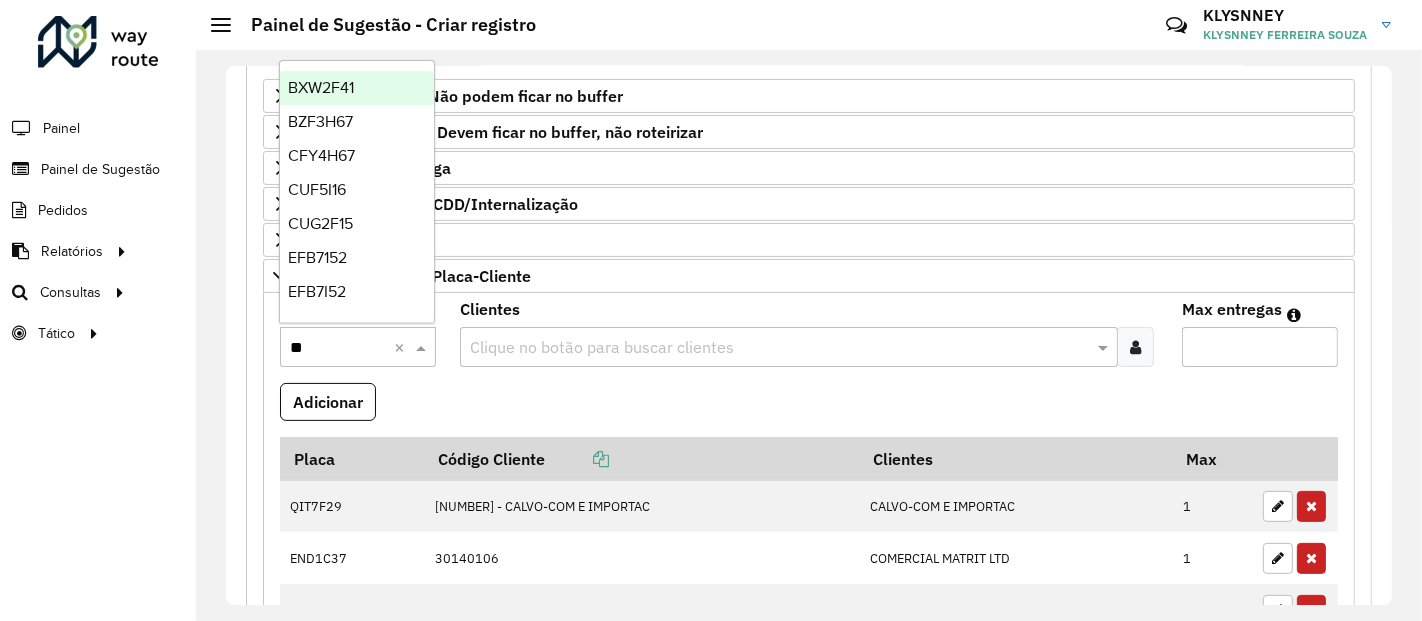 type on "***" 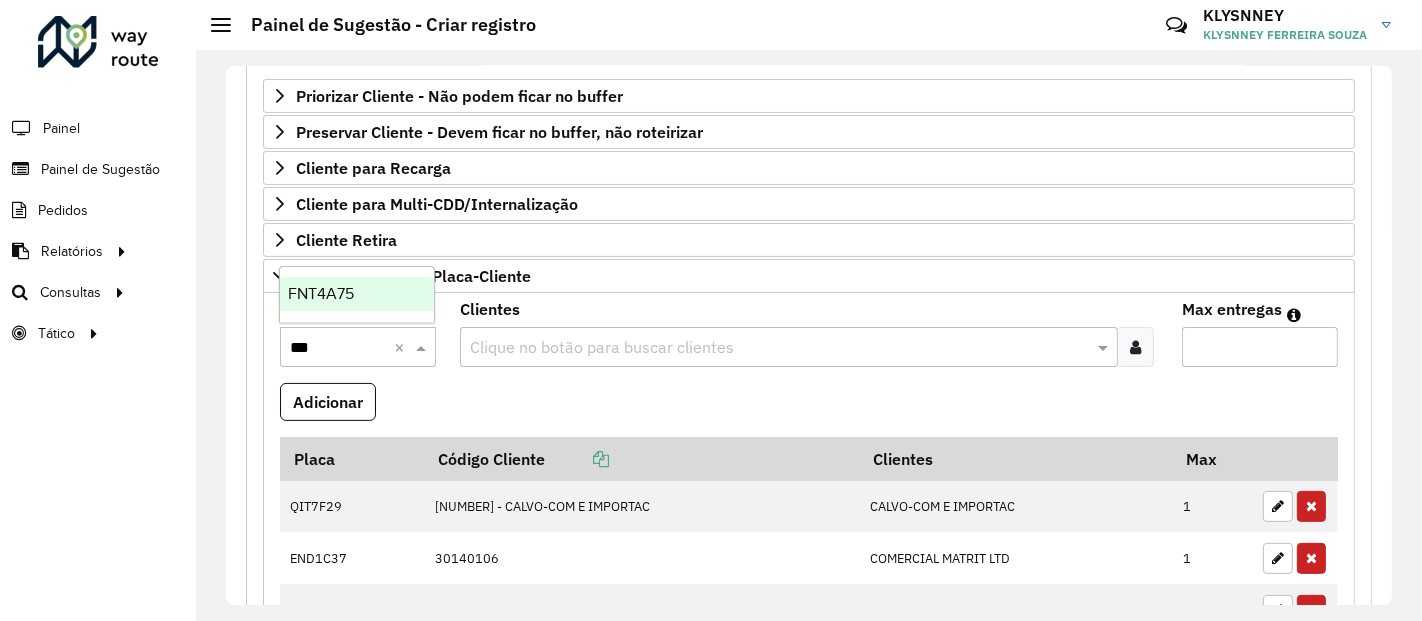 type 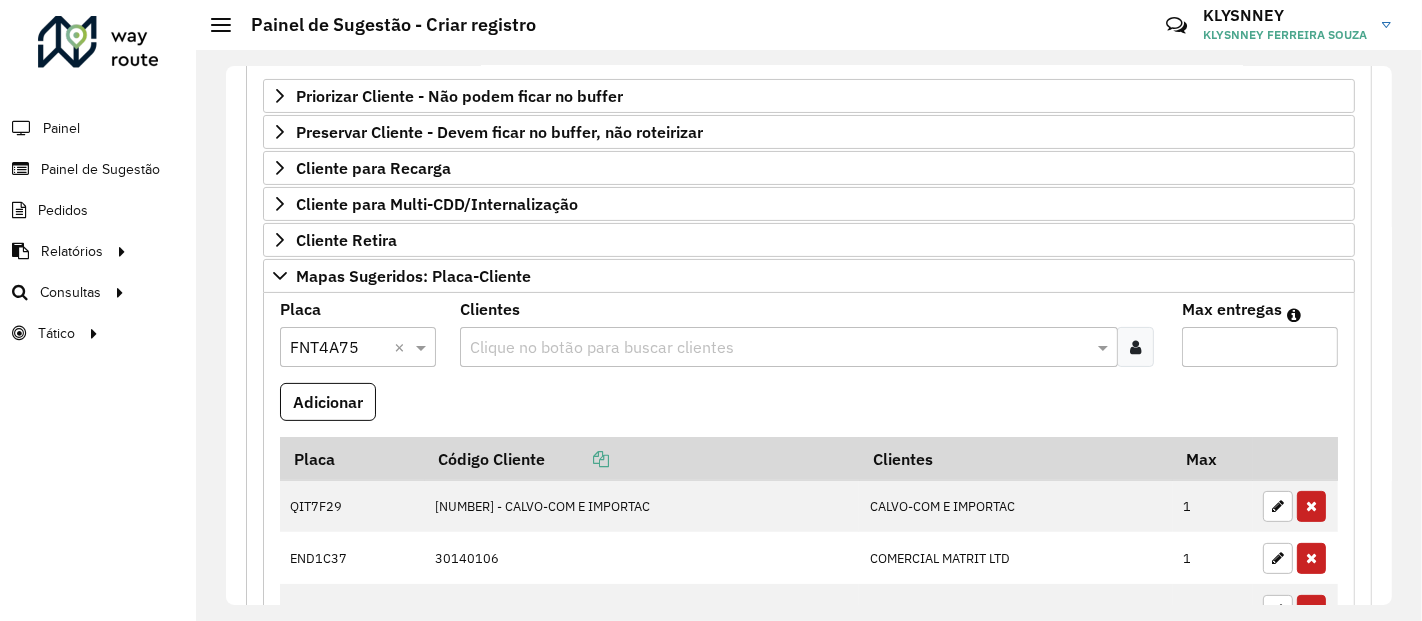click at bounding box center (778, 348) 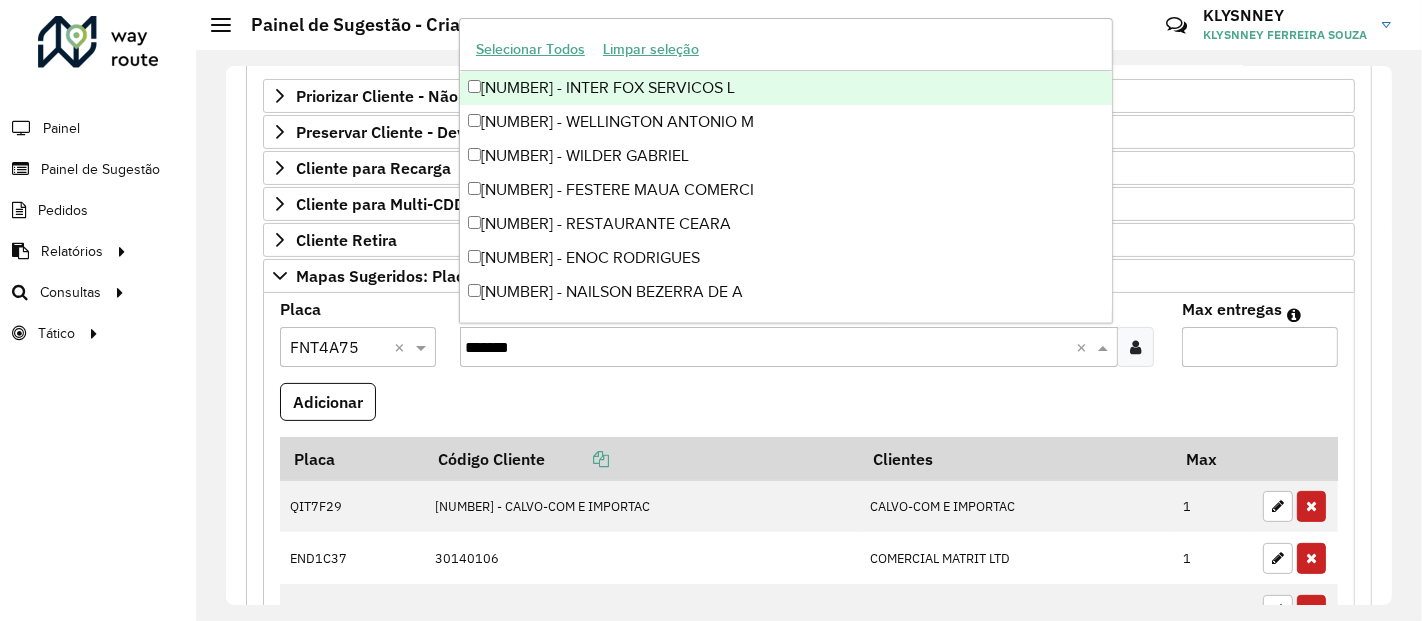type on "********" 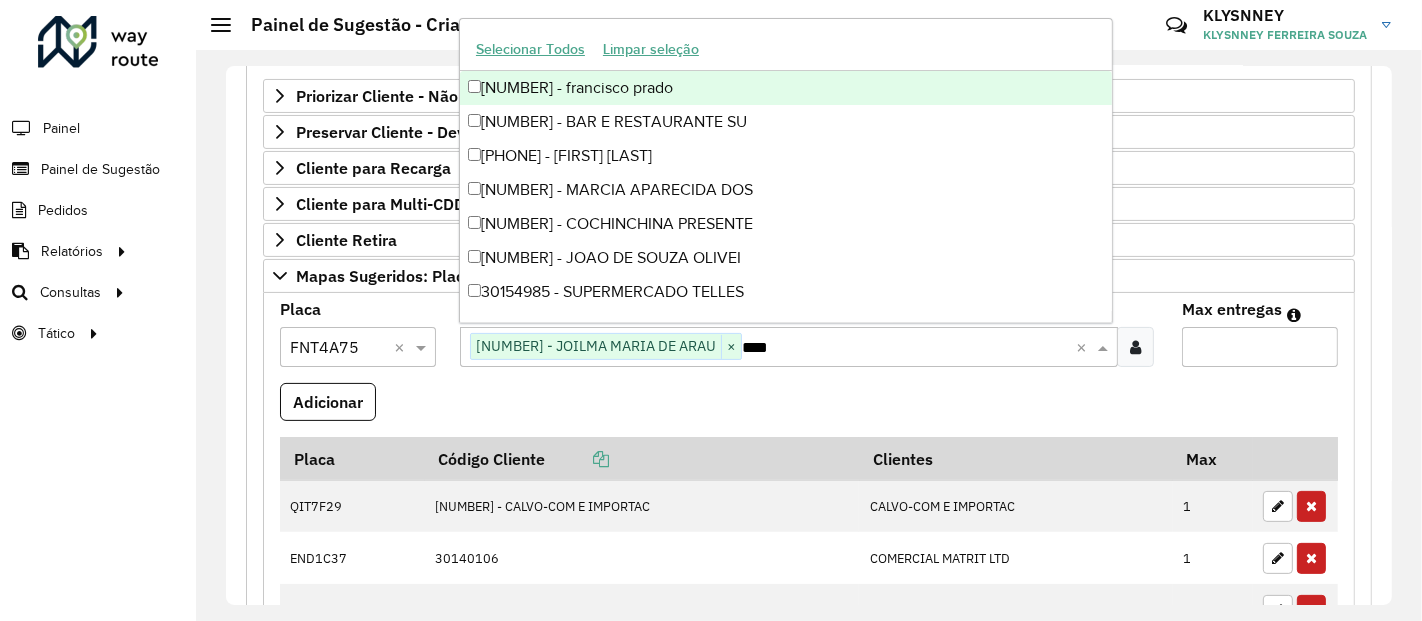 type on "*****" 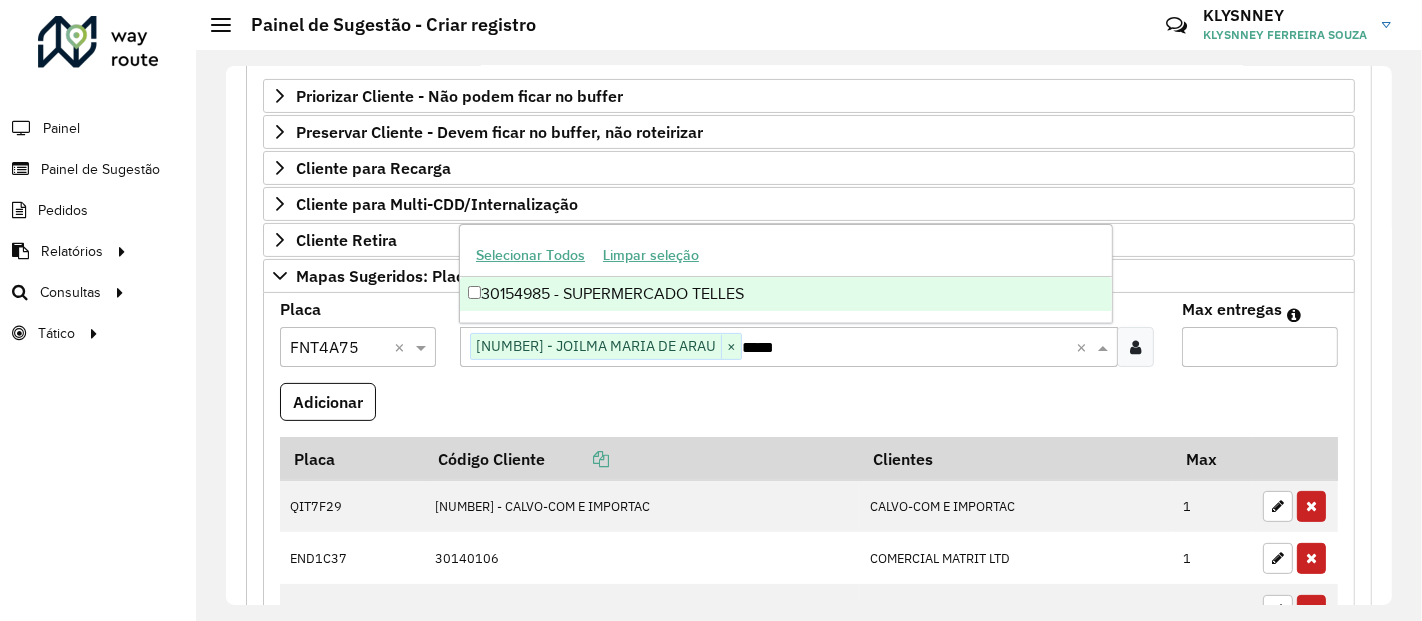 type 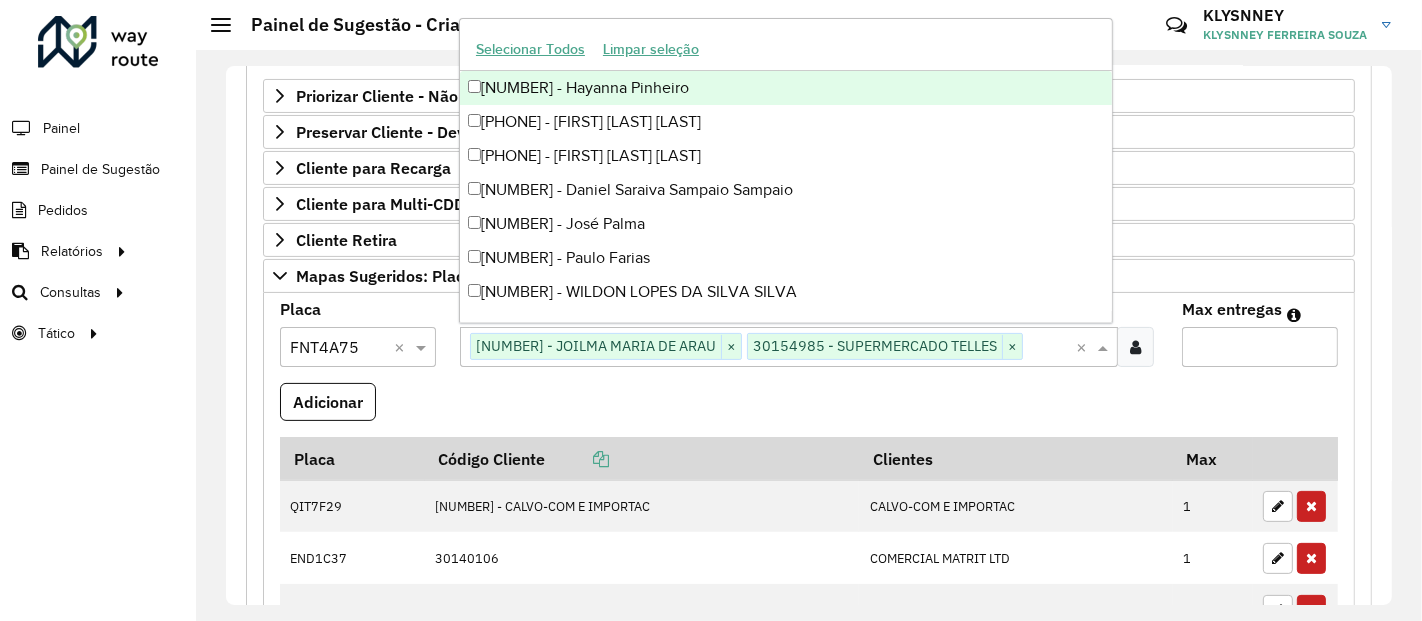 click on "Max entregas" at bounding box center [1260, 347] 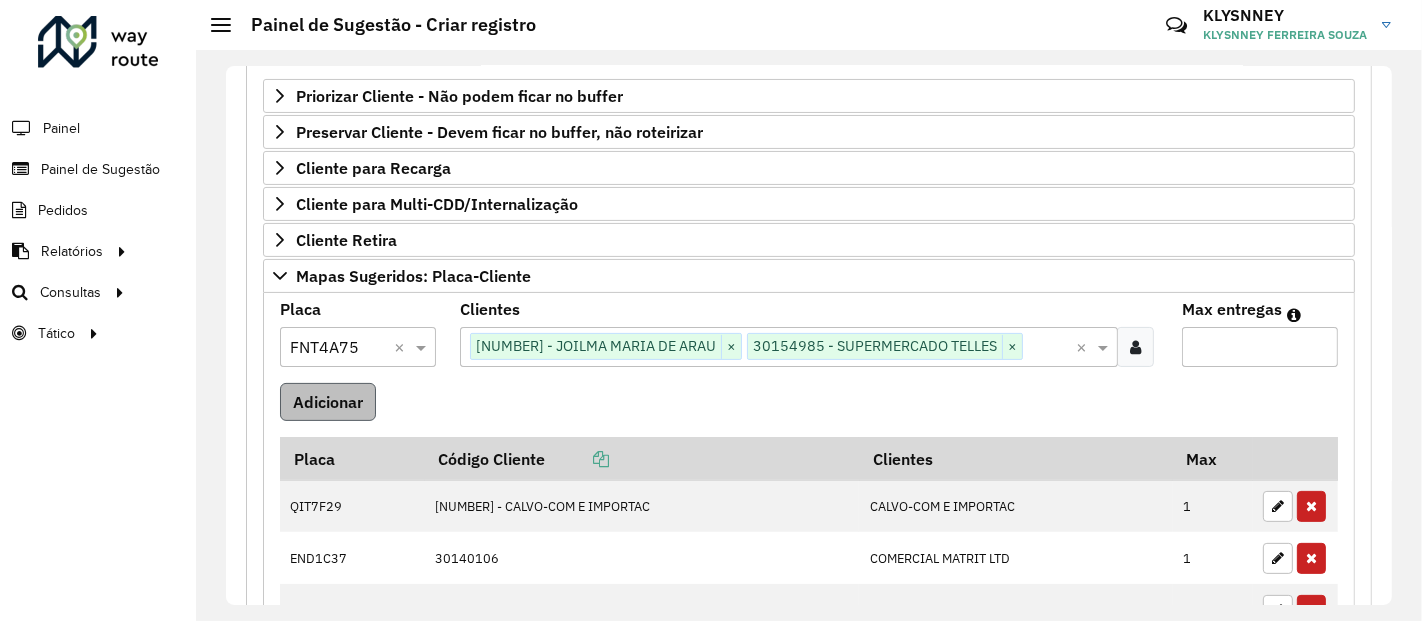 type on "*" 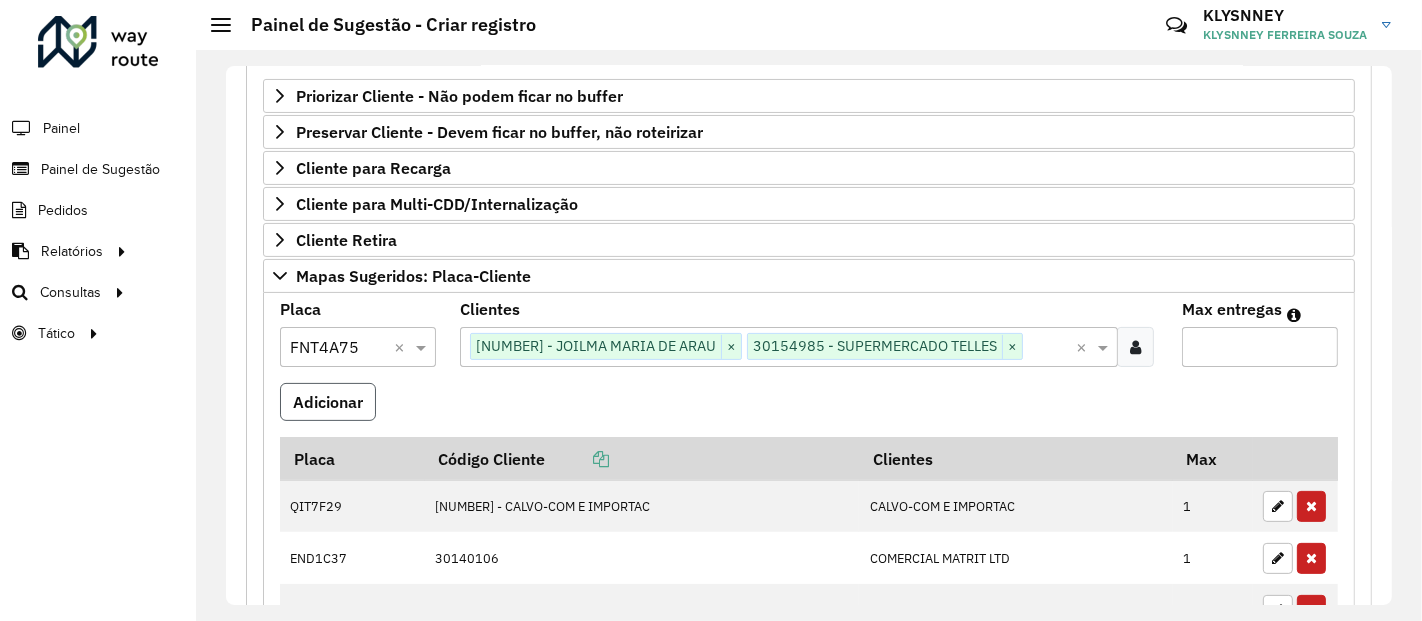 click on "Adicionar" at bounding box center (328, 402) 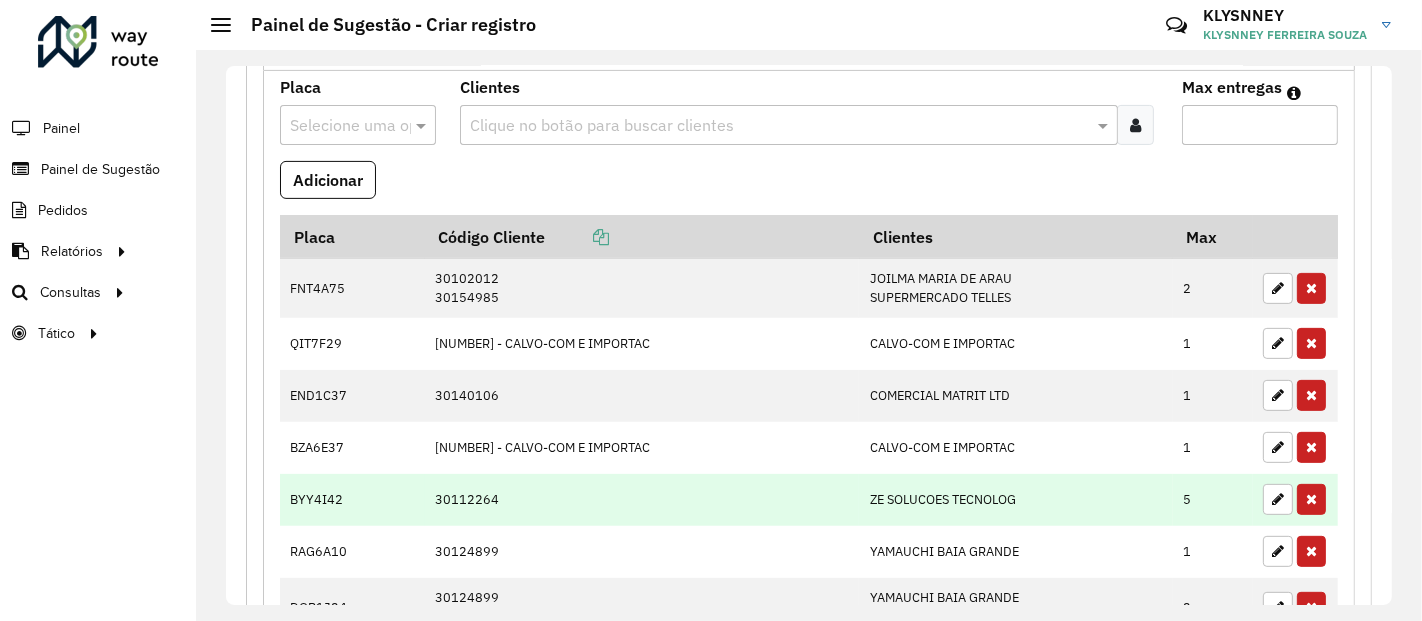 scroll, scrollTop: 681, scrollLeft: 0, axis: vertical 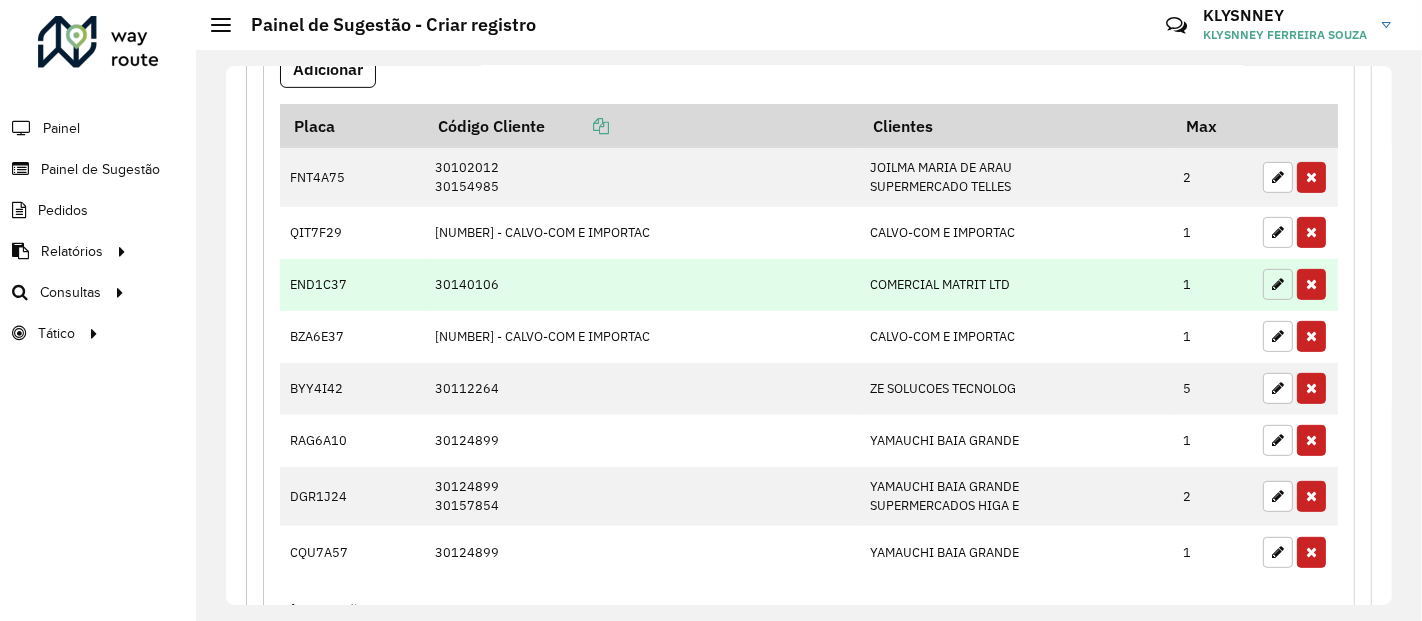 click at bounding box center [1278, 284] 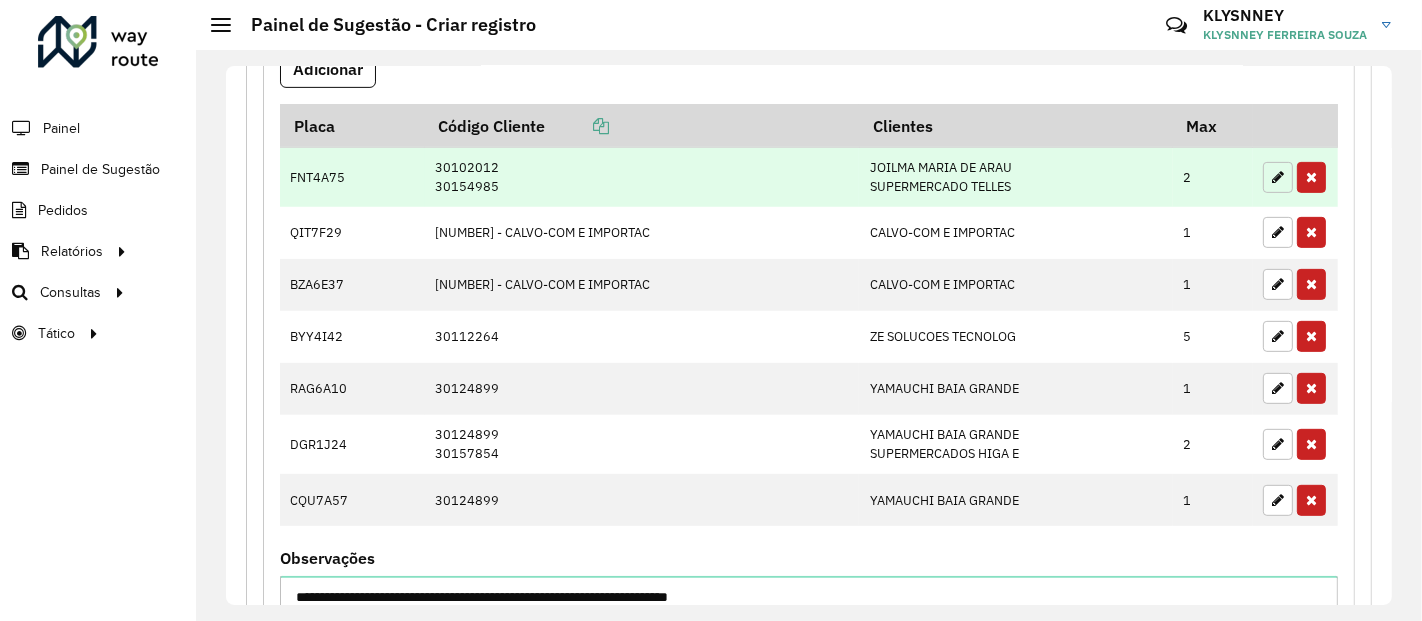 click at bounding box center [1278, 177] 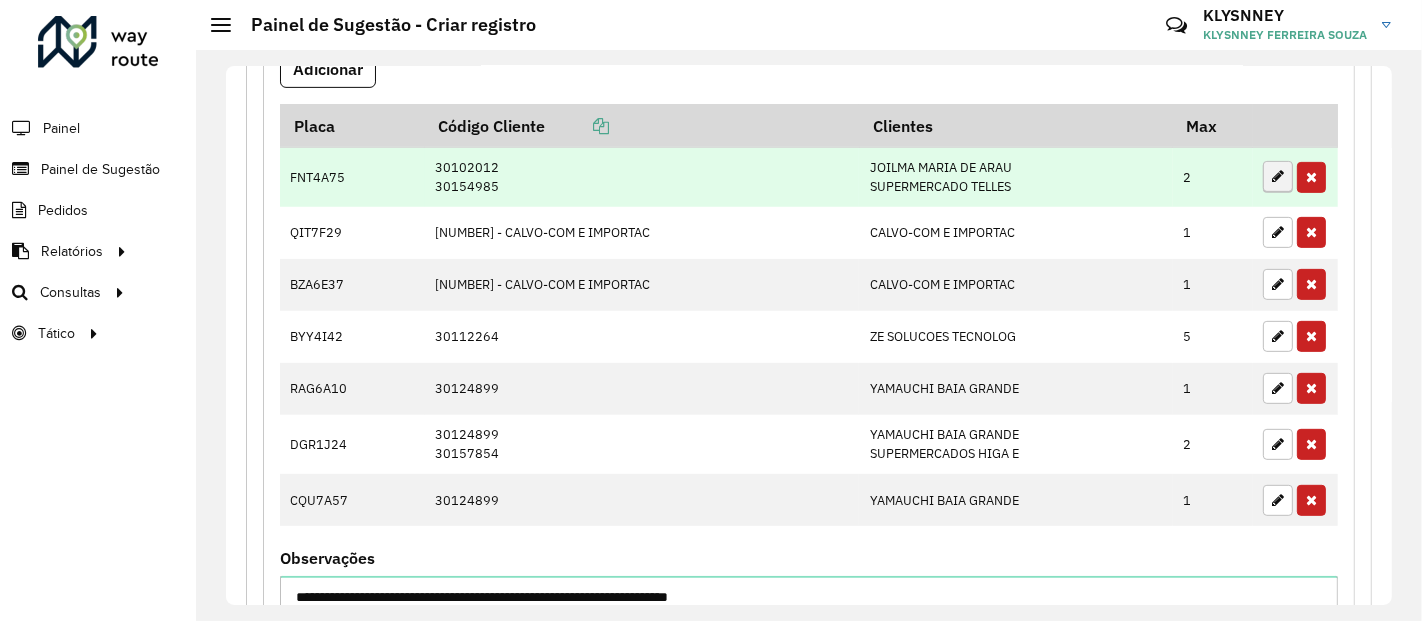 type on "*" 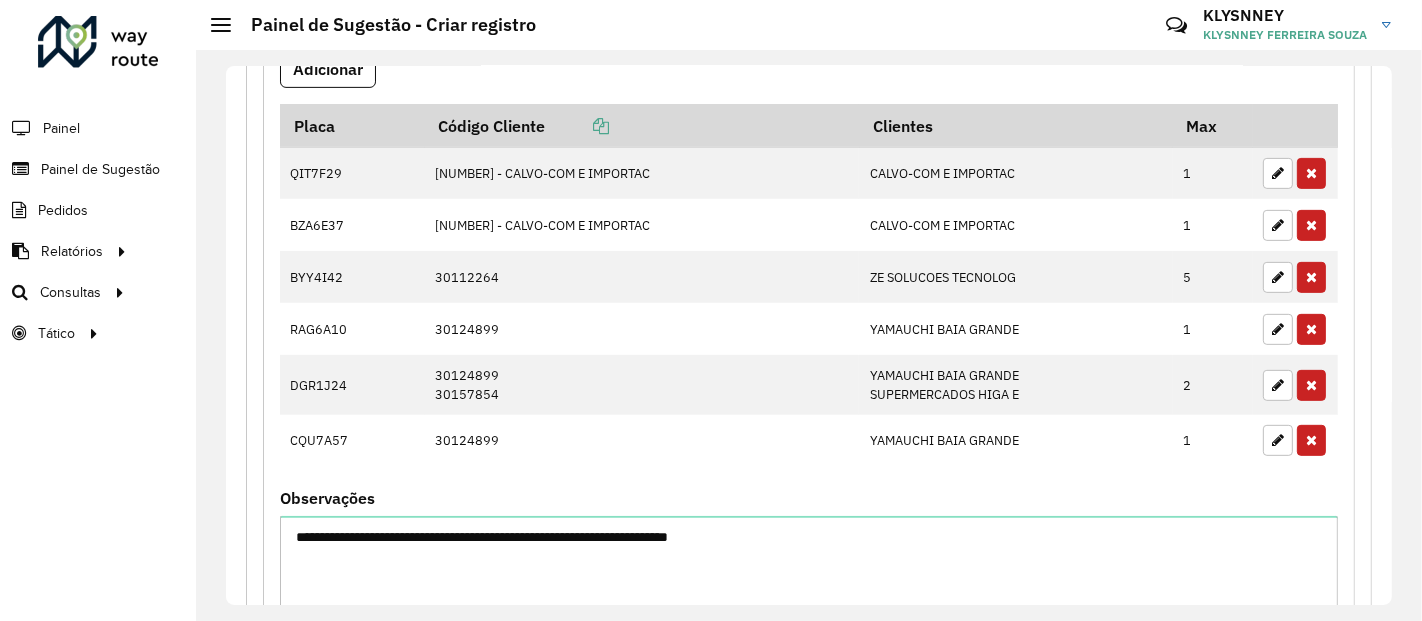 scroll, scrollTop: 459, scrollLeft: 0, axis: vertical 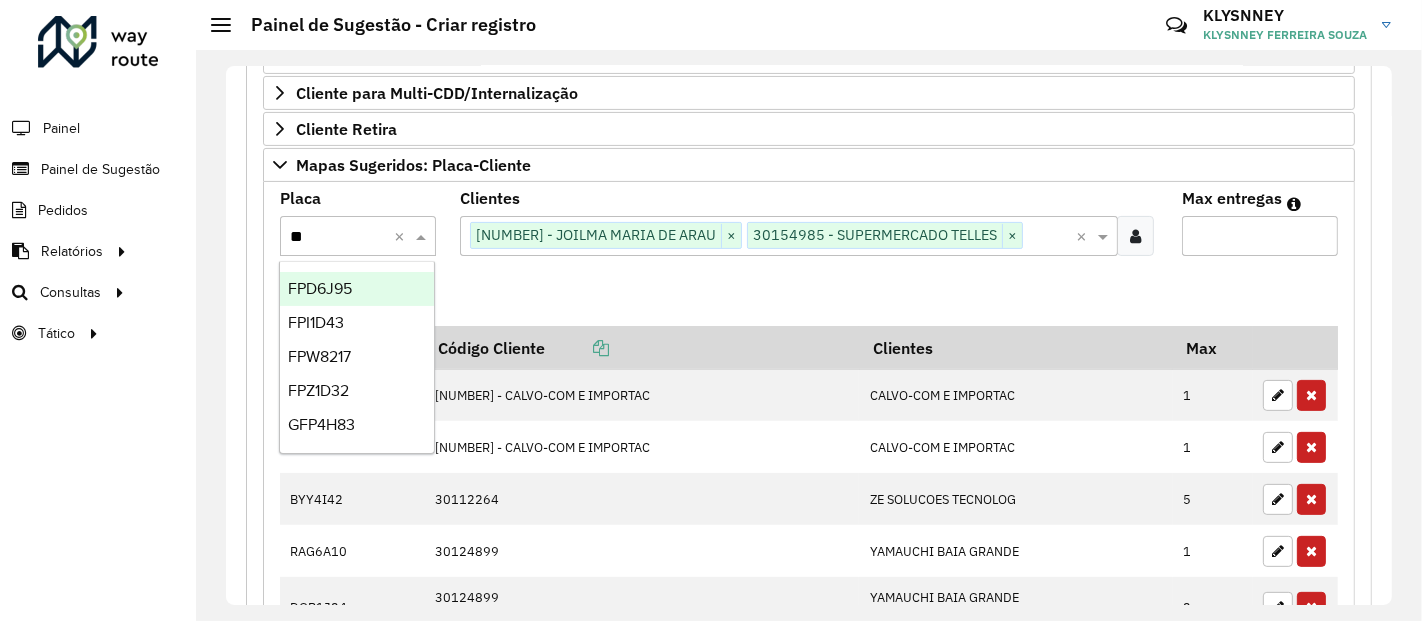 type on "***" 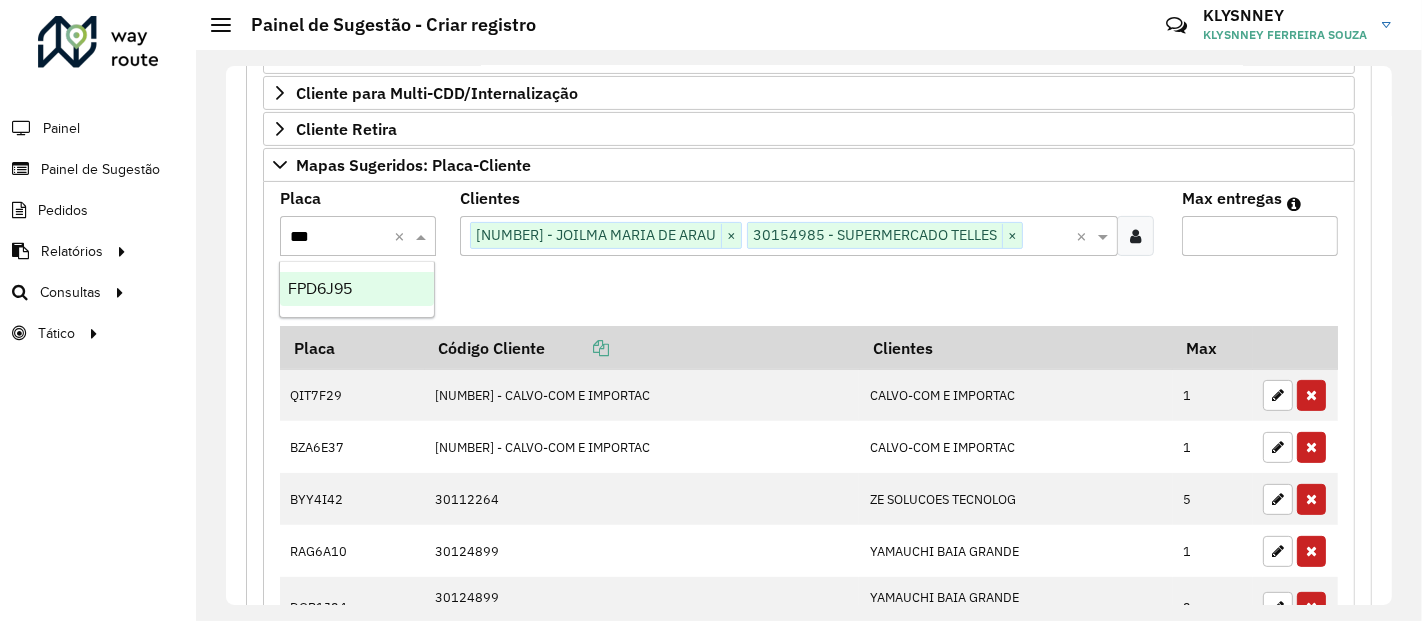 click on "FPD6J95" at bounding box center [320, 288] 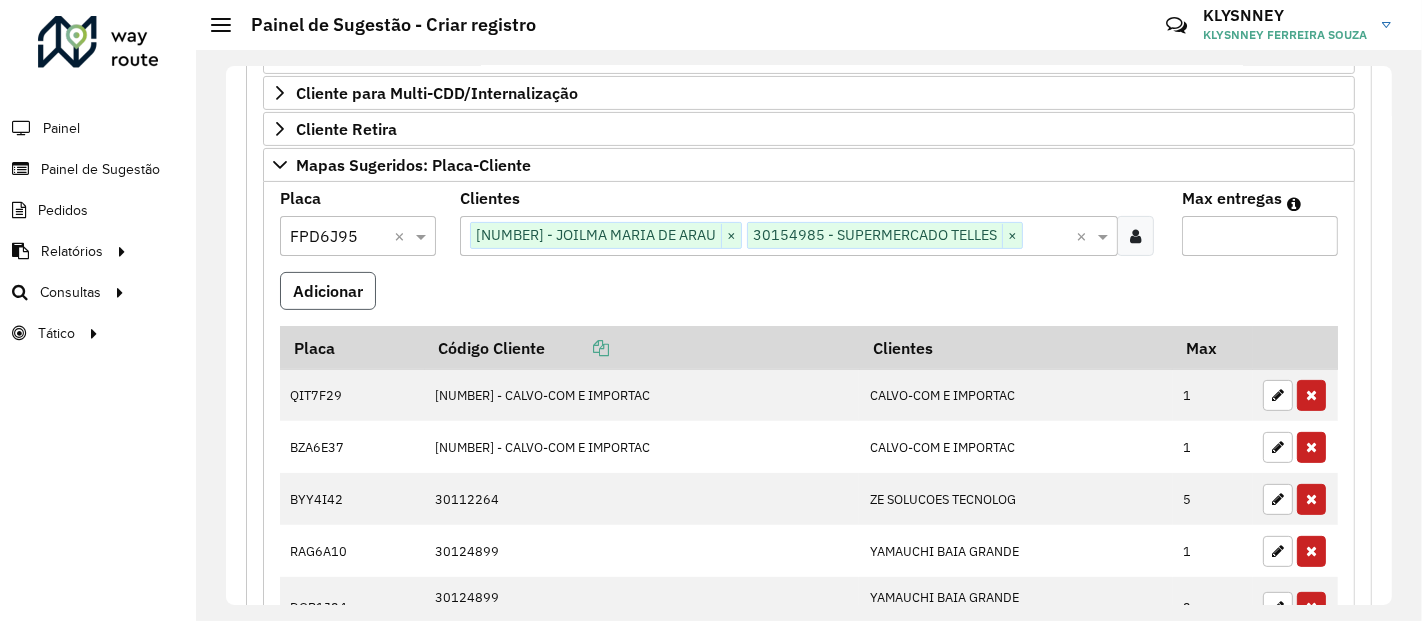 click on "Adicionar" at bounding box center (328, 291) 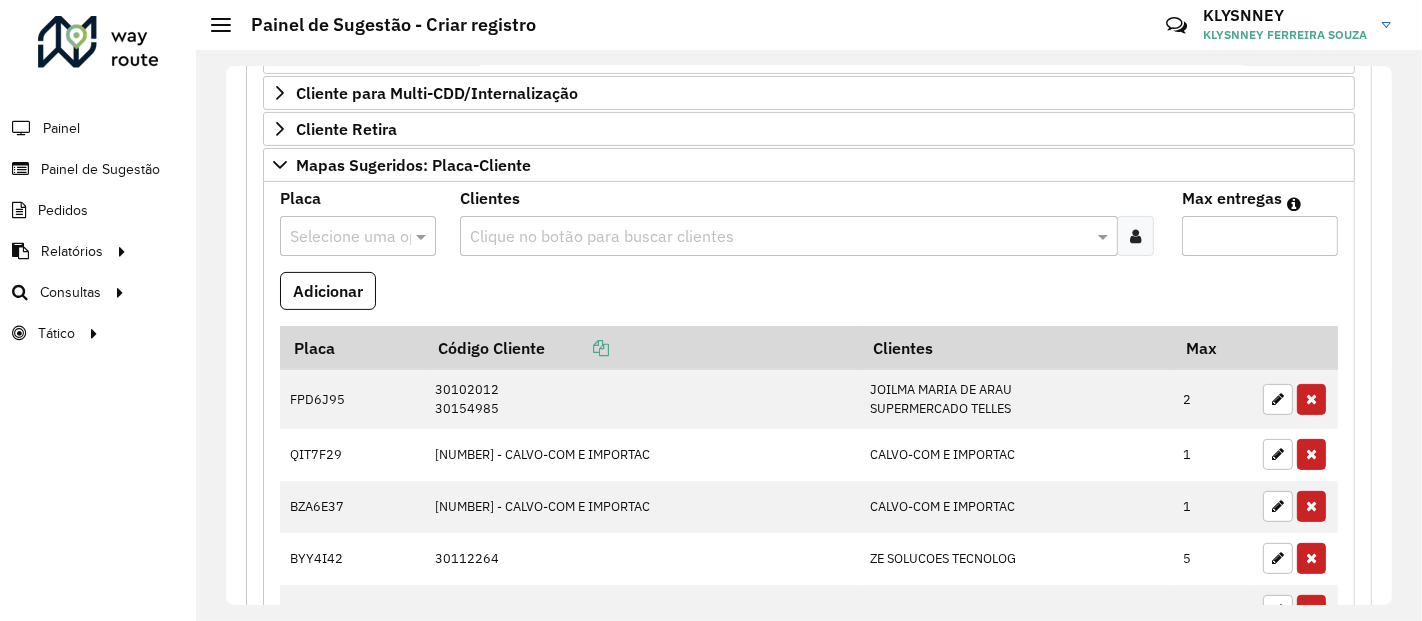 scroll, scrollTop: 1014, scrollLeft: 0, axis: vertical 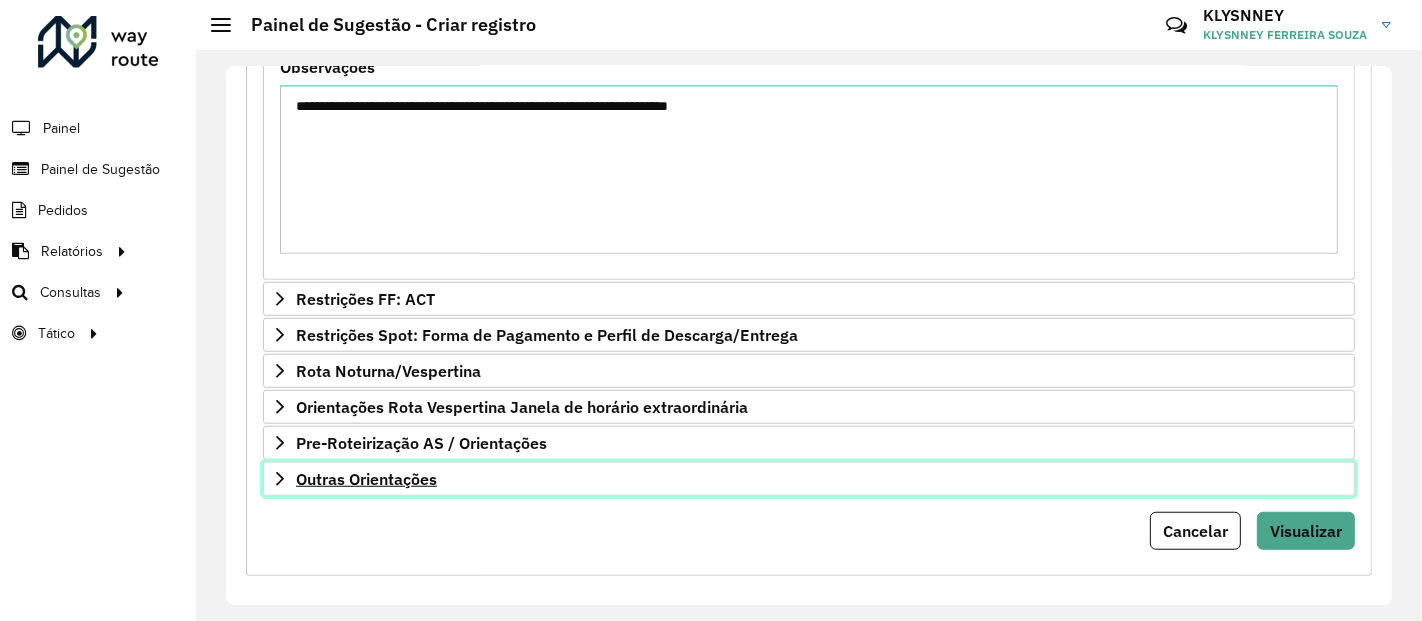 click on "Outras Orientações" at bounding box center [366, 479] 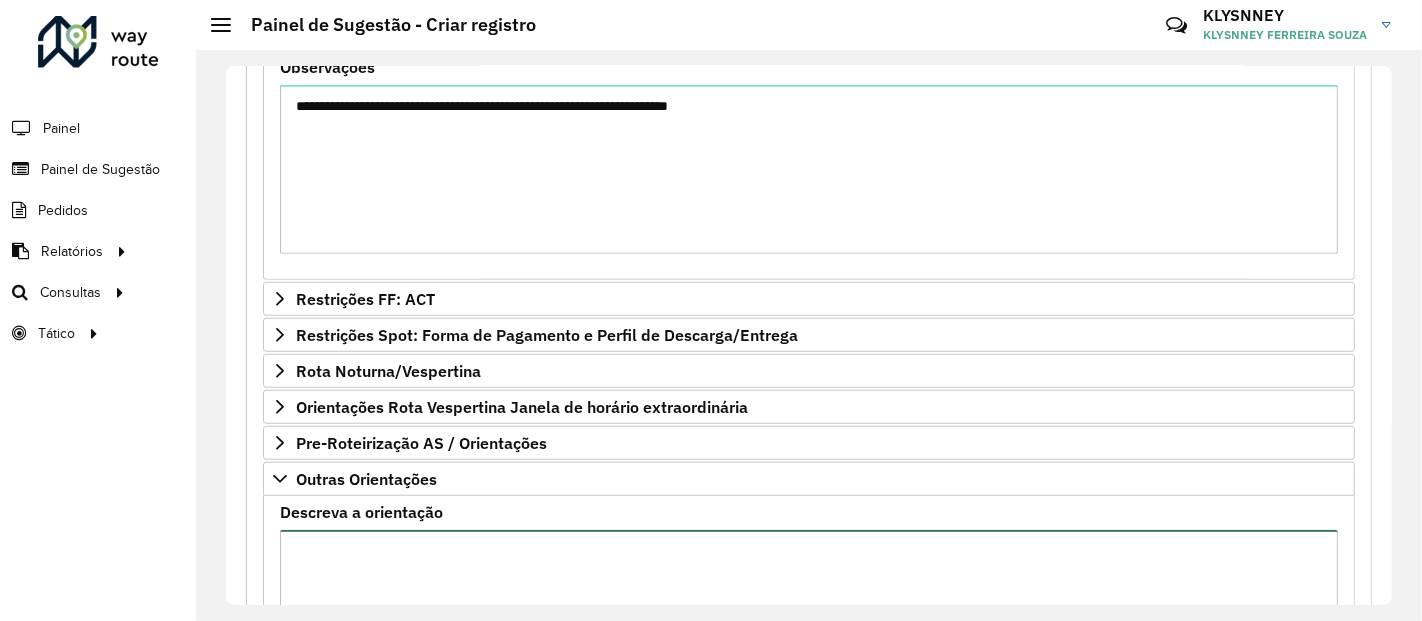 click on "Descreva a orientação" at bounding box center (809, 614) 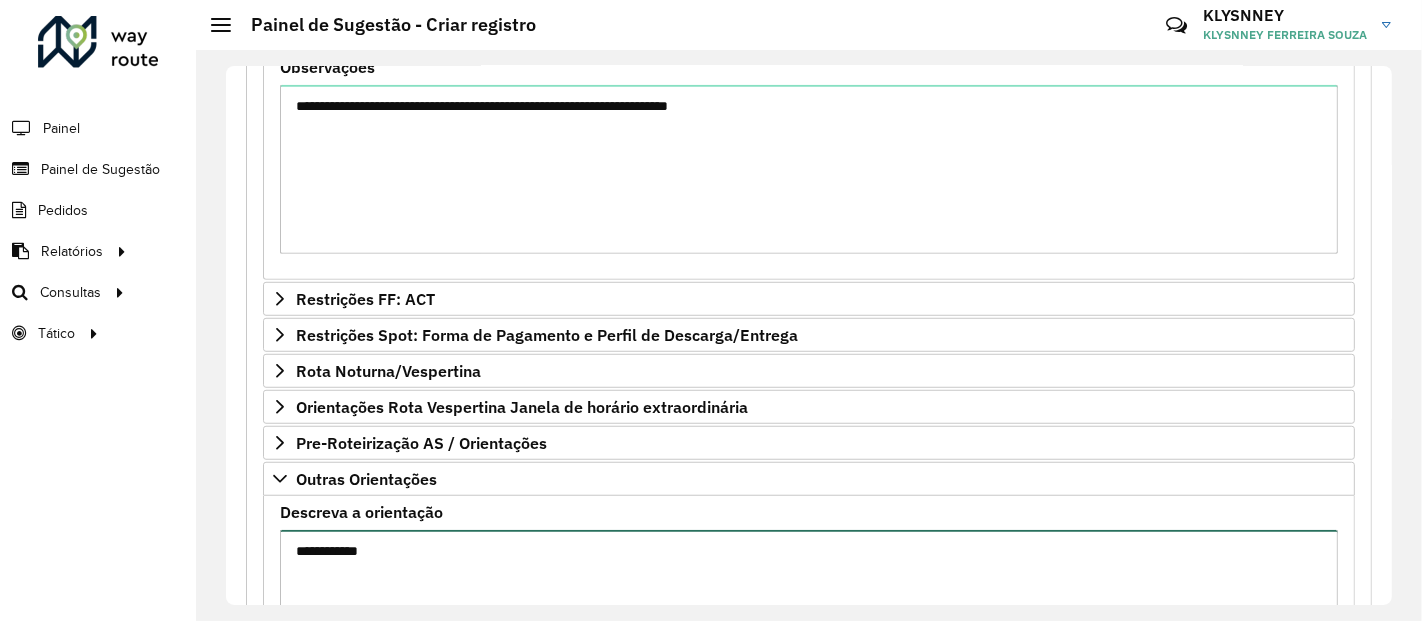 paste on "*****
*****
*****" 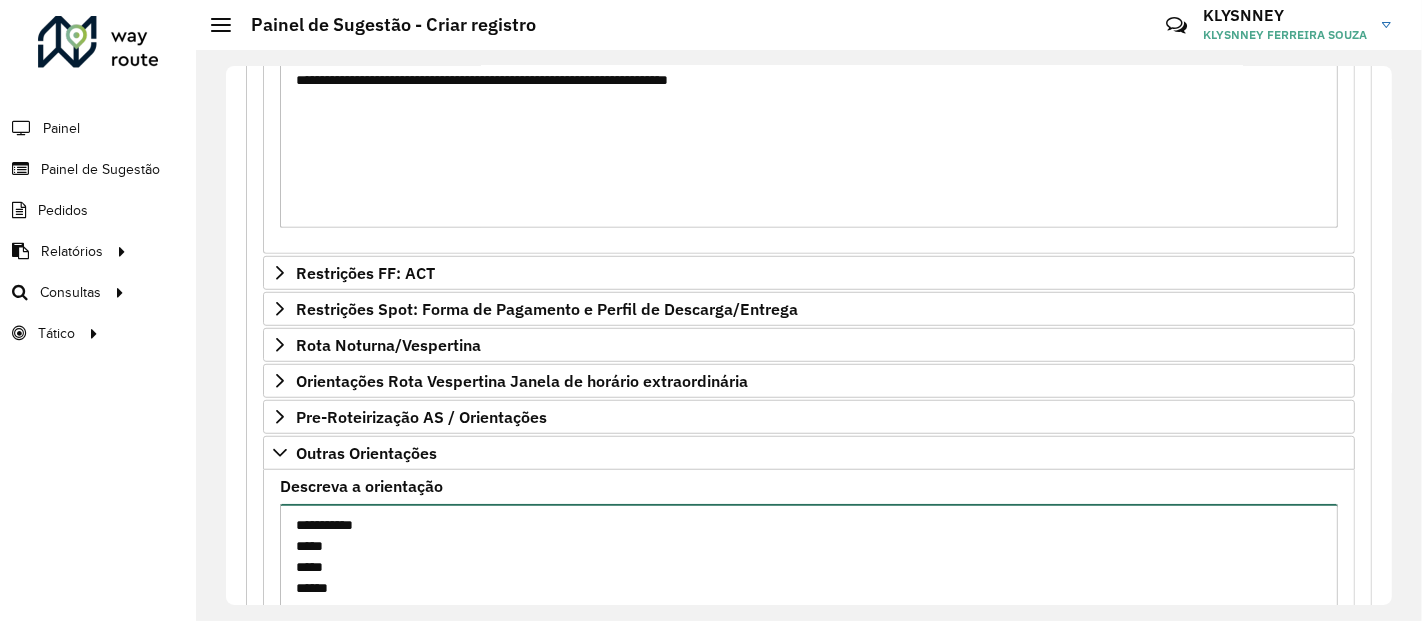 scroll, scrollTop: 1401, scrollLeft: 0, axis: vertical 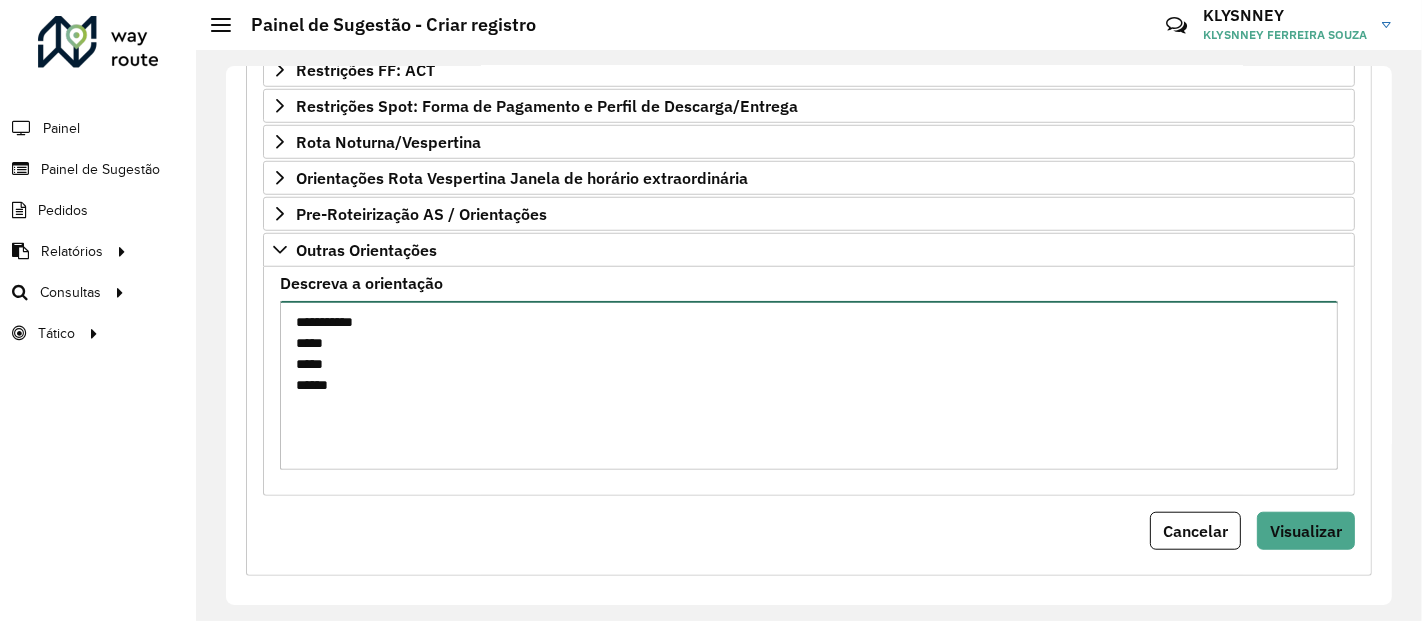 click on "**********" at bounding box center (809, 385) 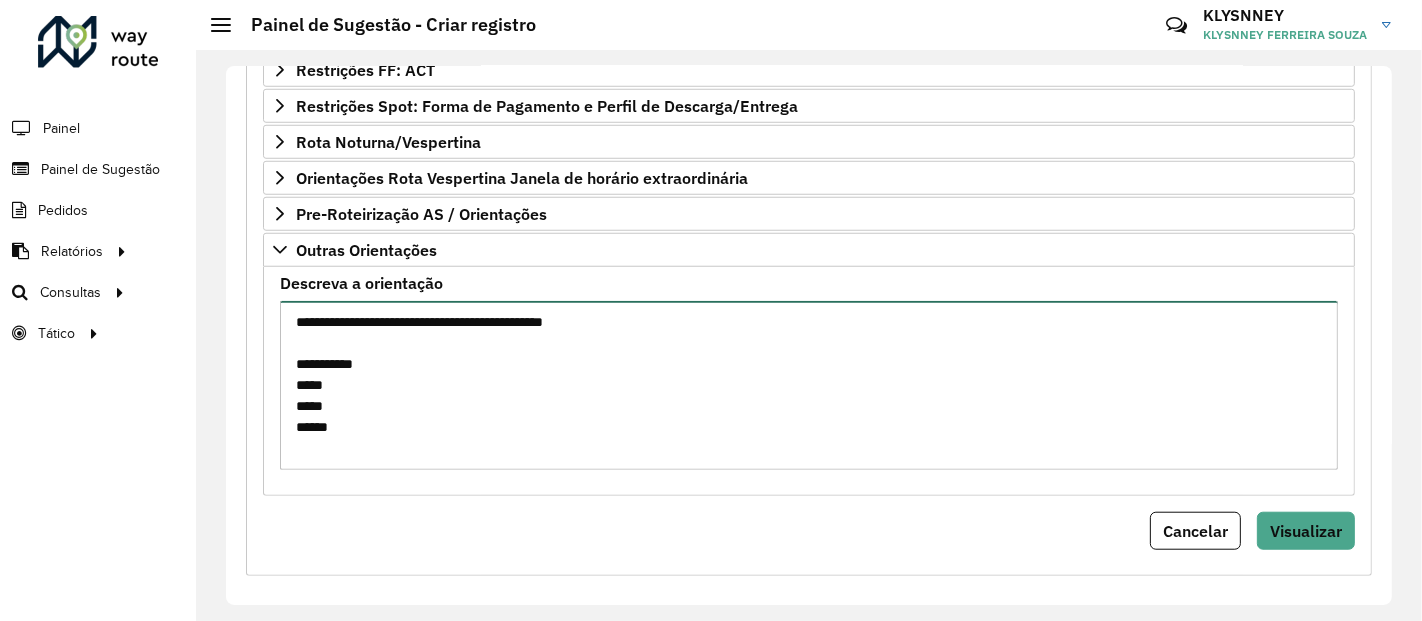 paste on "****
*****" 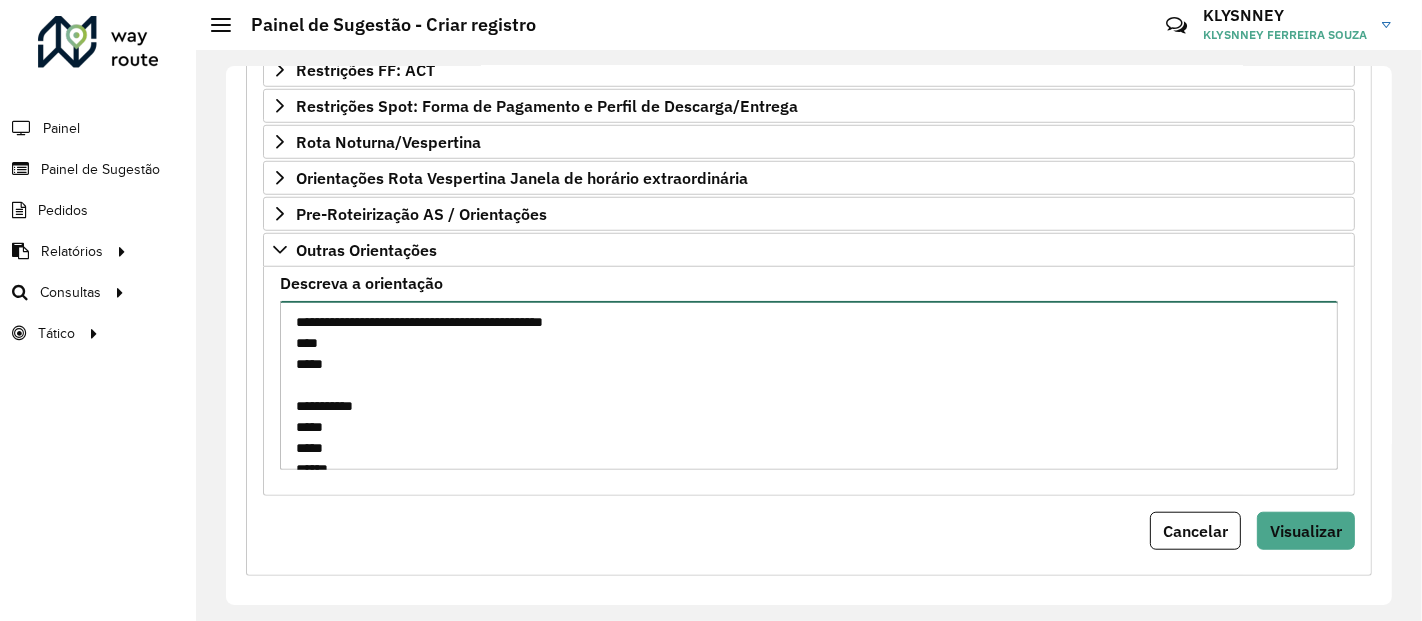 scroll, scrollTop: 42, scrollLeft: 0, axis: vertical 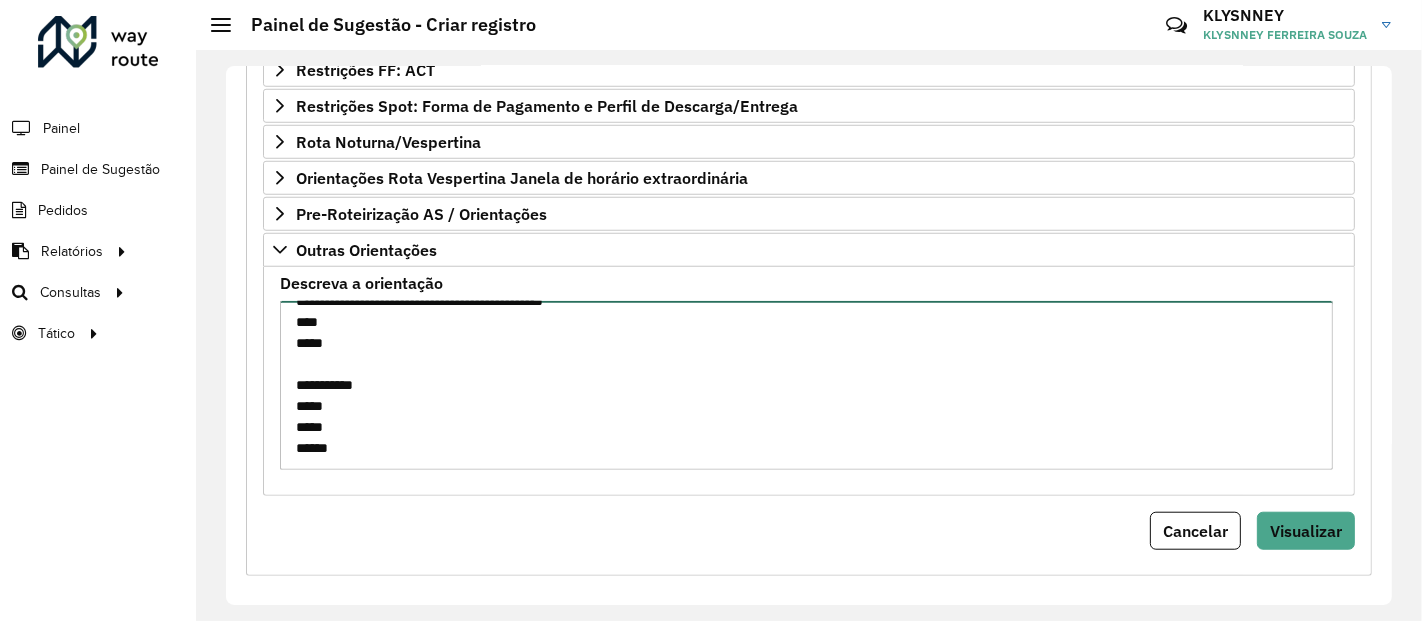 click on "**********" at bounding box center [806, 385] 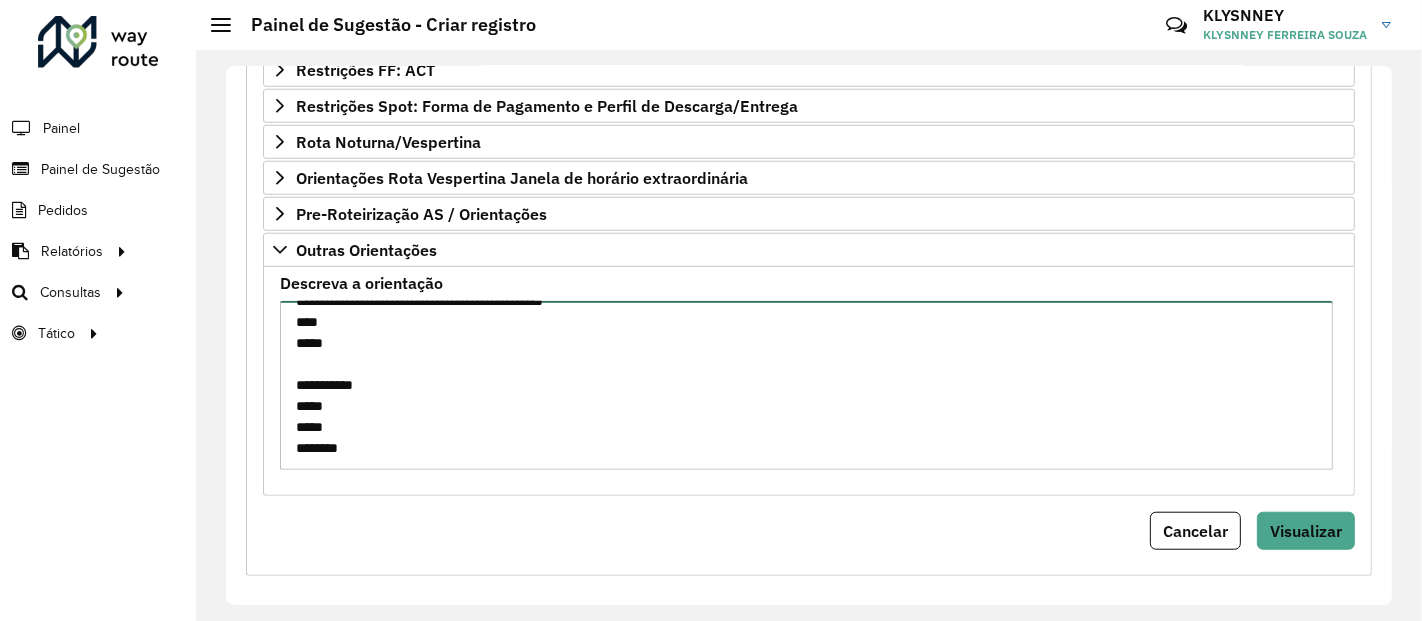 scroll, scrollTop: 51, scrollLeft: 0, axis: vertical 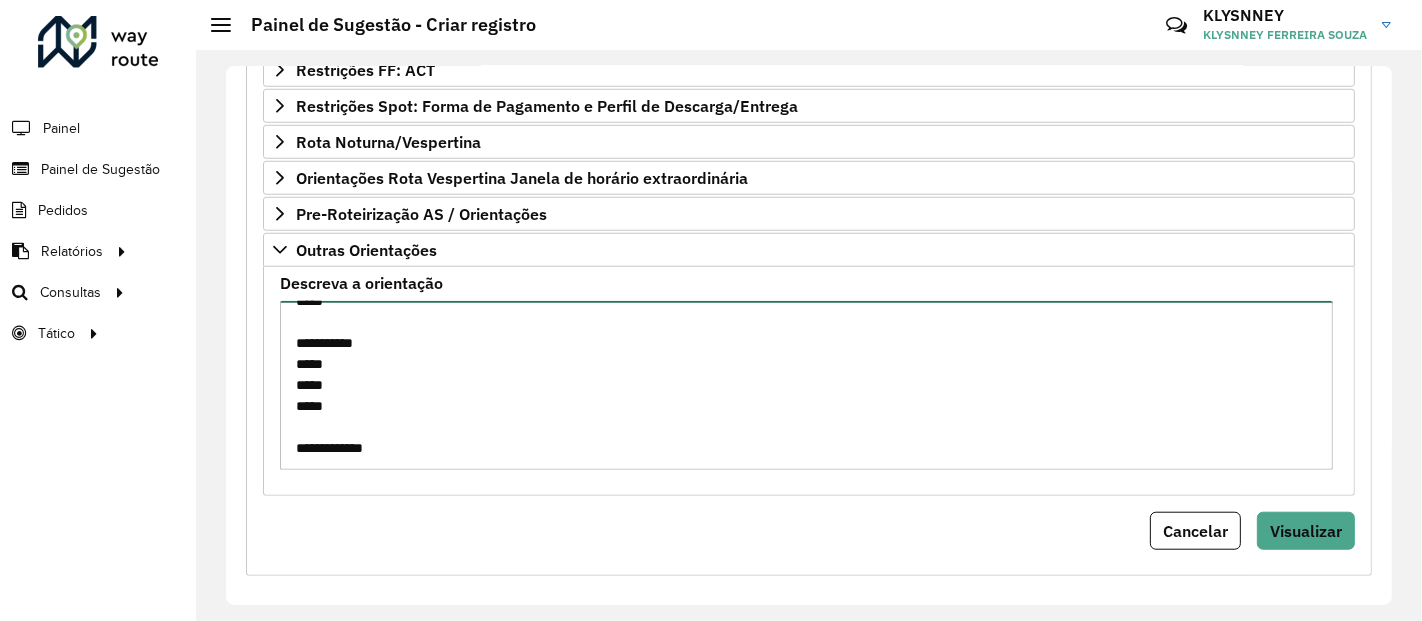 paste on "*****
*****" 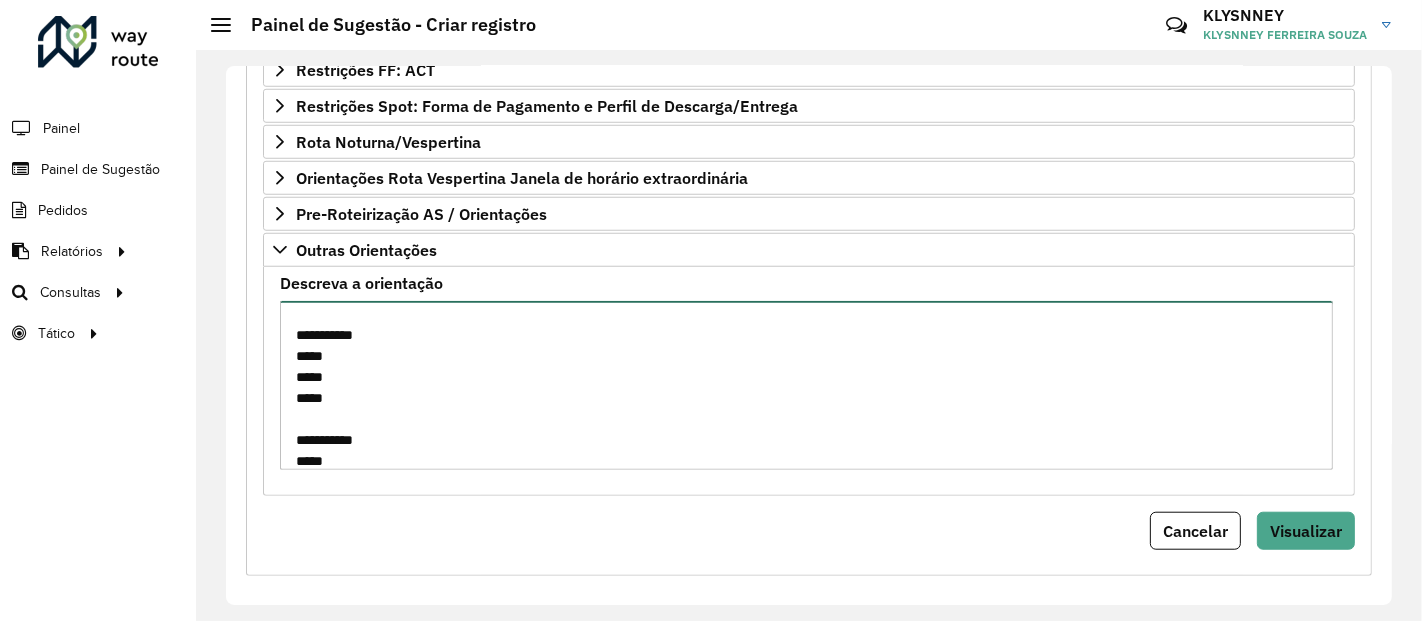 scroll, scrollTop: 114, scrollLeft: 0, axis: vertical 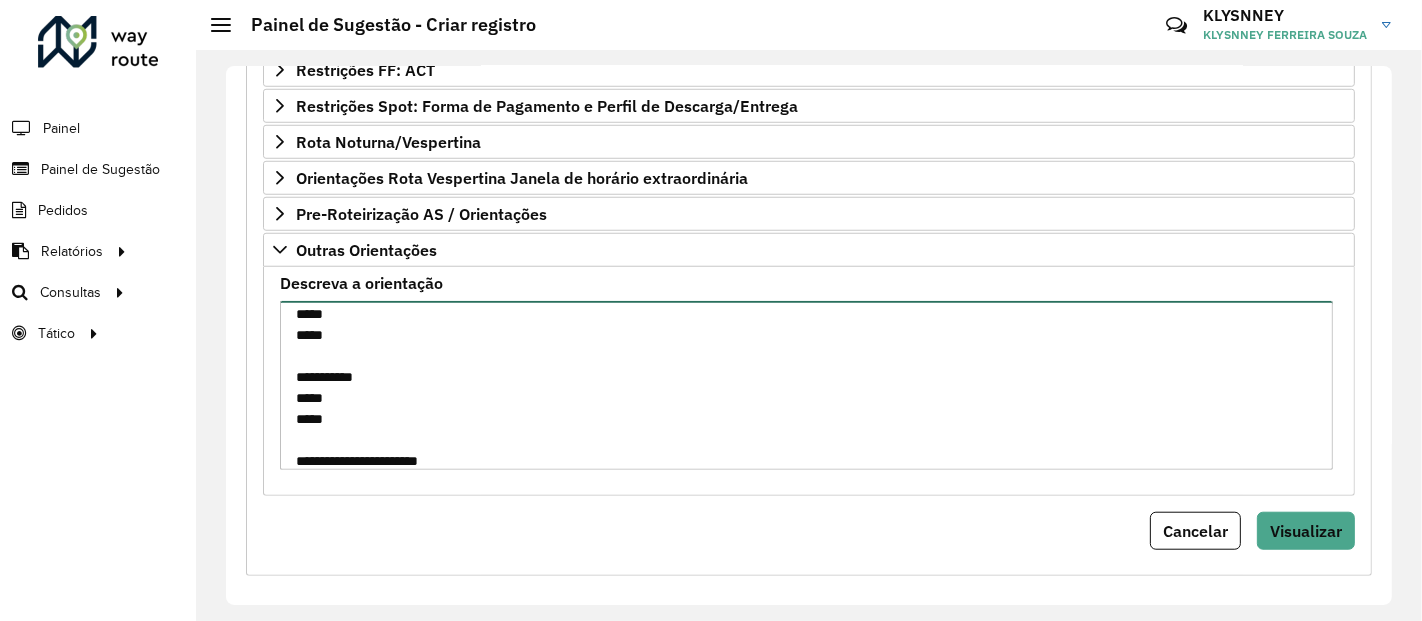 paste on "******" 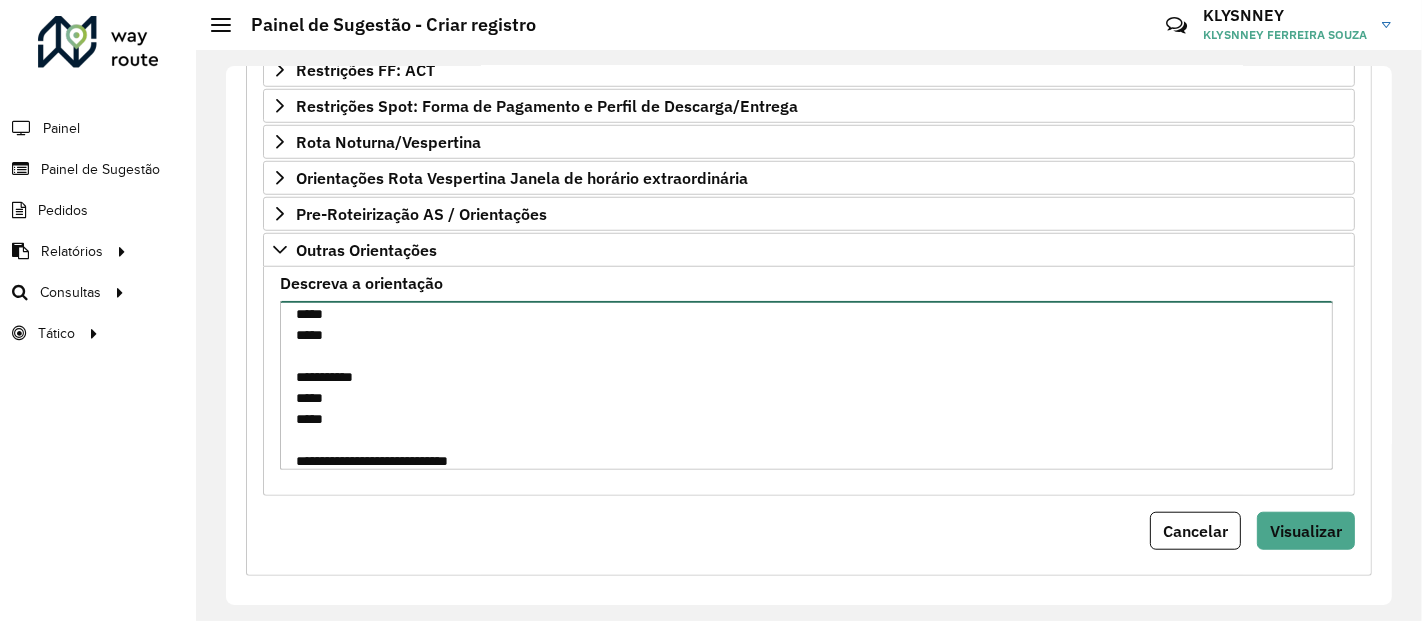 scroll, scrollTop: 155, scrollLeft: 0, axis: vertical 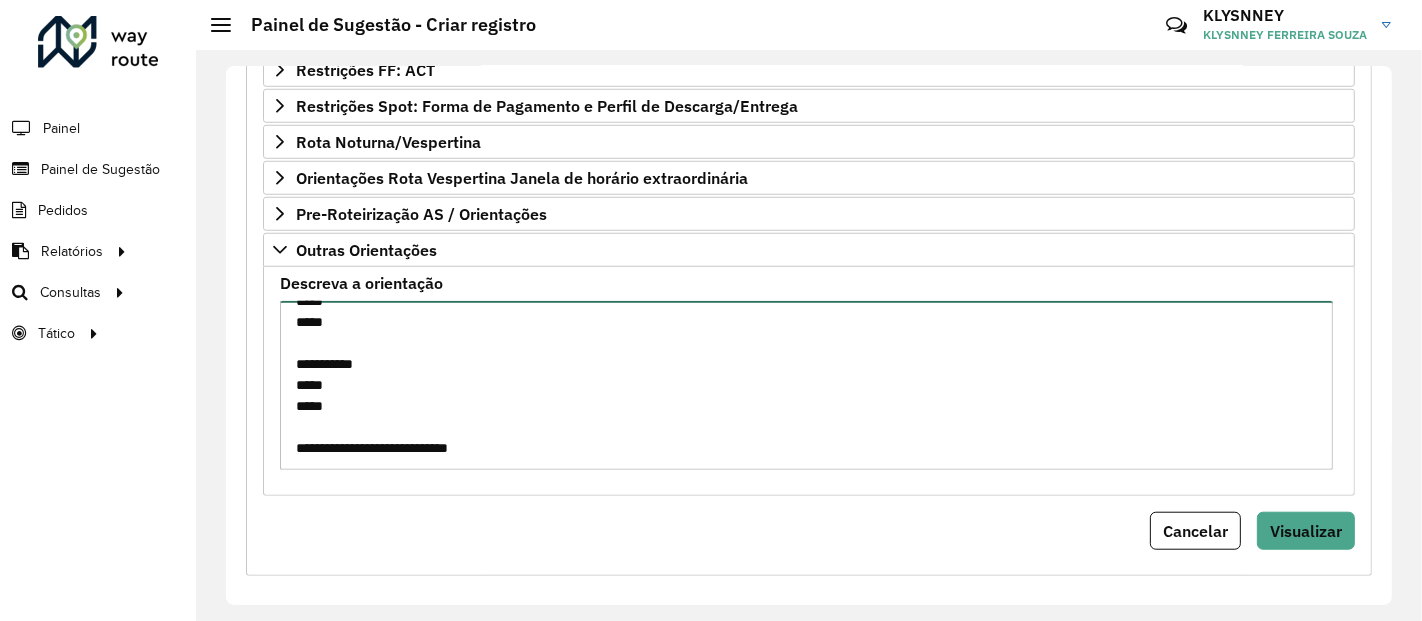 click on "**********" at bounding box center [806, 385] 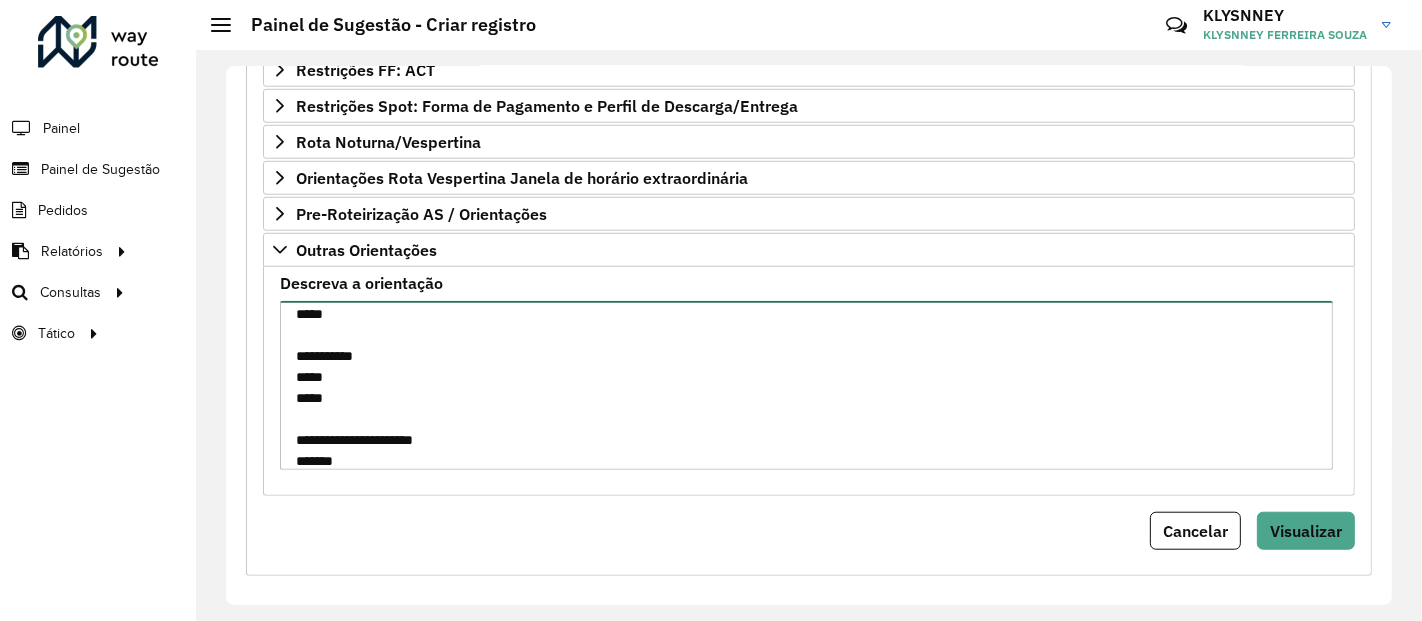 type on "**********" 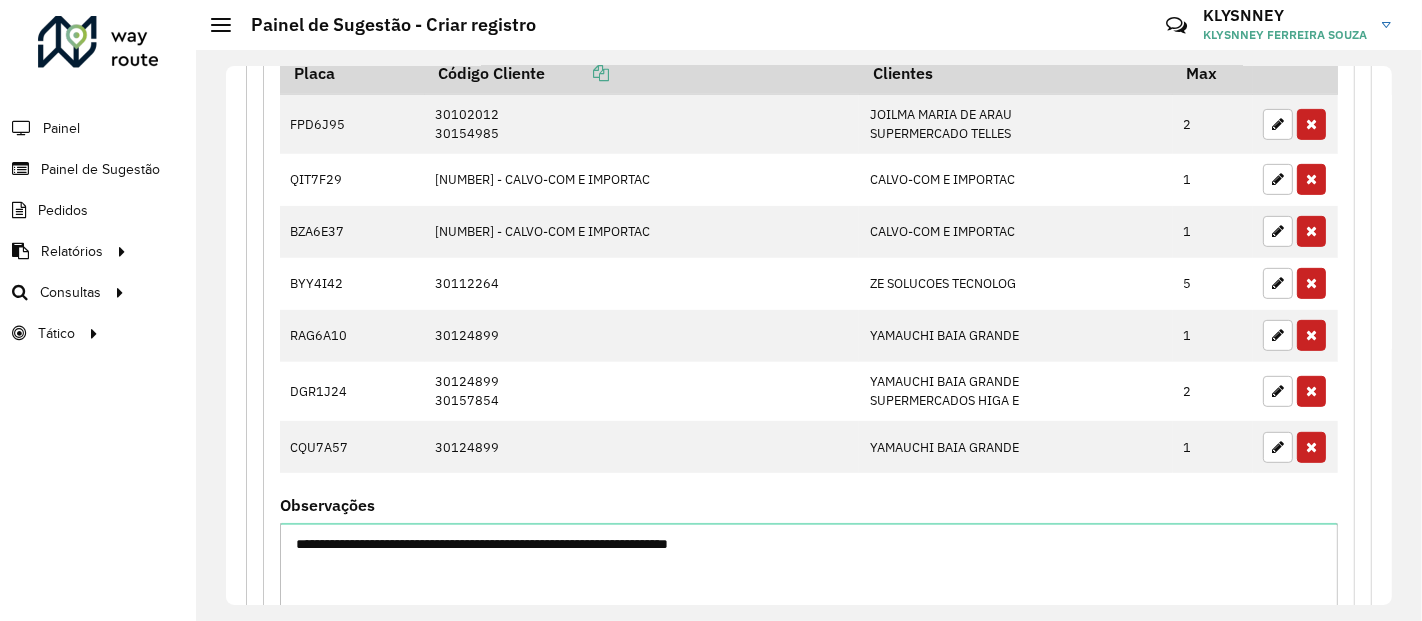 scroll, scrollTop: 290, scrollLeft: 0, axis: vertical 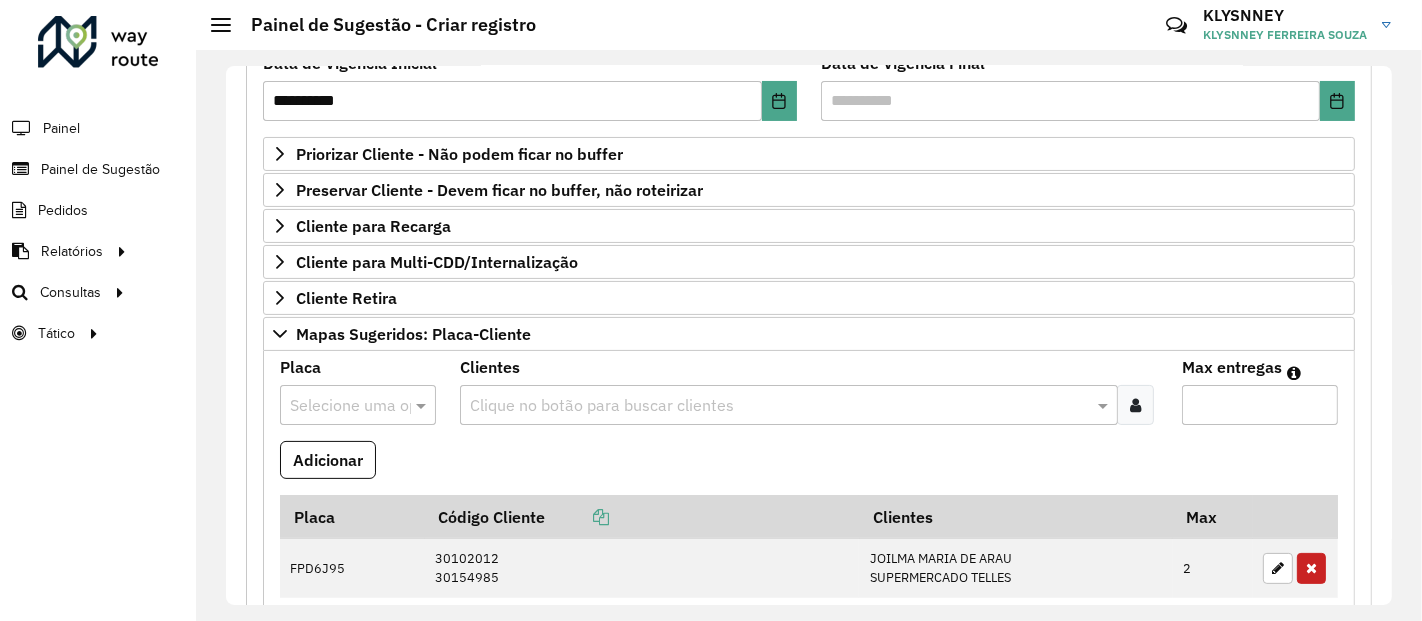 click at bounding box center (338, 406) 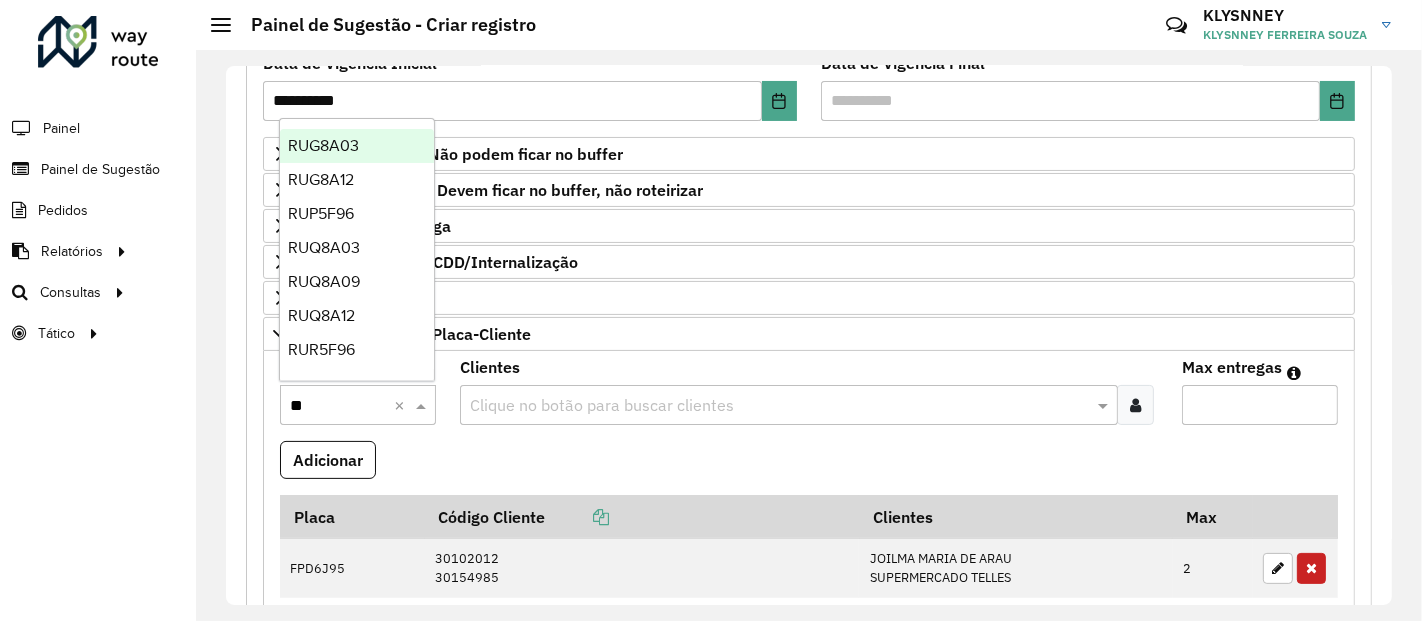 type on "***" 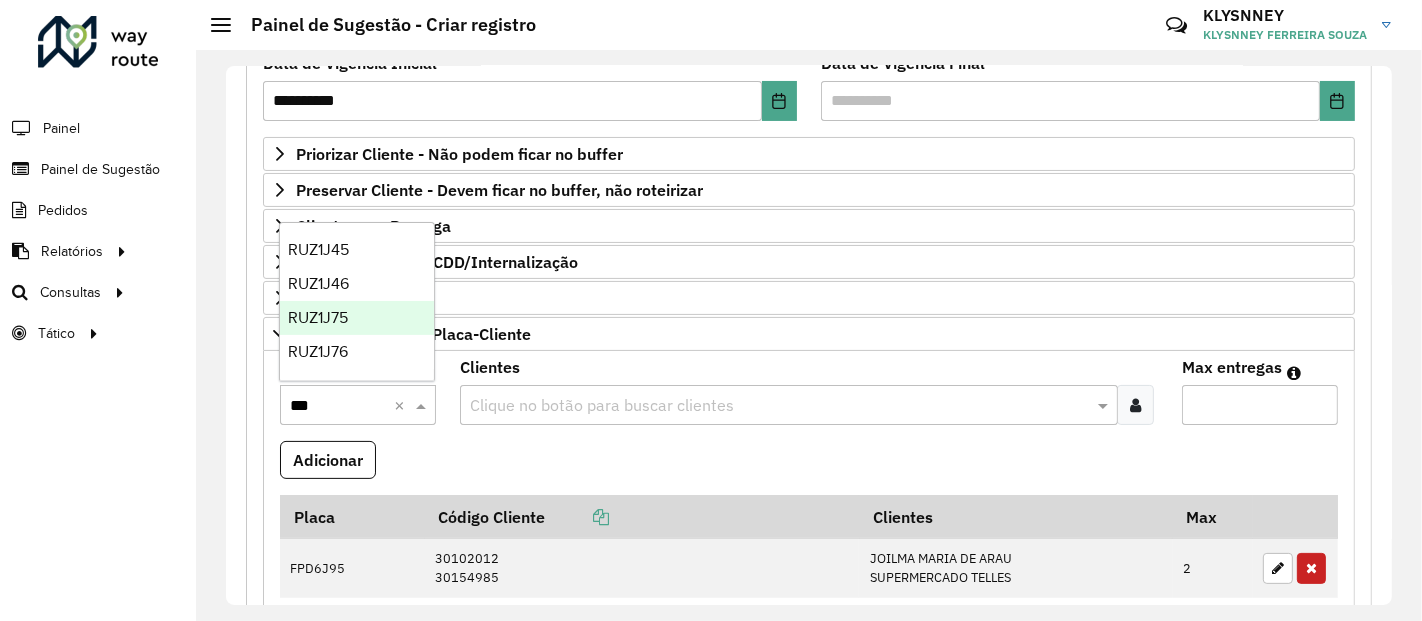 click on "RUZ1J75" at bounding box center [318, 317] 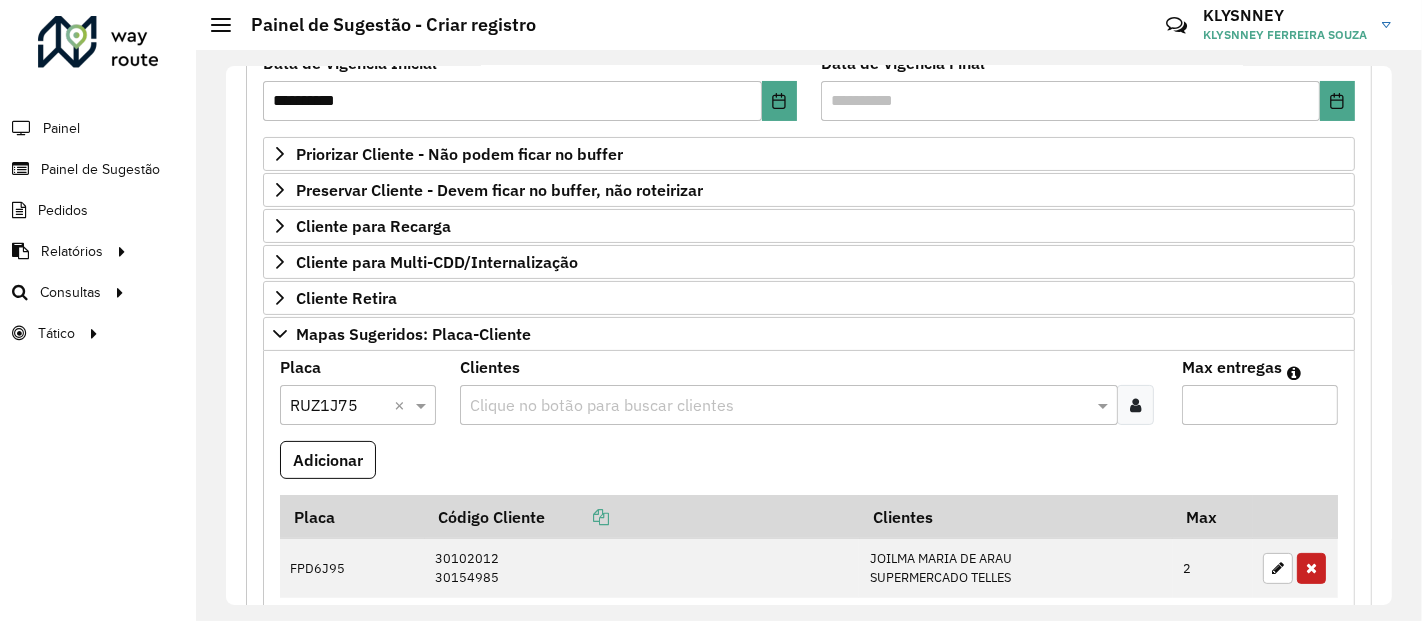 click at bounding box center (778, 406) 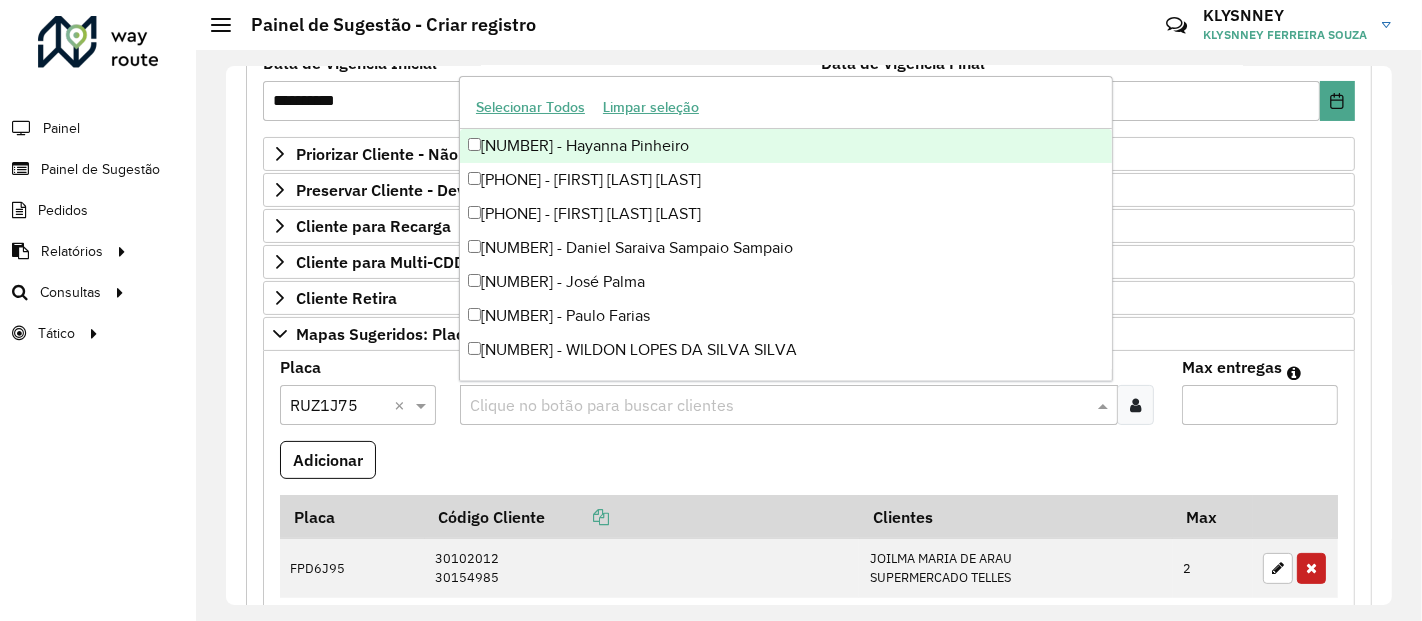 paste on "*****" 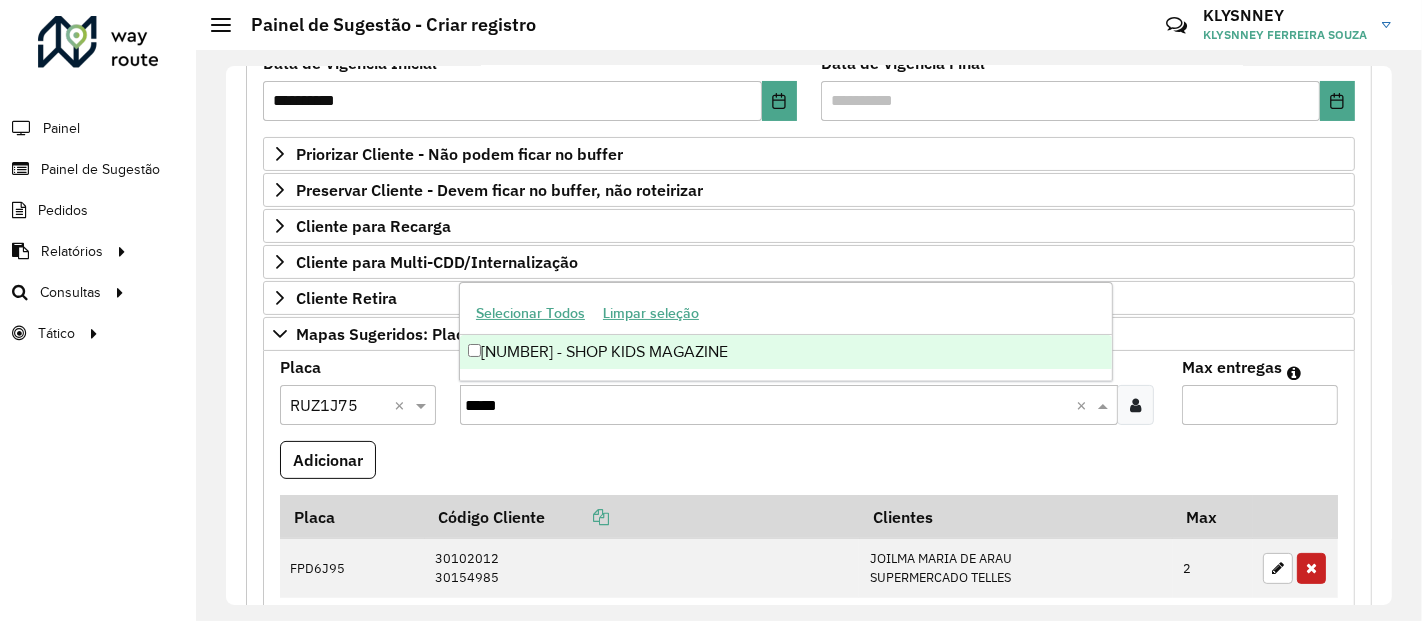 click on "[NUMBER] - SHOP KIDS MAGAZINE" at bounding box center (786, 352) 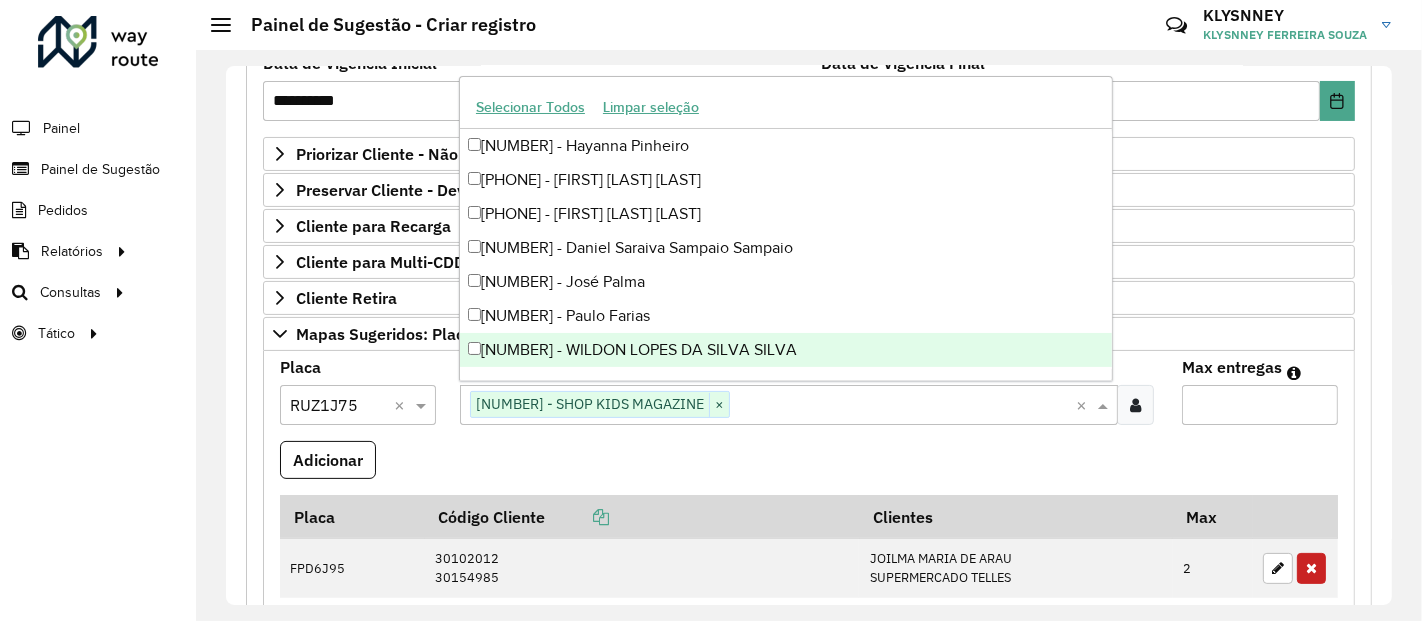 click on "Max entregas" at bounding box center (1260, 405) 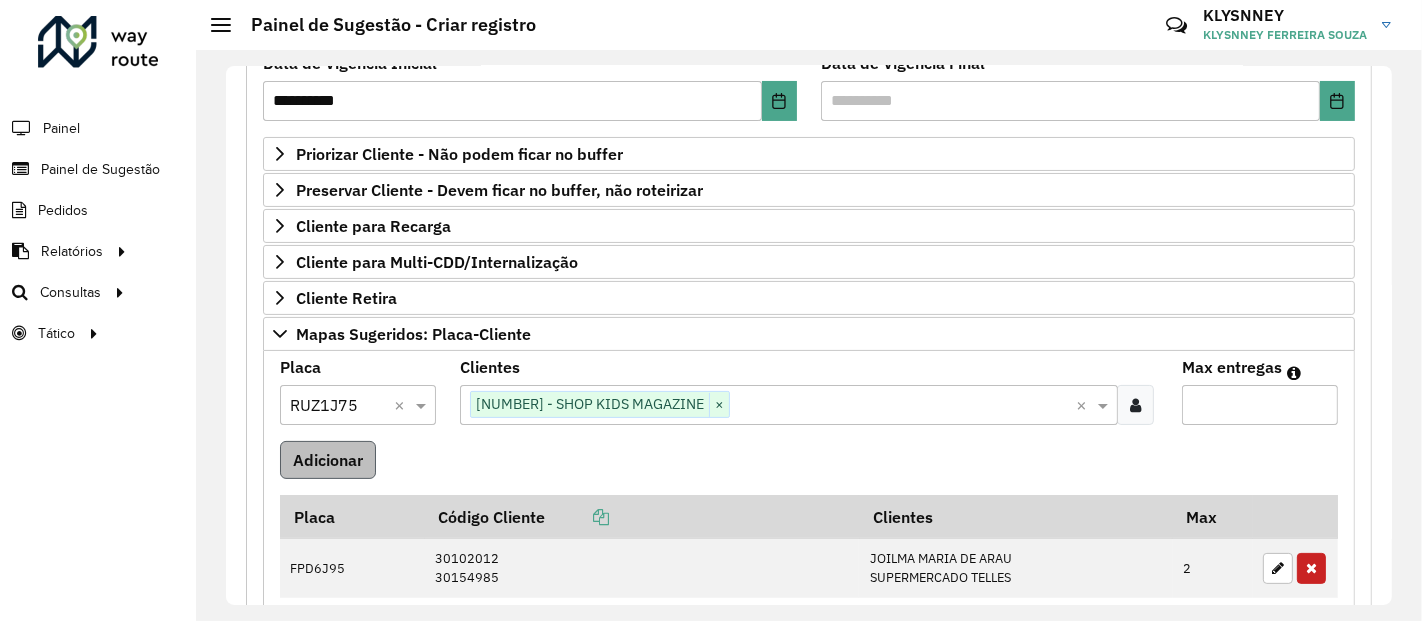type on "**" 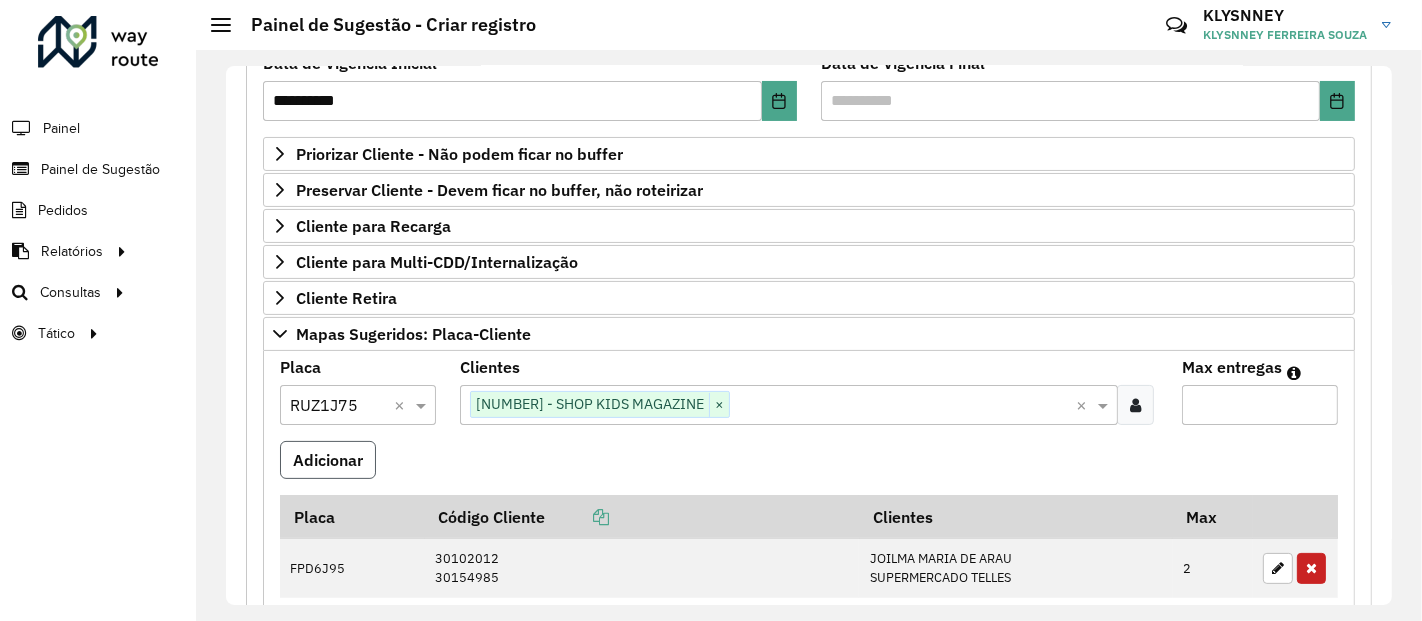 click on "Adicionar" at bounding box center (328, 460) 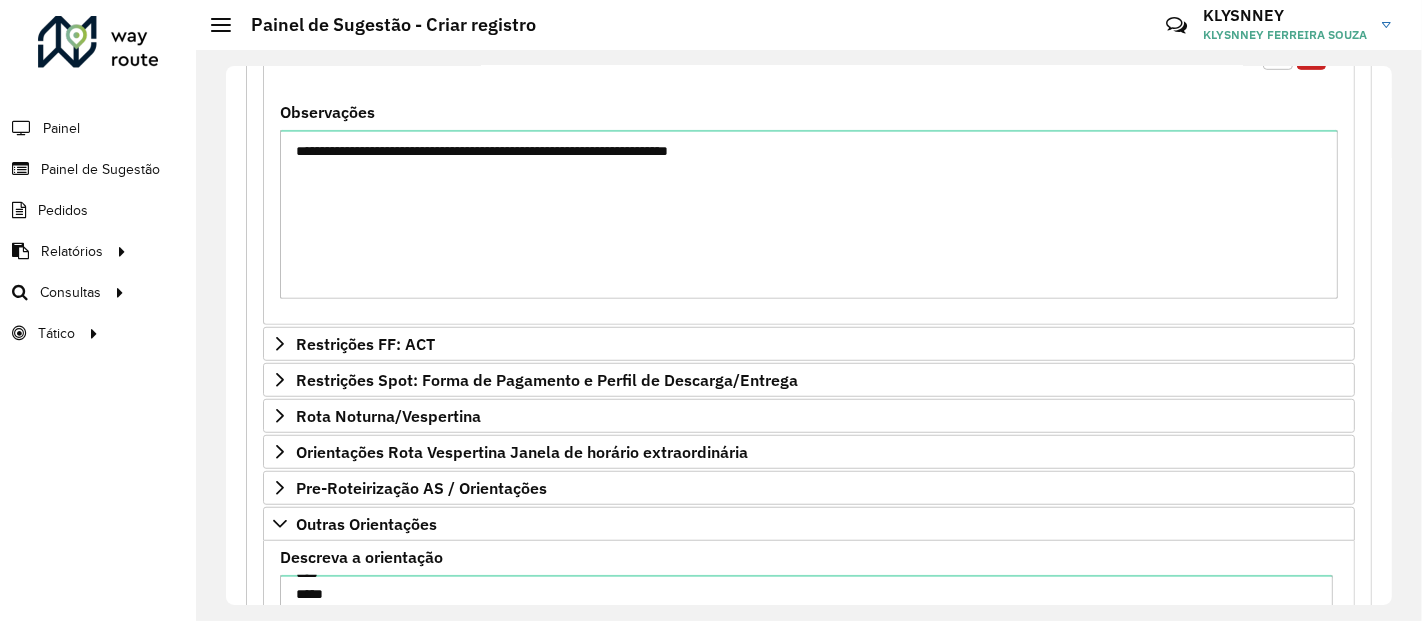 scroll, scrollTop: 1452, scrollLeft: 0, axis: vertical 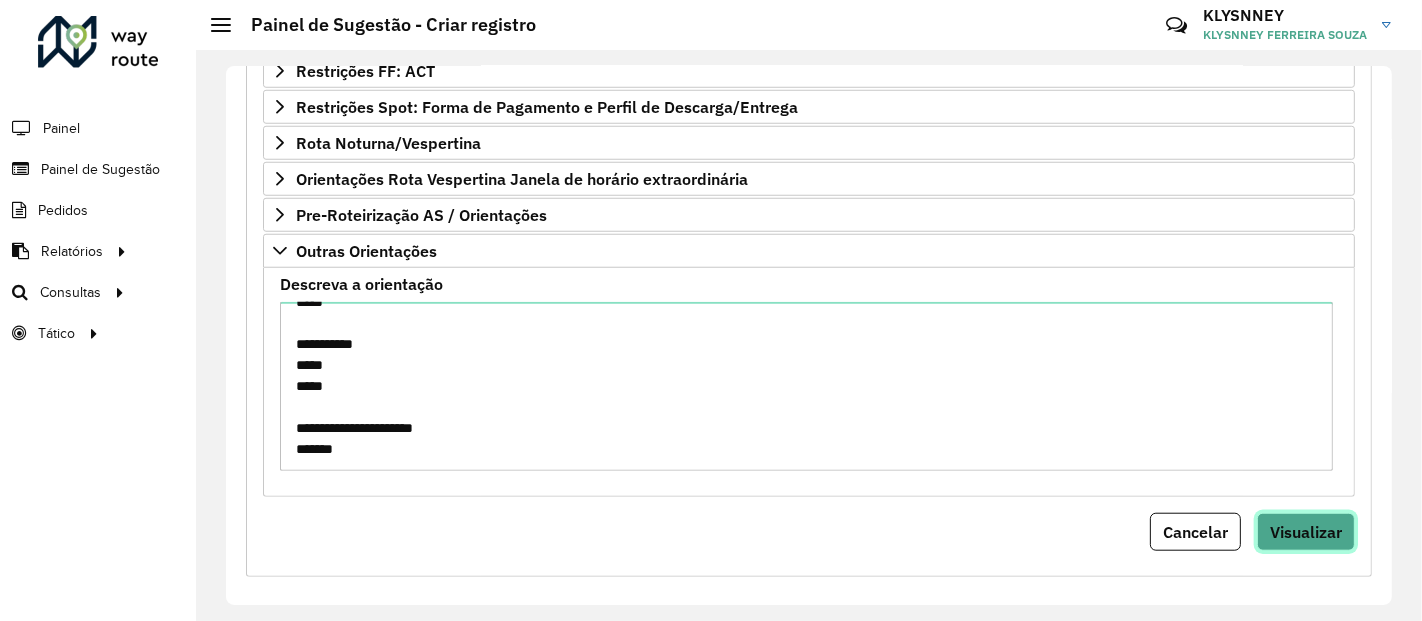 click on "Visualizar" at bounding box center [1306, 532] 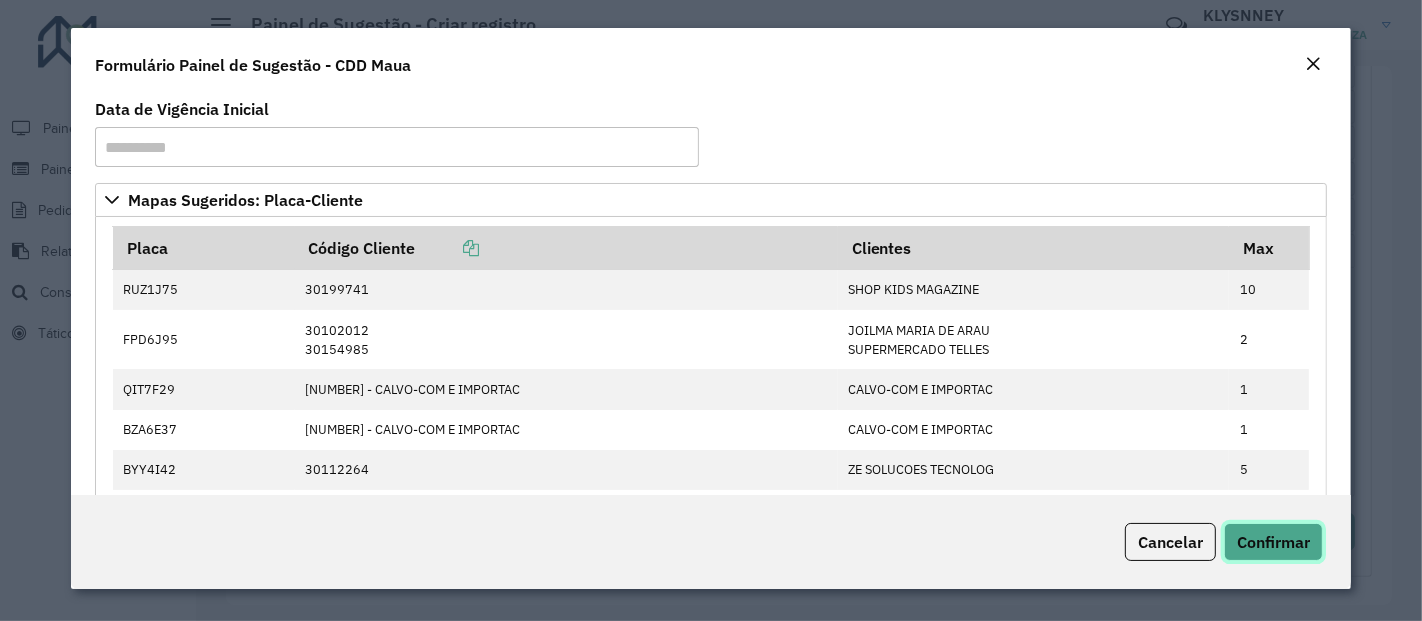 click on "Confirmar" 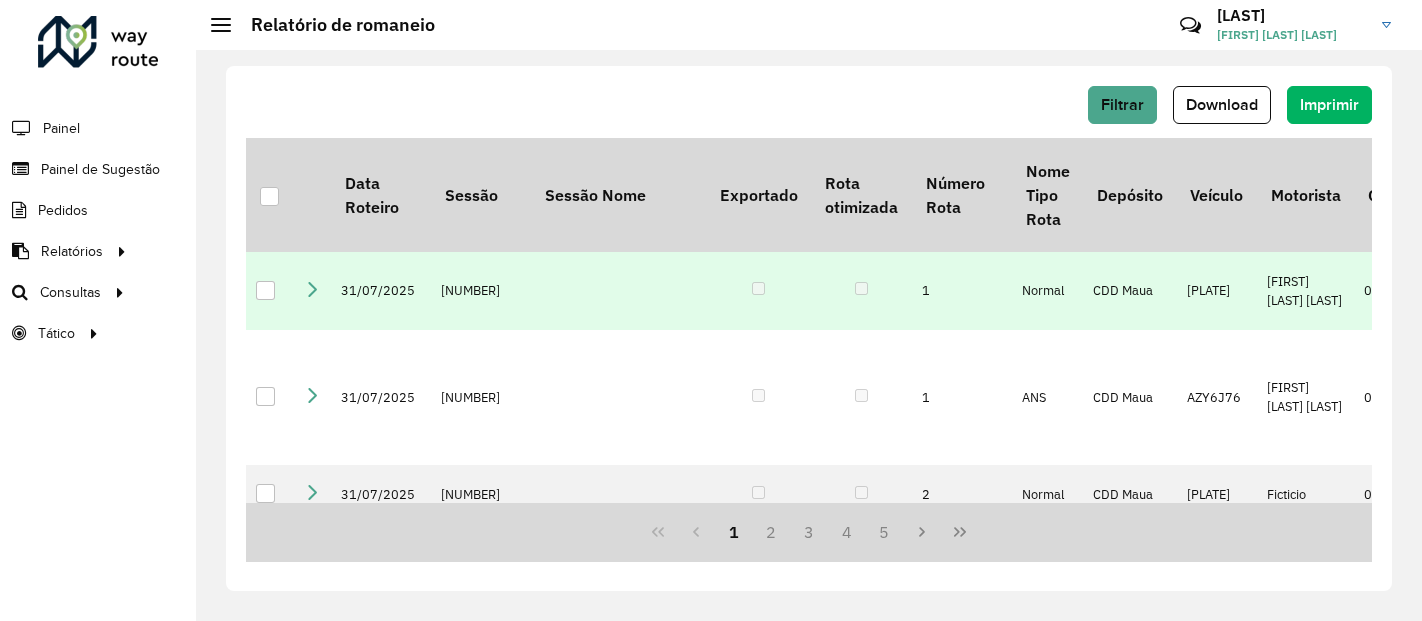 scroll, scrollTop: 0, scrollLeft: 0, axis: both 